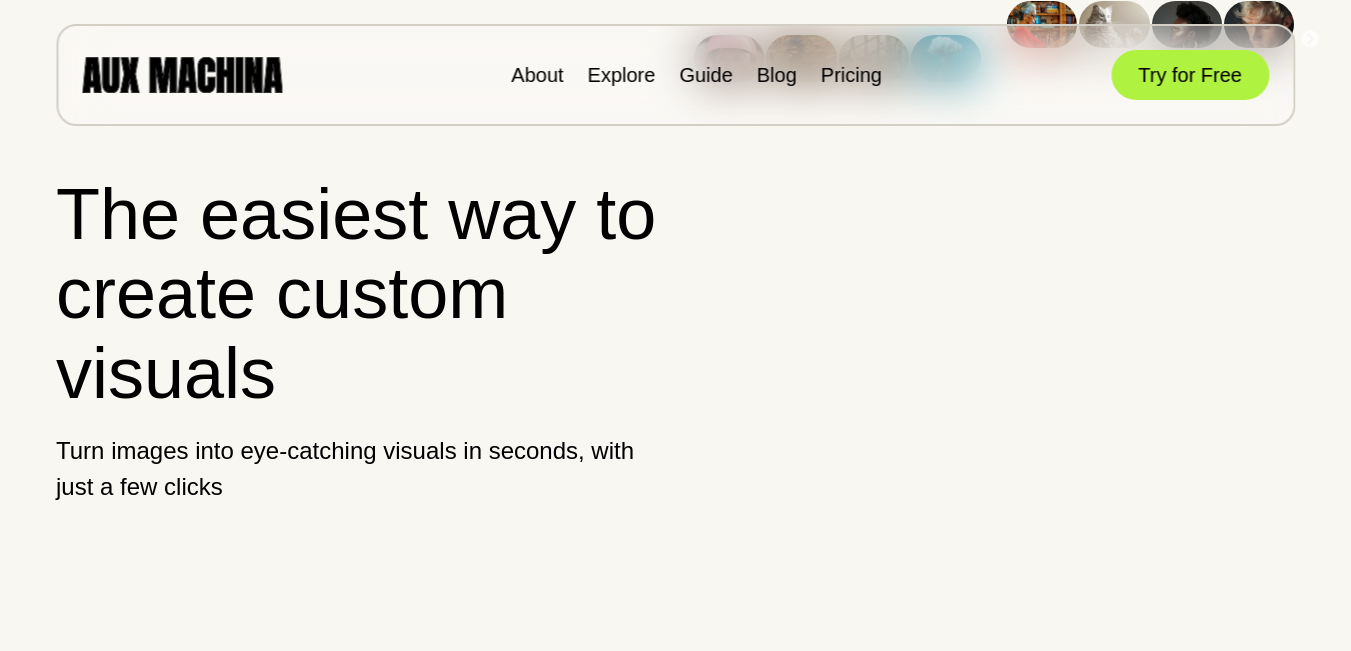 scroll, scrollTop: 0, scrollLeft: 0, axis: both 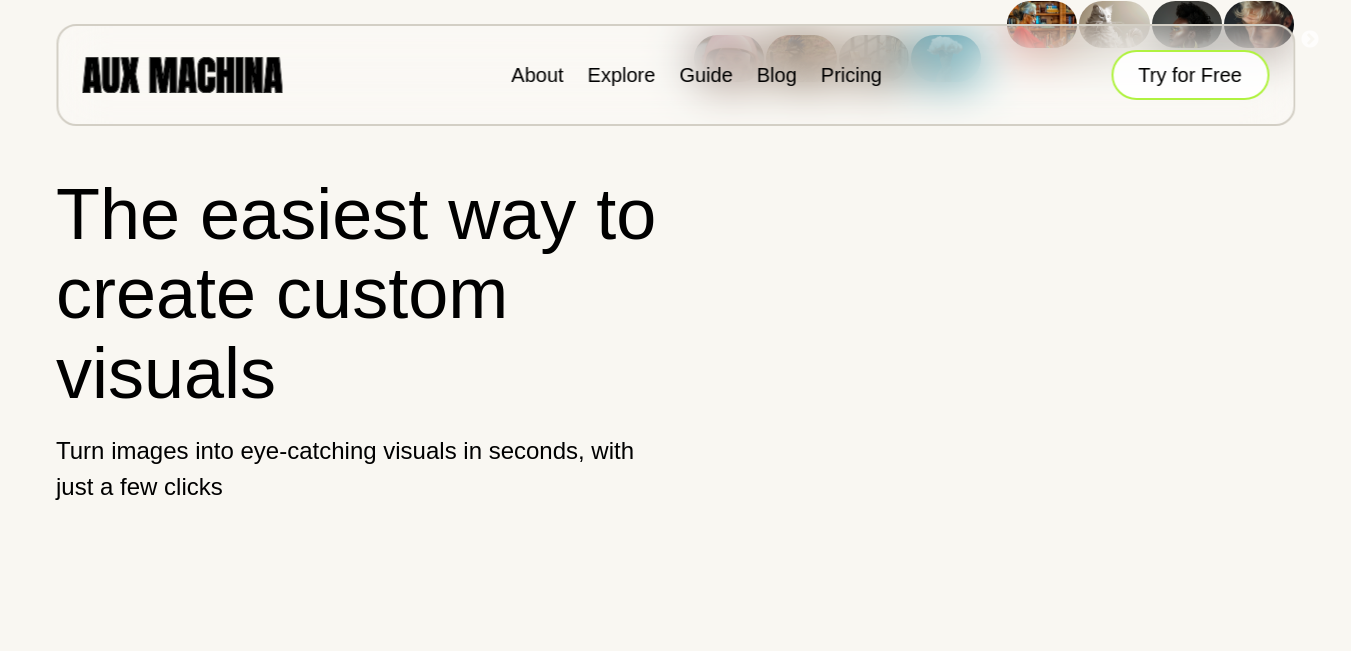 click on "Try for Free" at bounding box center (1190, 75) 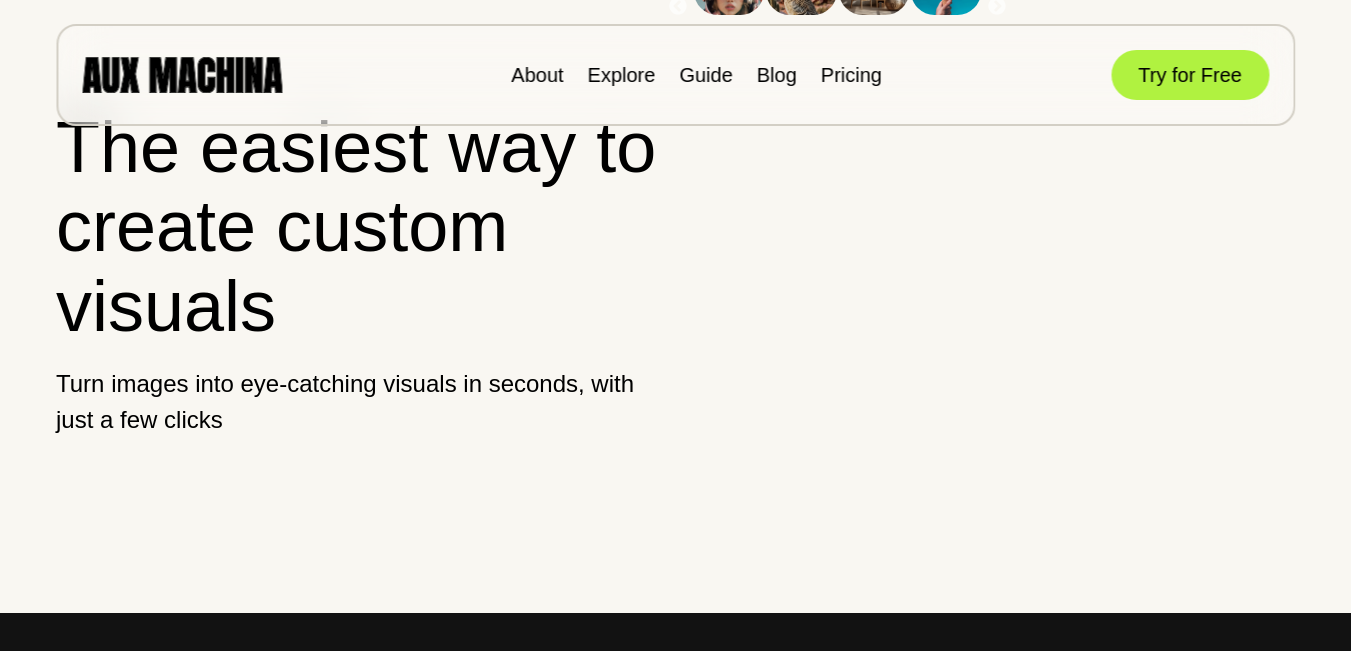 scroll, scrollTop: 33, scrollLeft: 0, axis: vertical 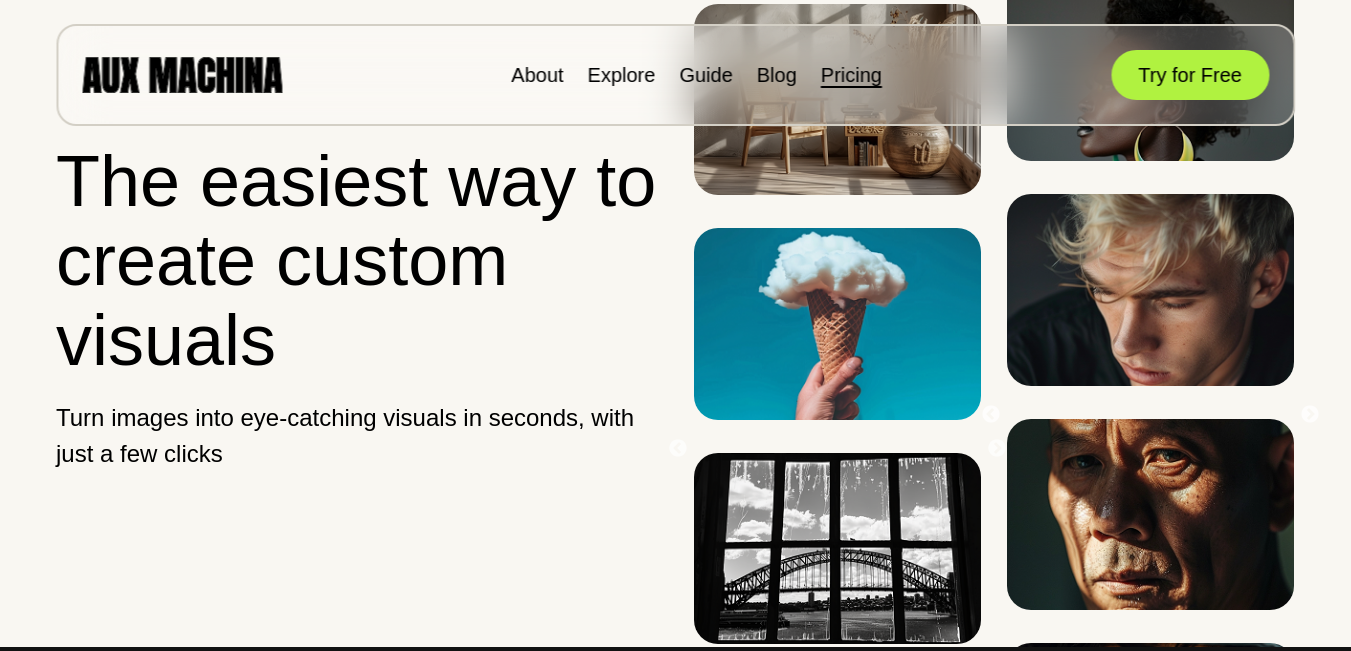 click on "Pricing" at bounding box center (851, 75) 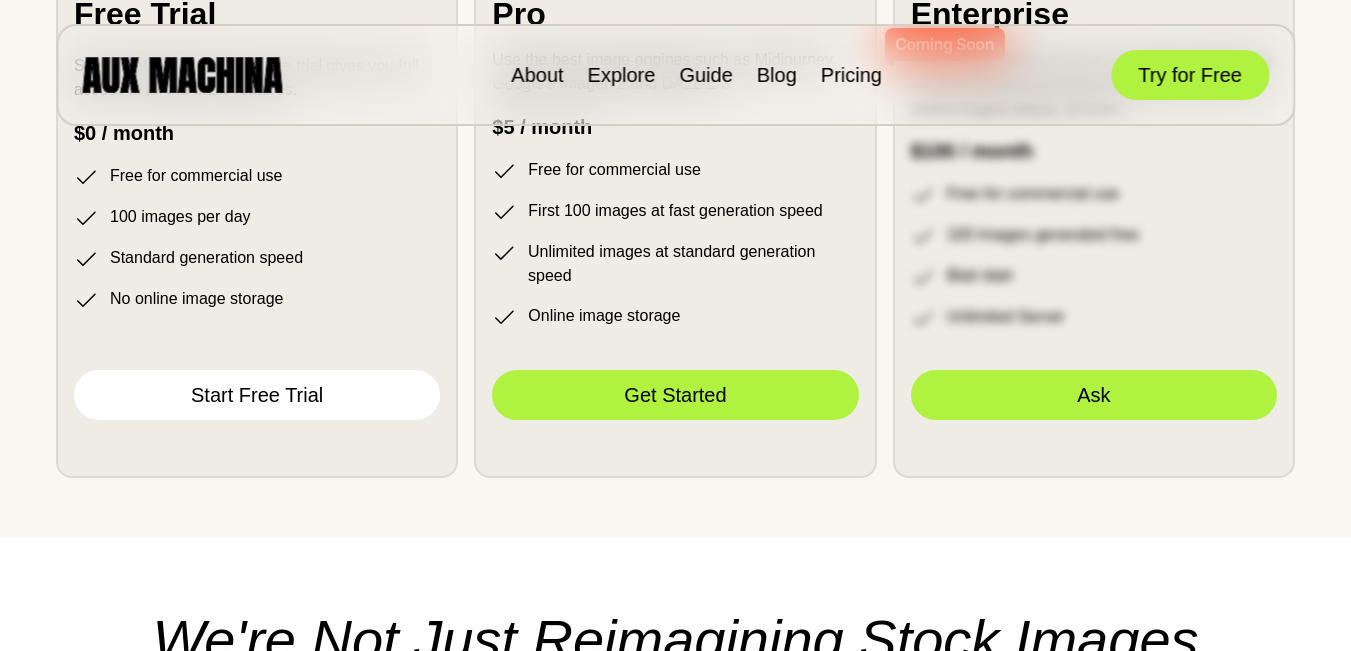 scroll, scrollTop: 5491, scrollLeft: 0, axis: vertical 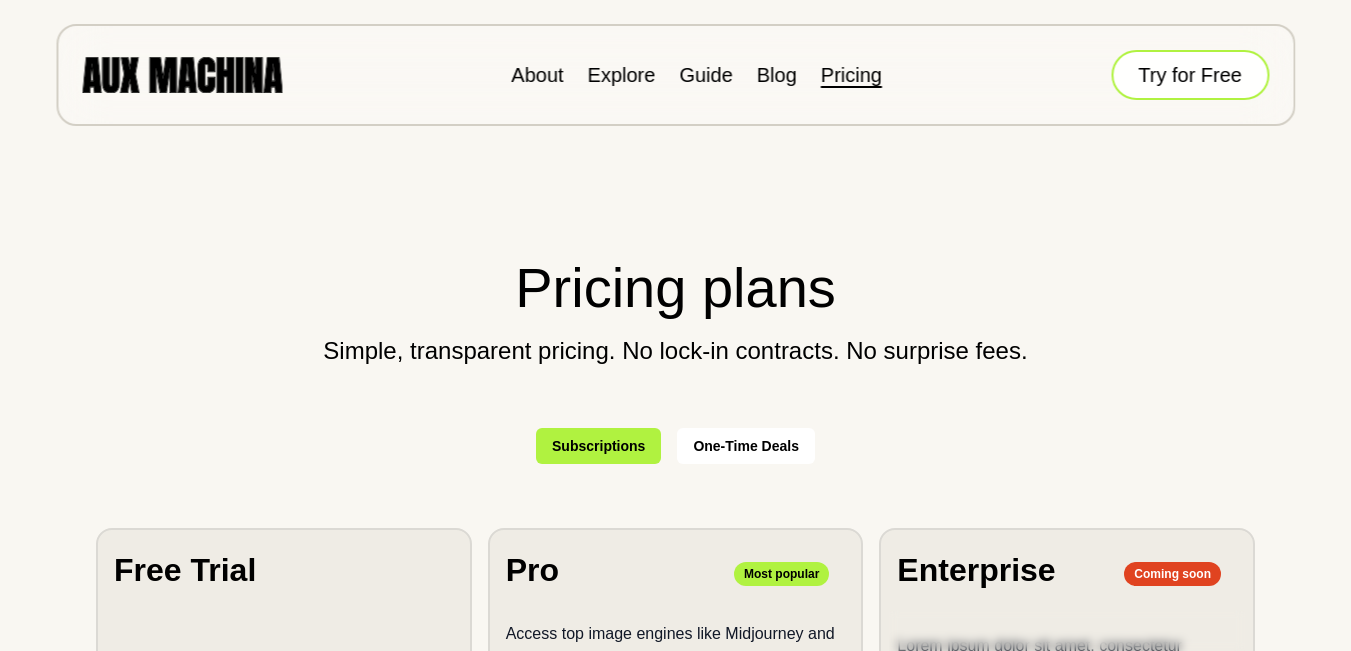 click on "Try for Free" at bounding box center [1190, 75] 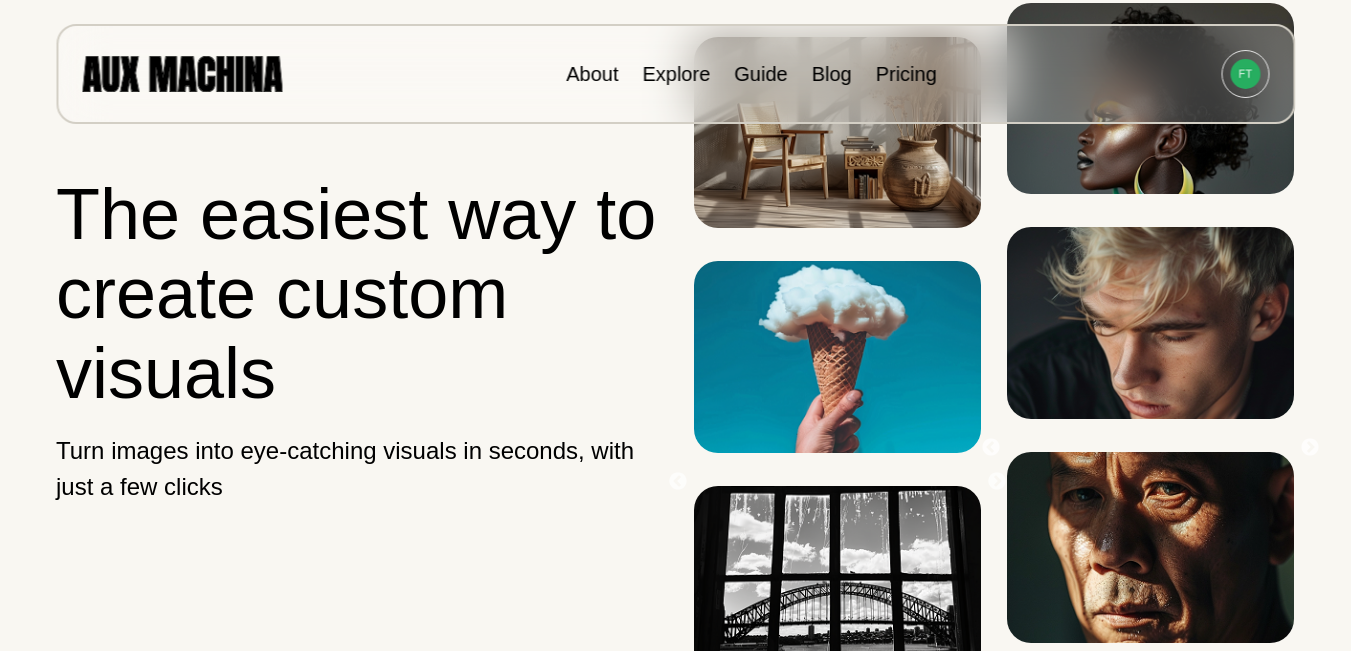 scroll, scrollTop: 0, scrollLeft: 0, axis: both 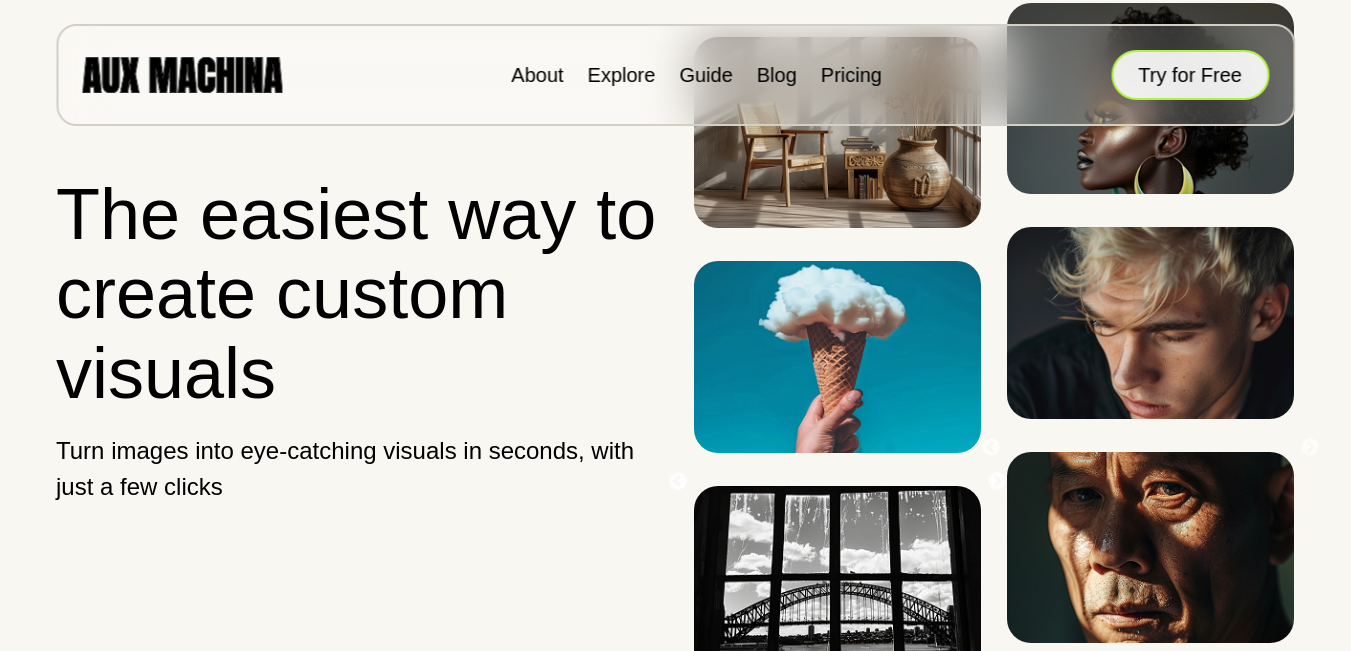 click on "Try for Free" at bounding box center [1190, 75] 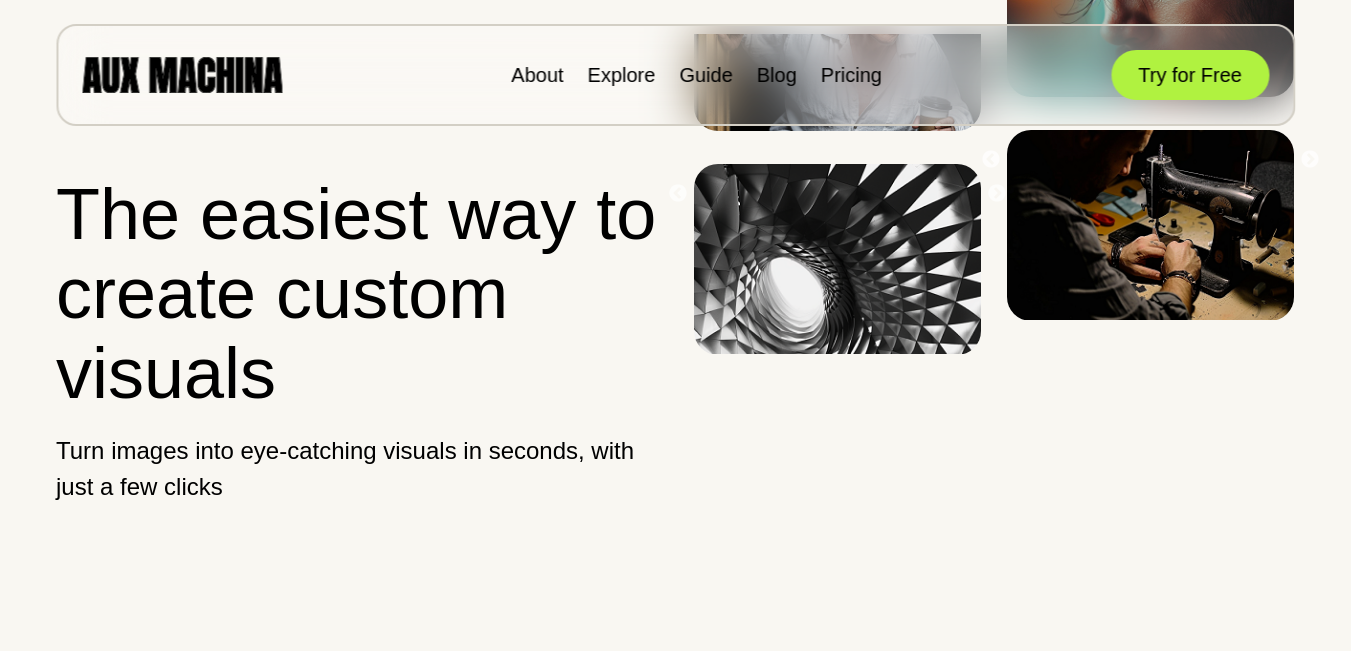 scroll, scrollTop: 0, scrollLeft: 0, axis: both 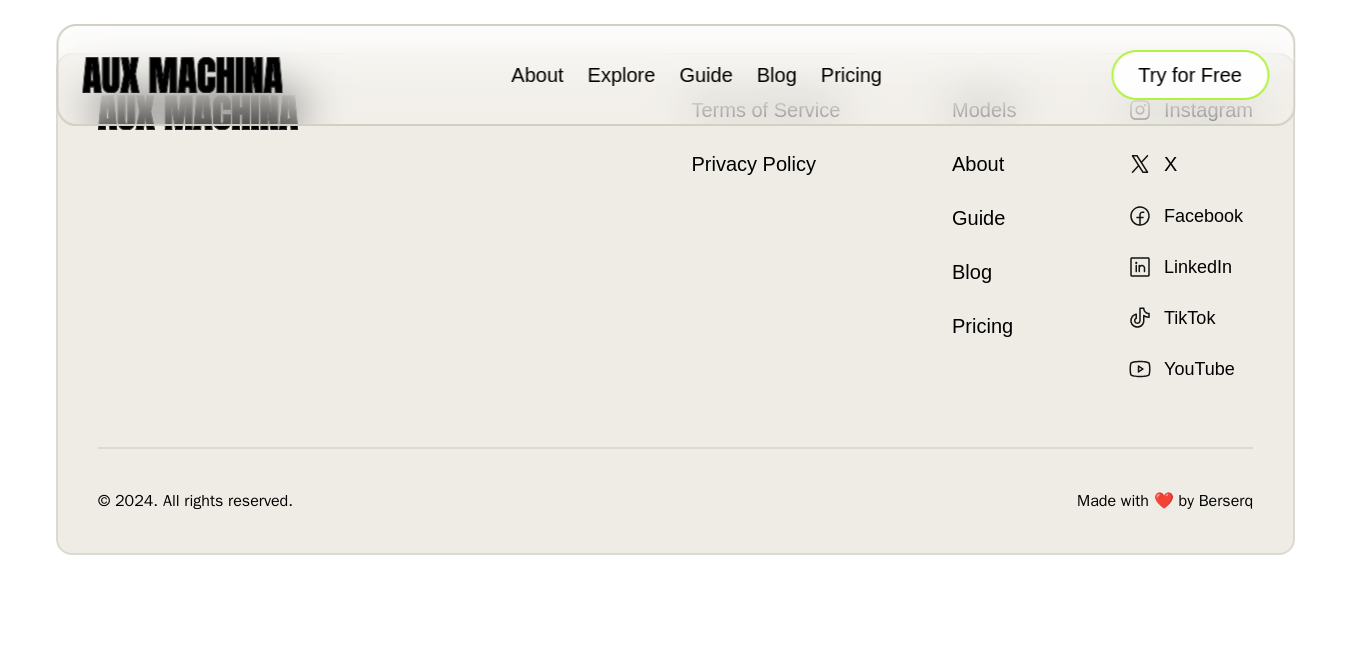 click on "Try for Free" at bounding box center (1190, 75) 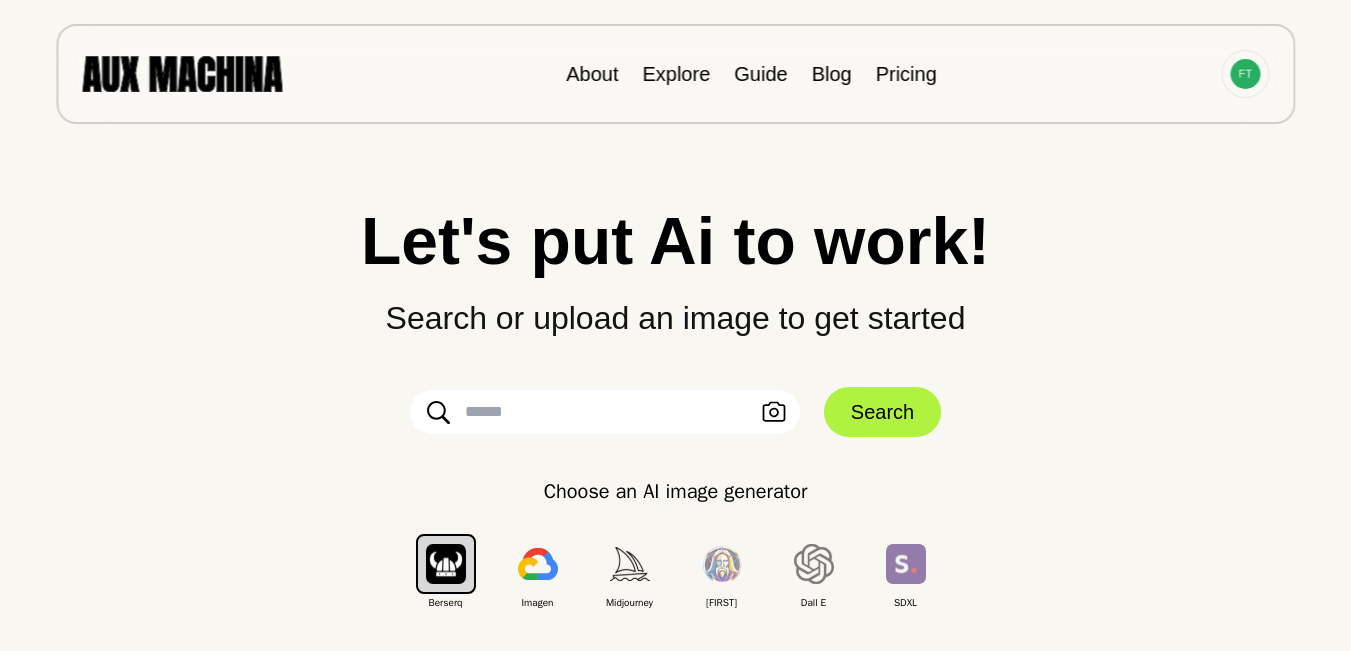 scroll, scrollTop: 0, scrollLeft: 0, axis: both 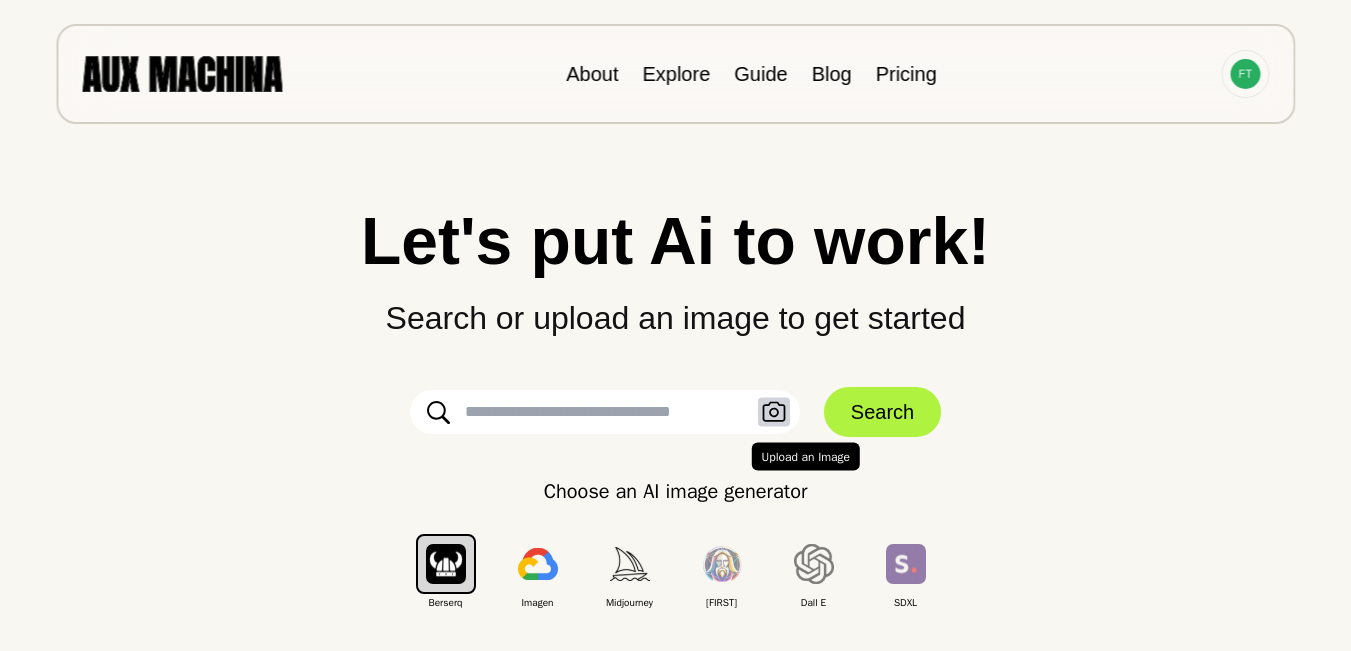 click on "Upload an Image" at bounding box center (774, 412) 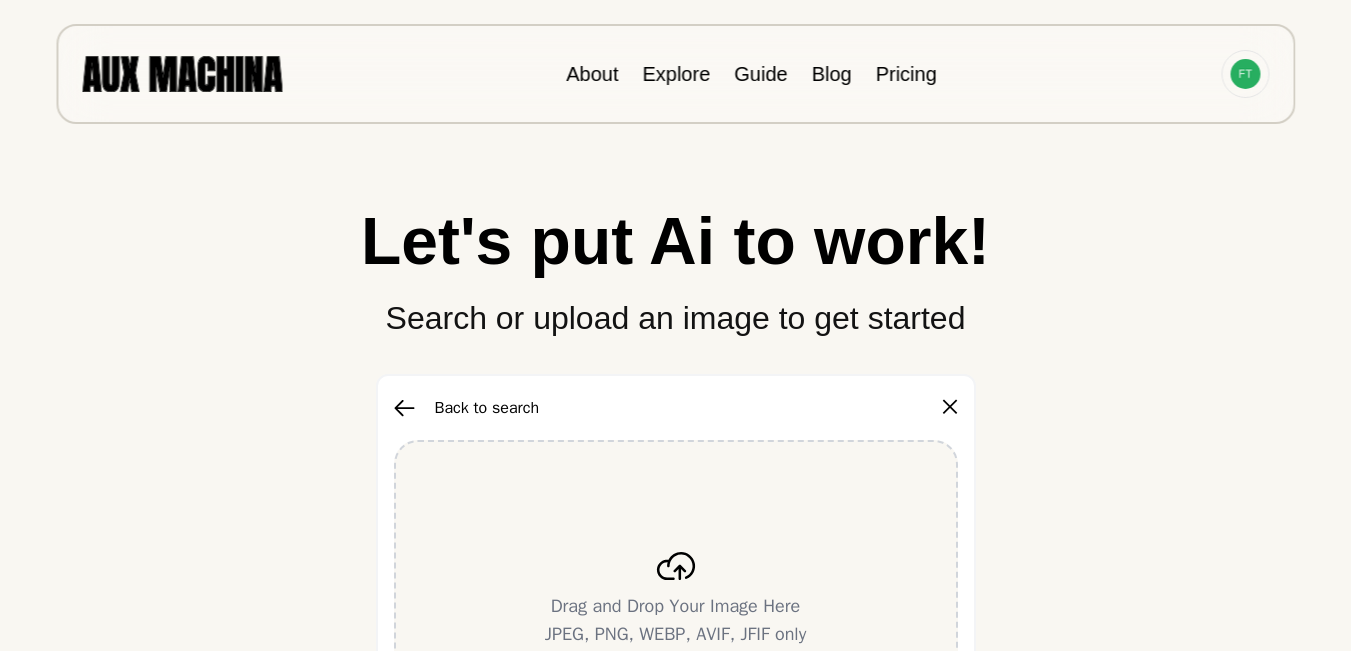 scroll, scrollTop: 100, scrollLeft: 0, axis: vertical 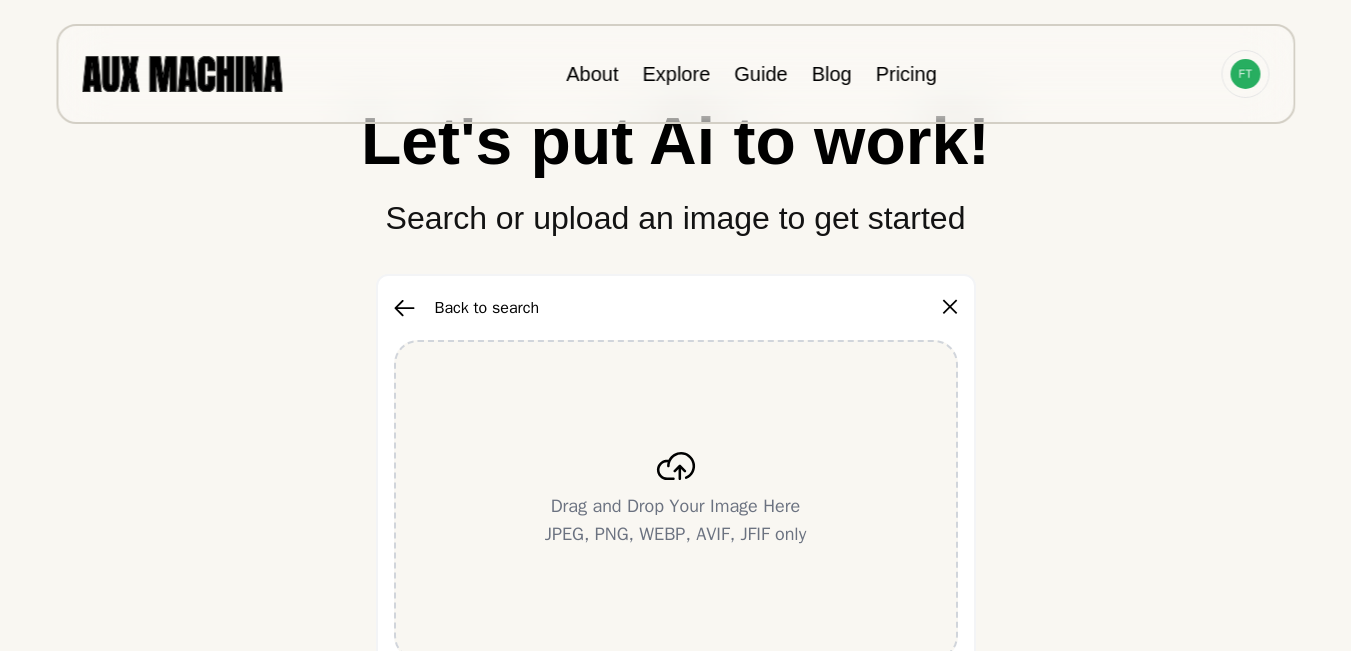 click on "Drag and Drop Your Image Here JPEG, PNG, WEBP, AVIF, JFIF only" at bounding box center [676, 500] 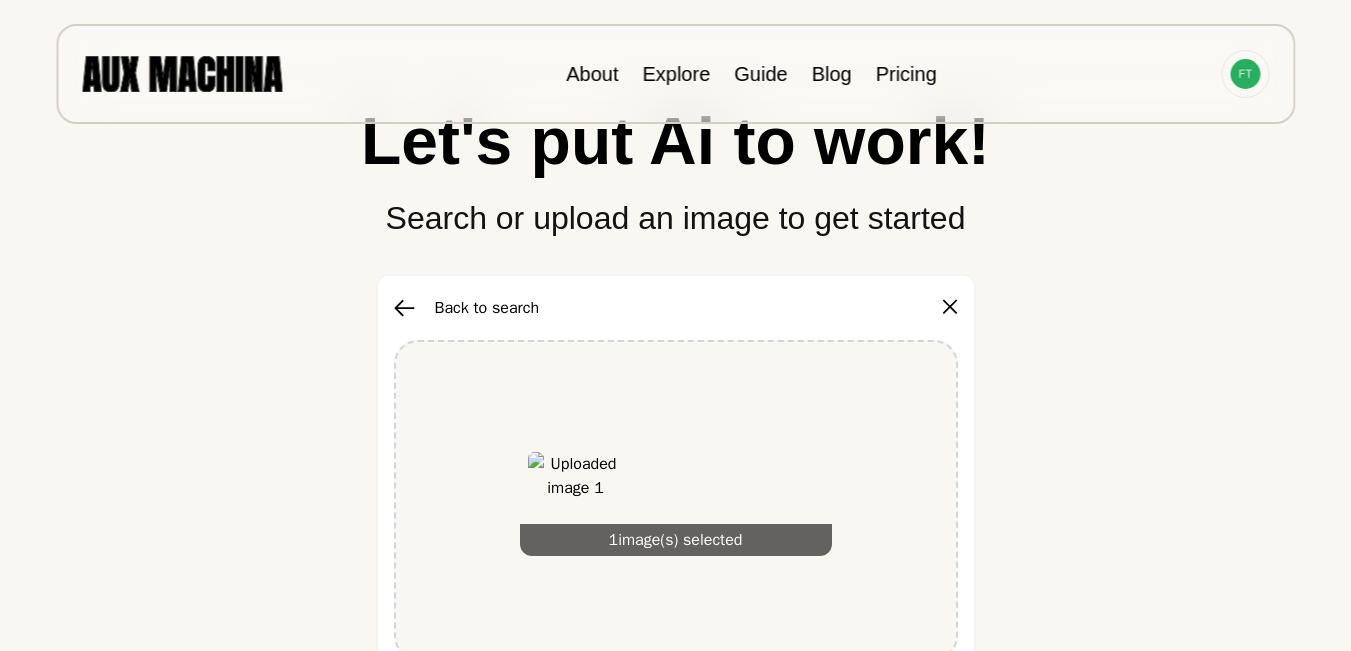 scroll, scrollTop: 333, scrollLeft: 0, axis: vertical 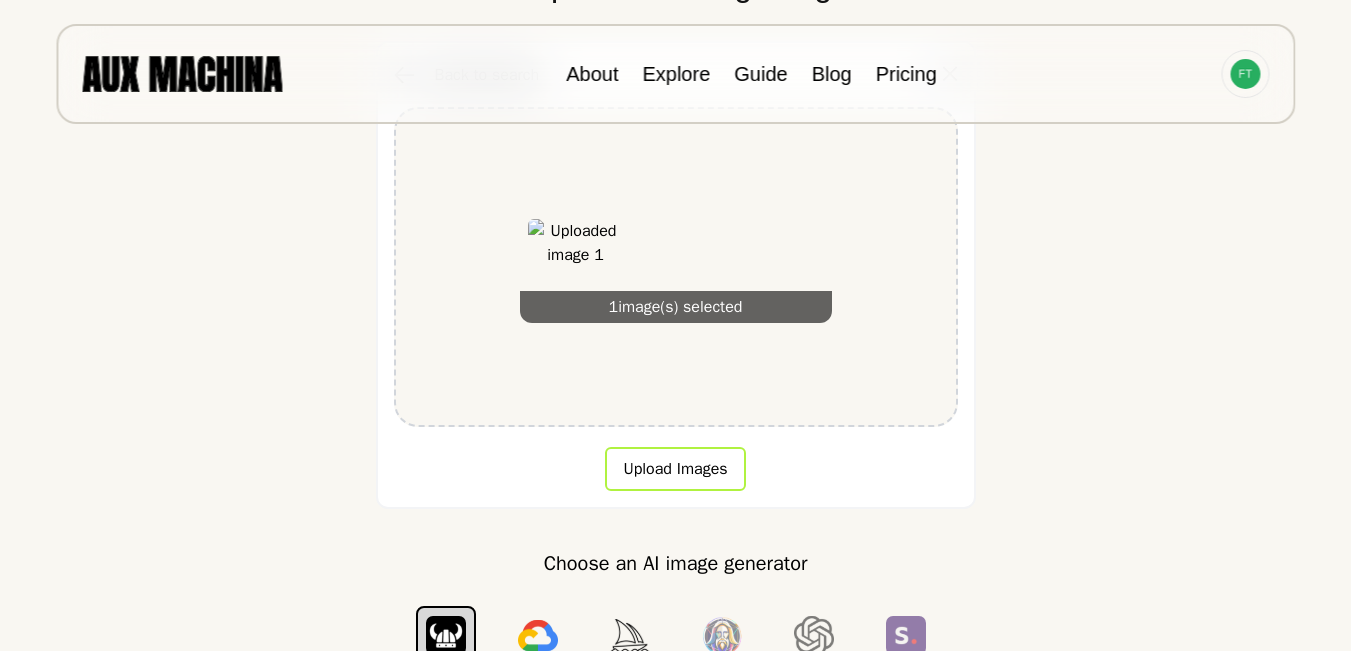 click on "Upload Images" at bounding box center (675, 469) 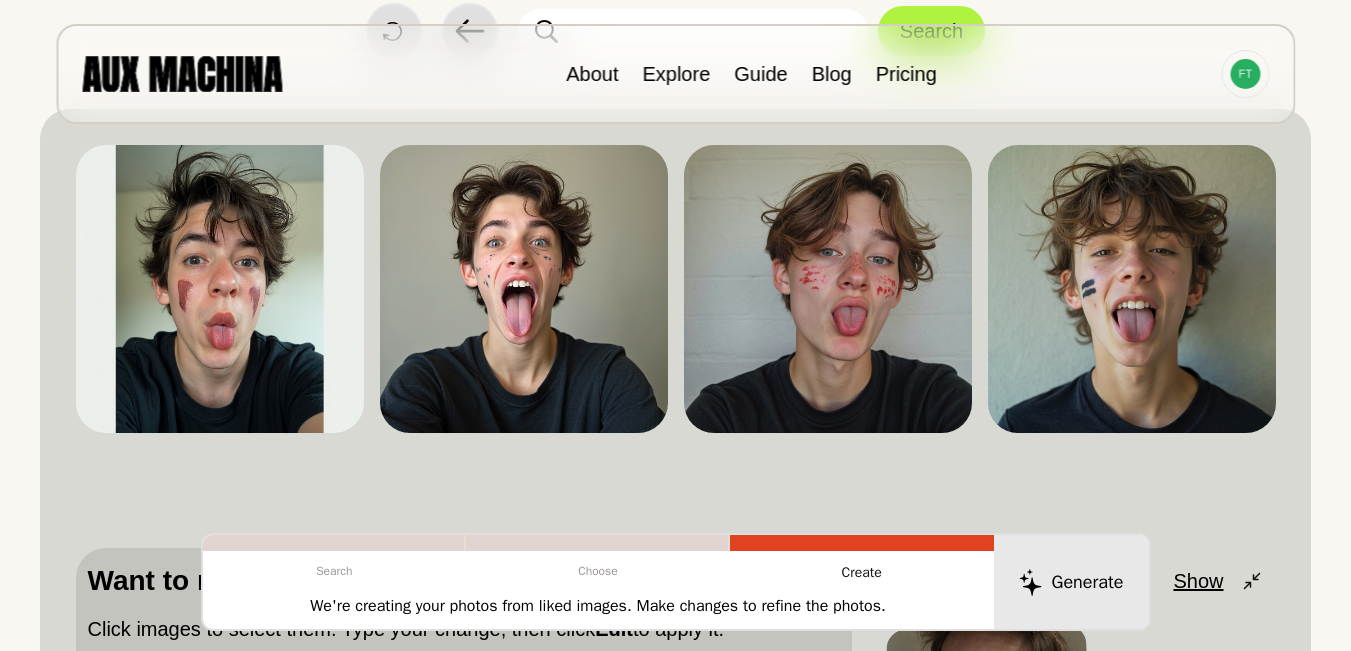 scroll, scrollTop: 200, scrollLeft: 0, axis: vertical 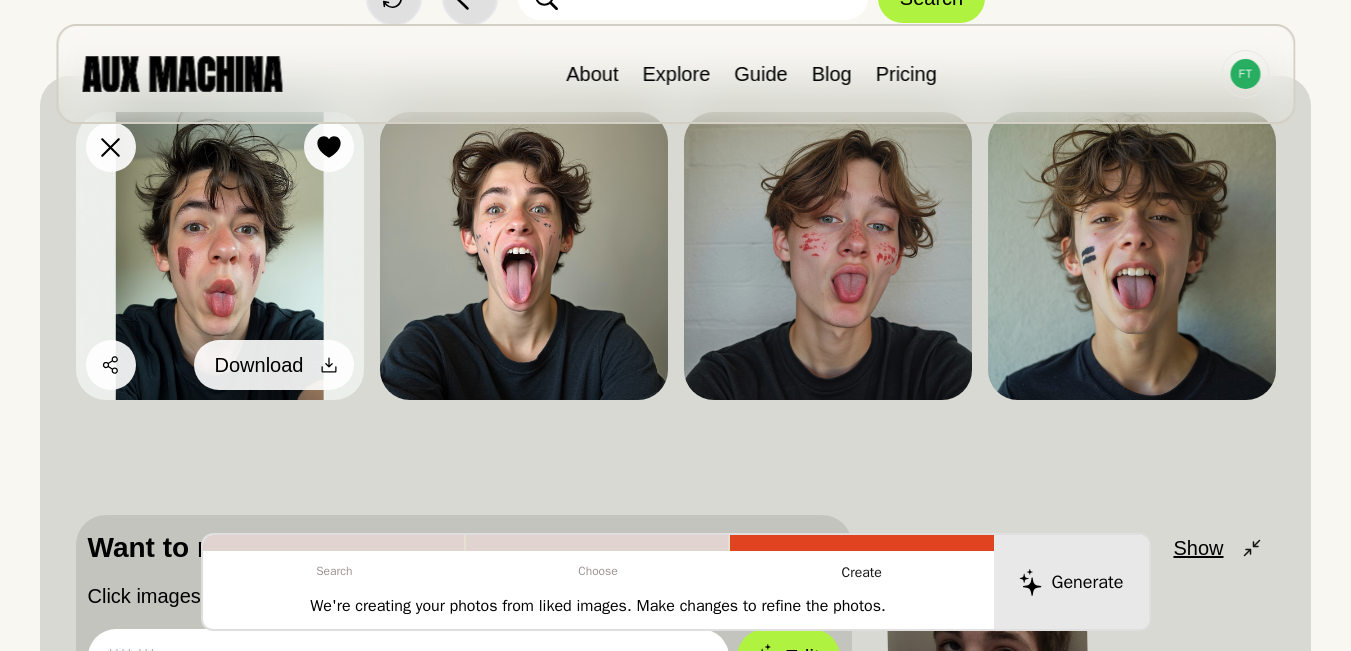 click 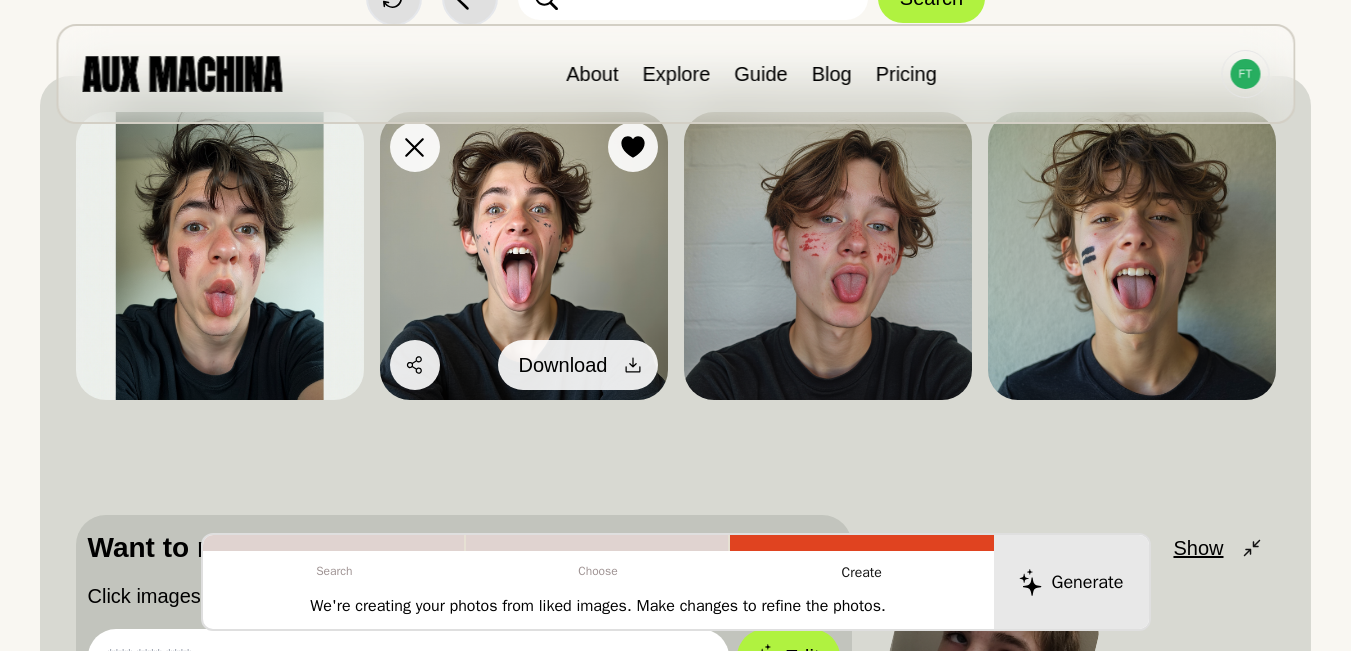 click 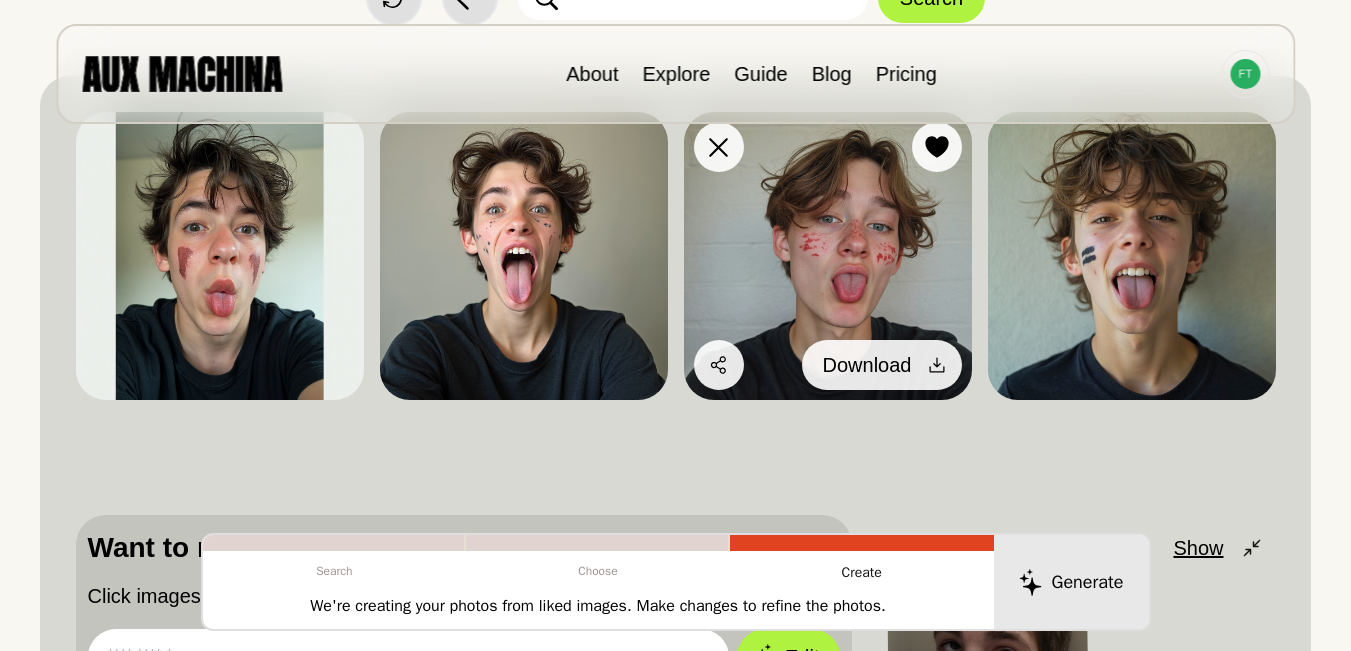 click 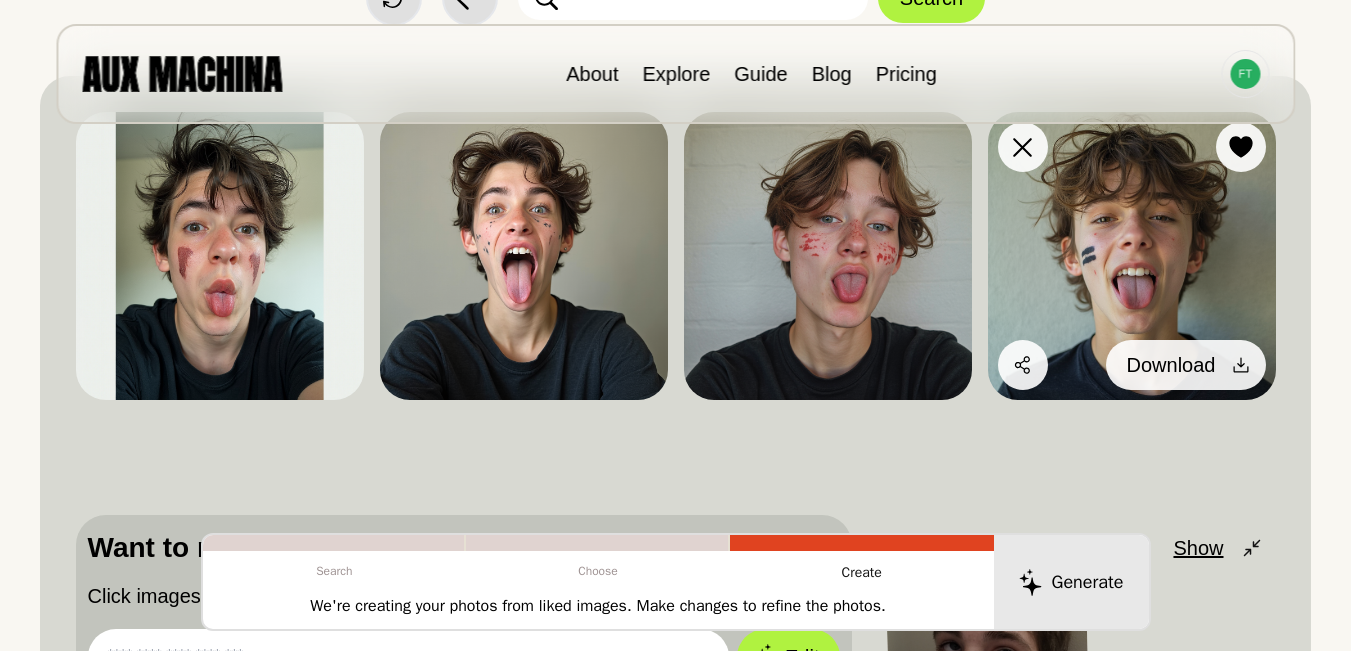 click at bounding box center [1241, 365] 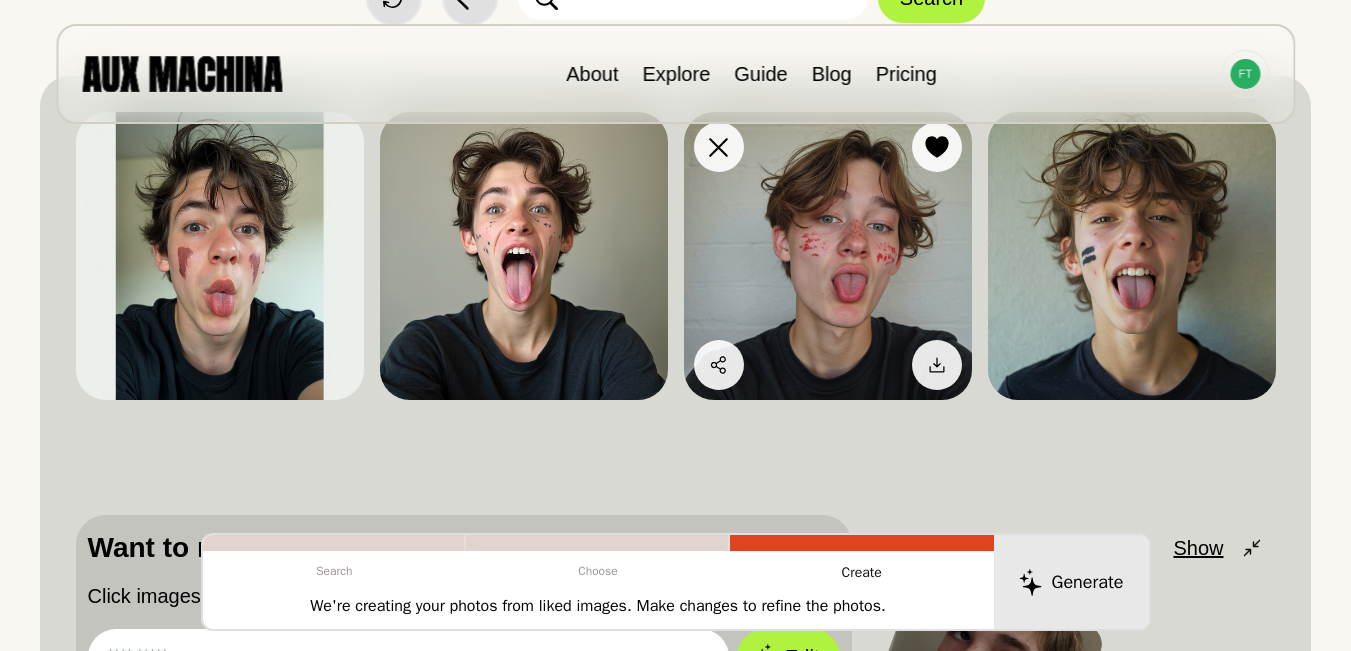 click at bounding box center [828, 256] 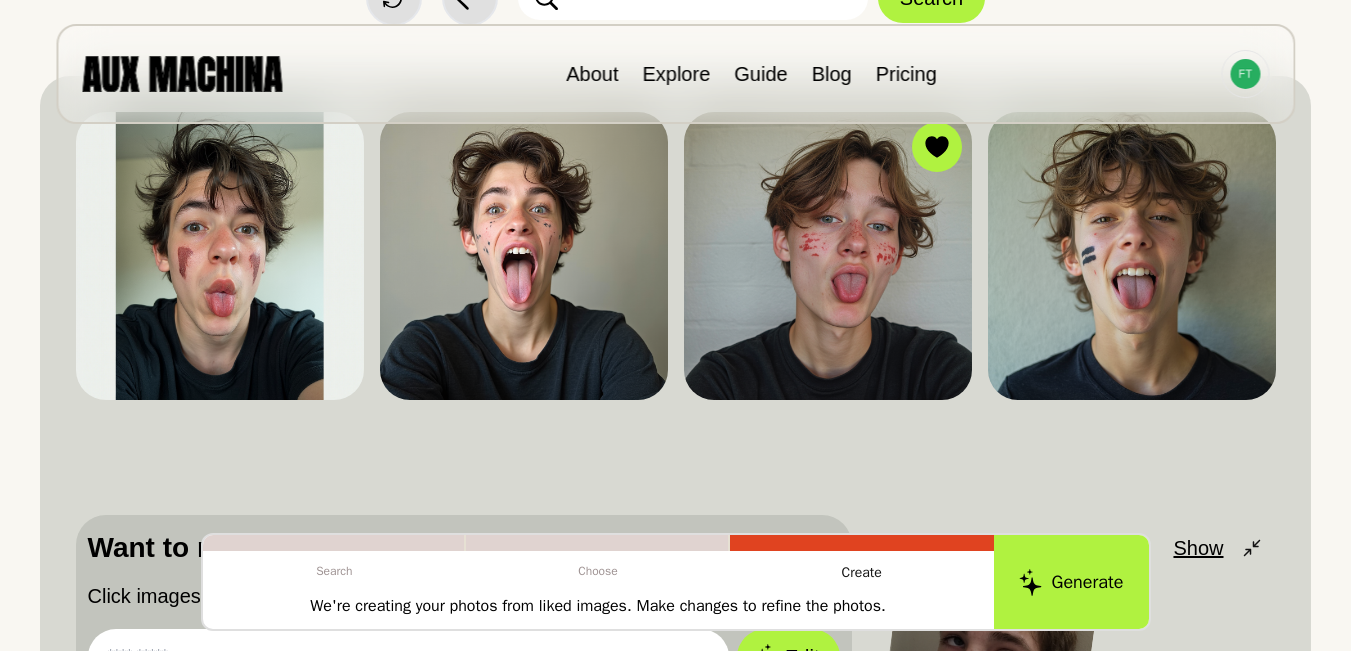 scroll, scrollTop: 433, scrollLeft: 0, axis: vertical 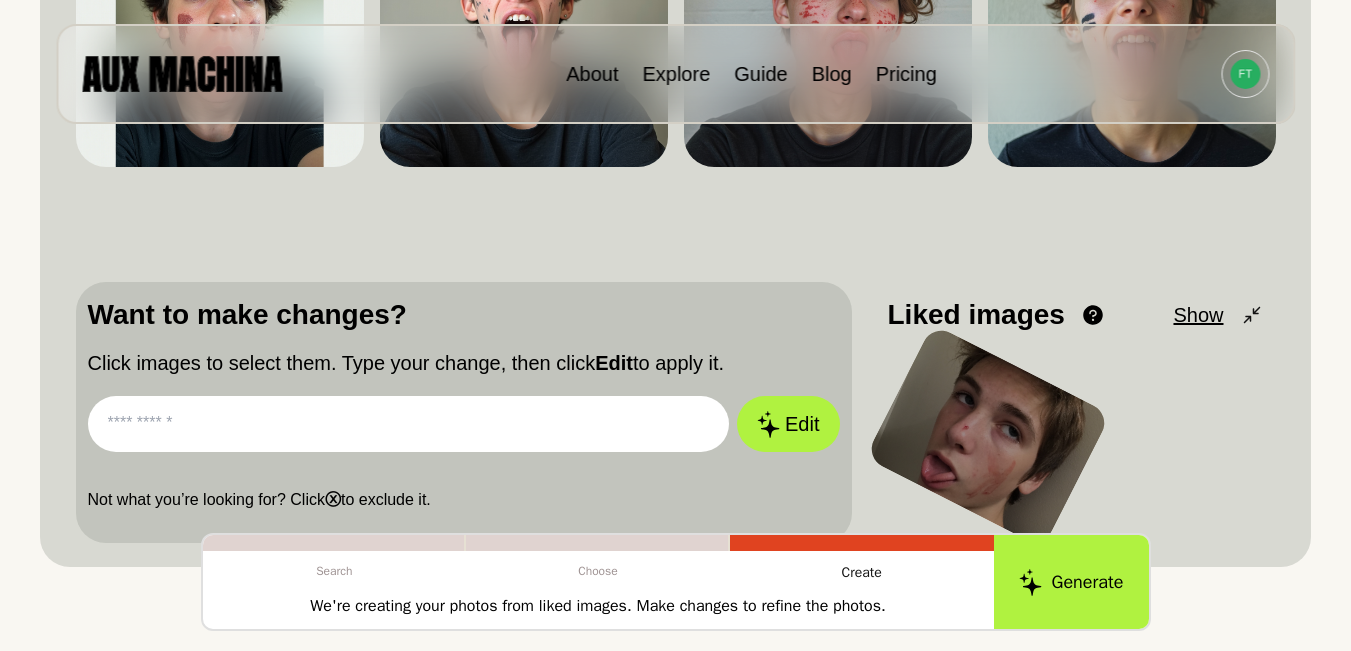 paste on "**********" 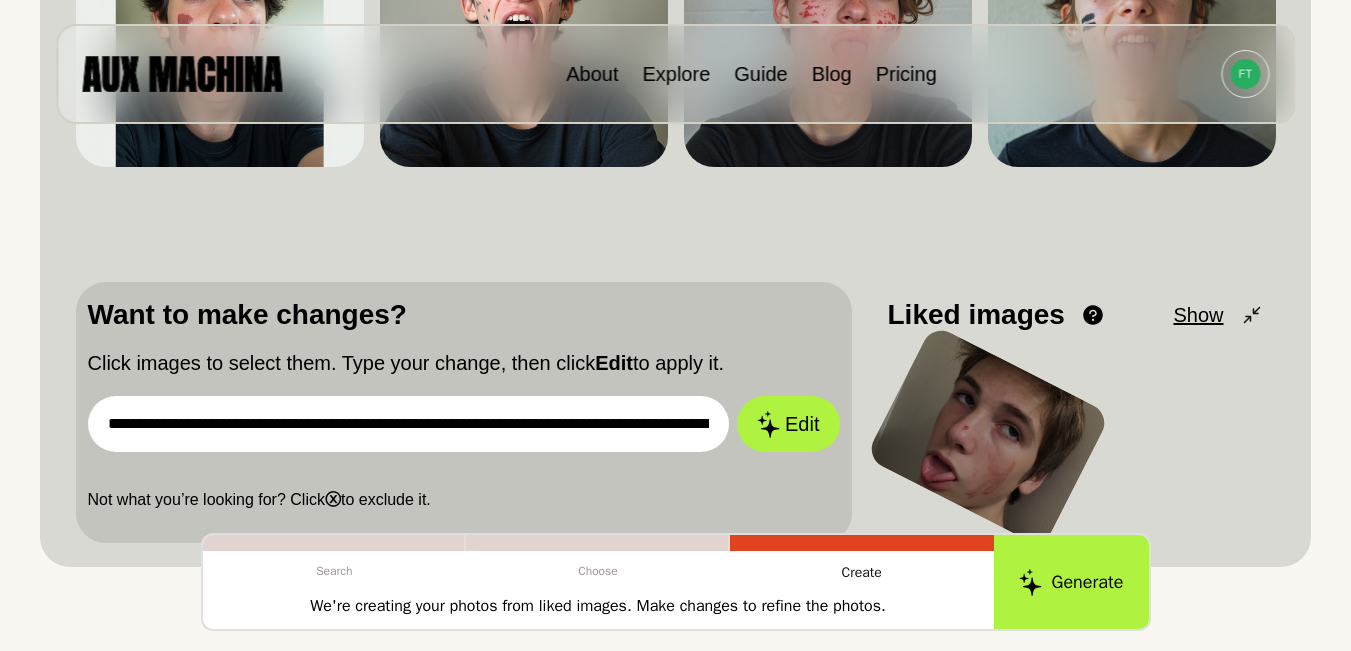 scroll, scrollTop: 0, scrollLeft: 3598, axis: horizontal 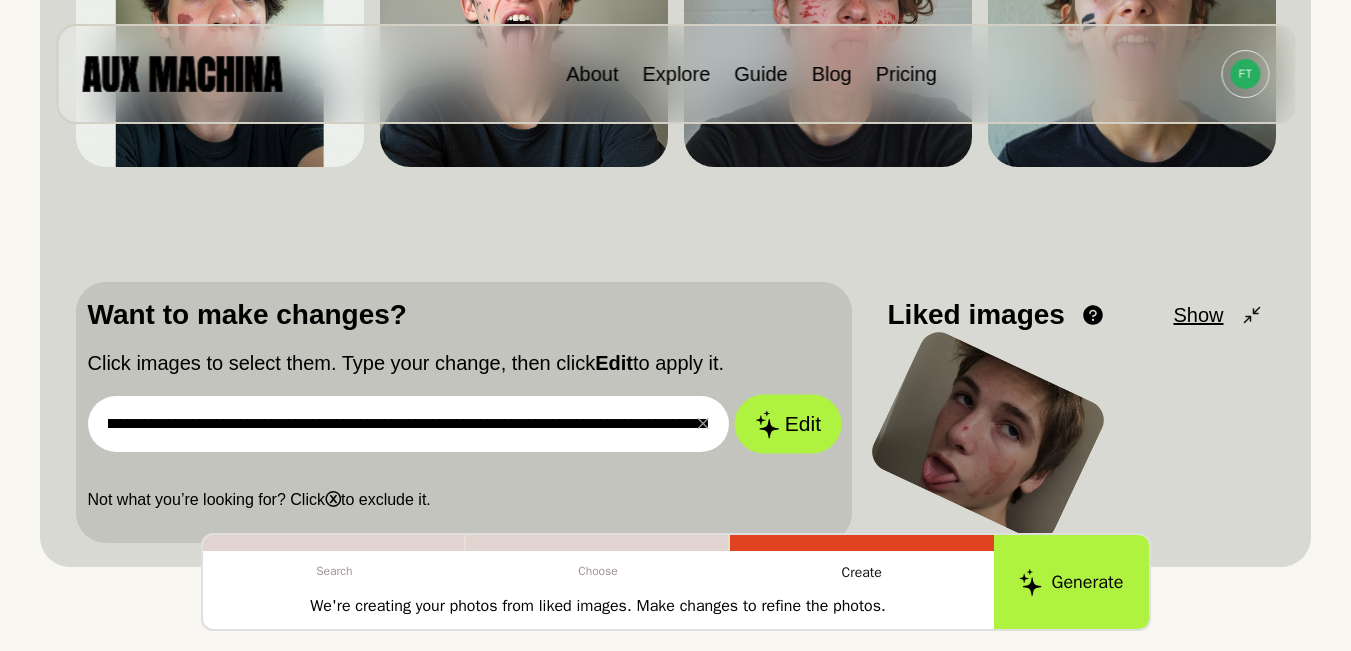 type on "**********" 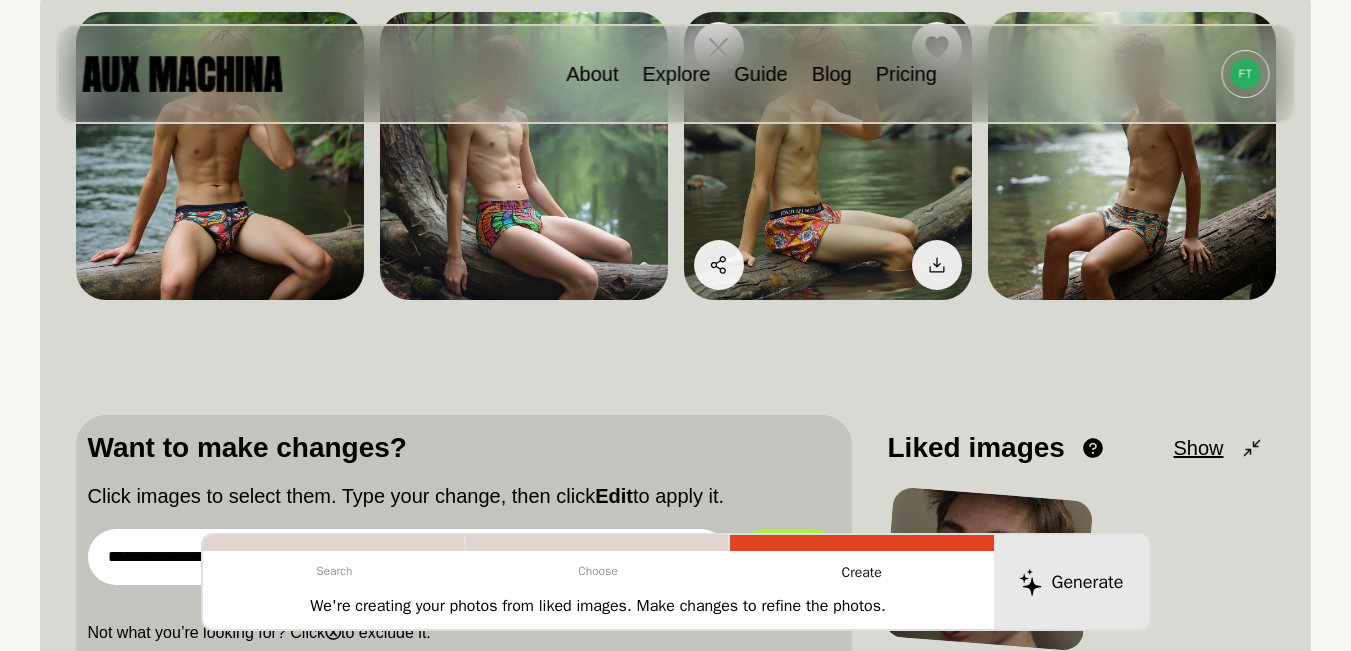 scroll, scrollTop: 167, scrollLeft: 0, axis: vertical 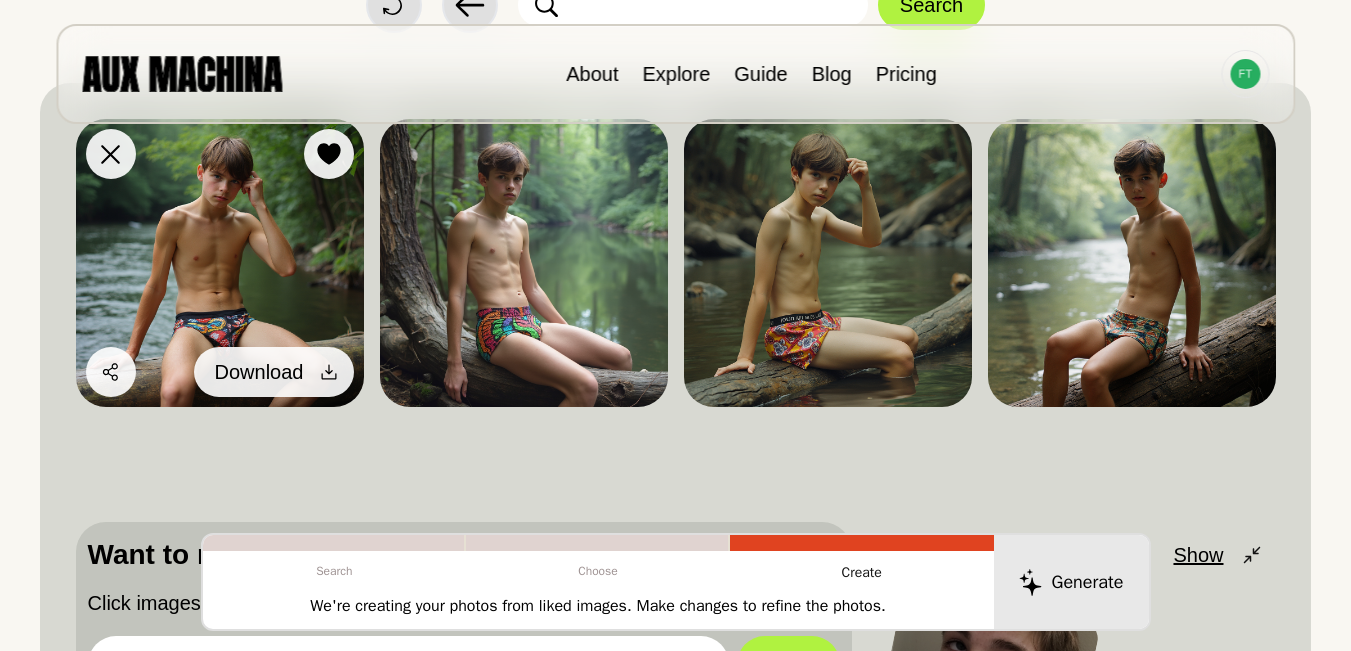 click 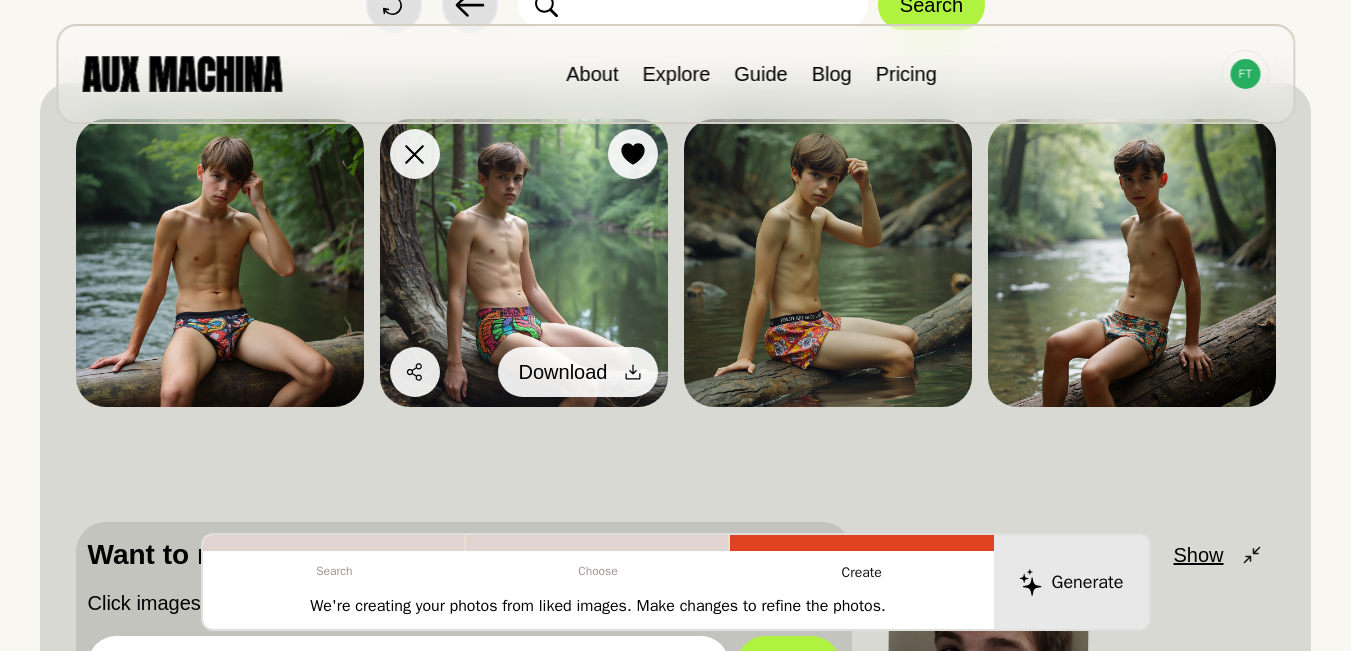 click 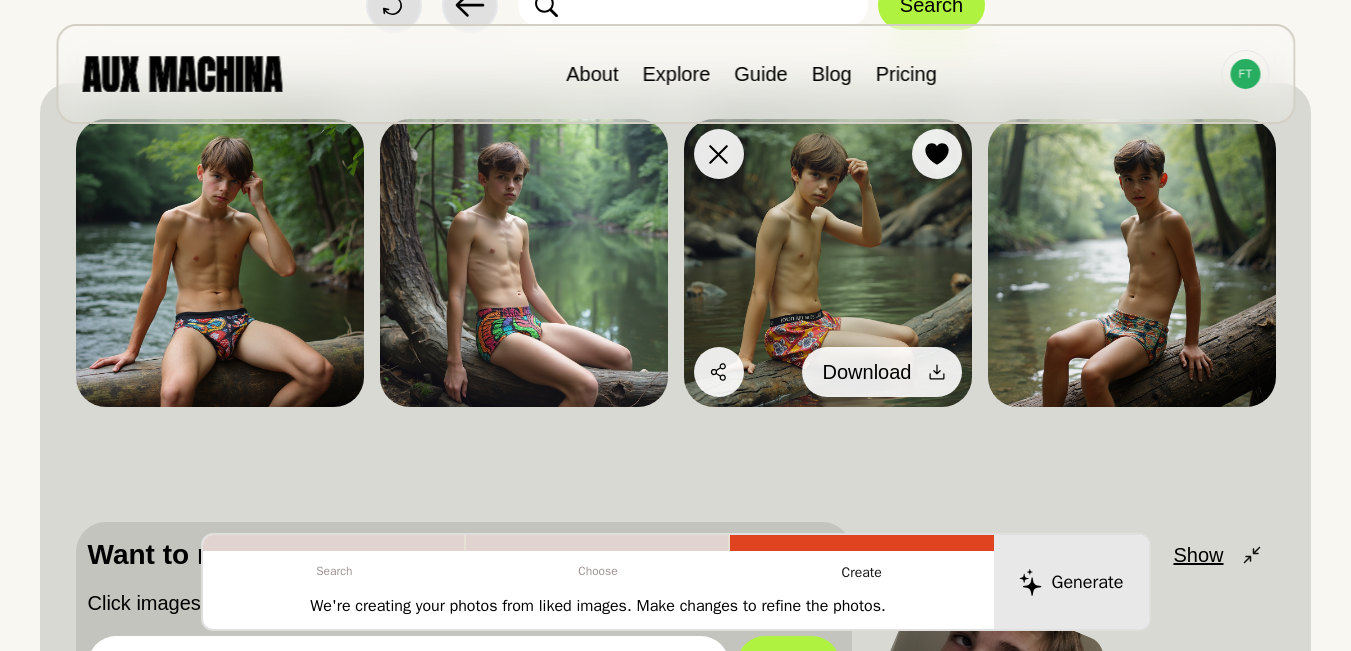 click 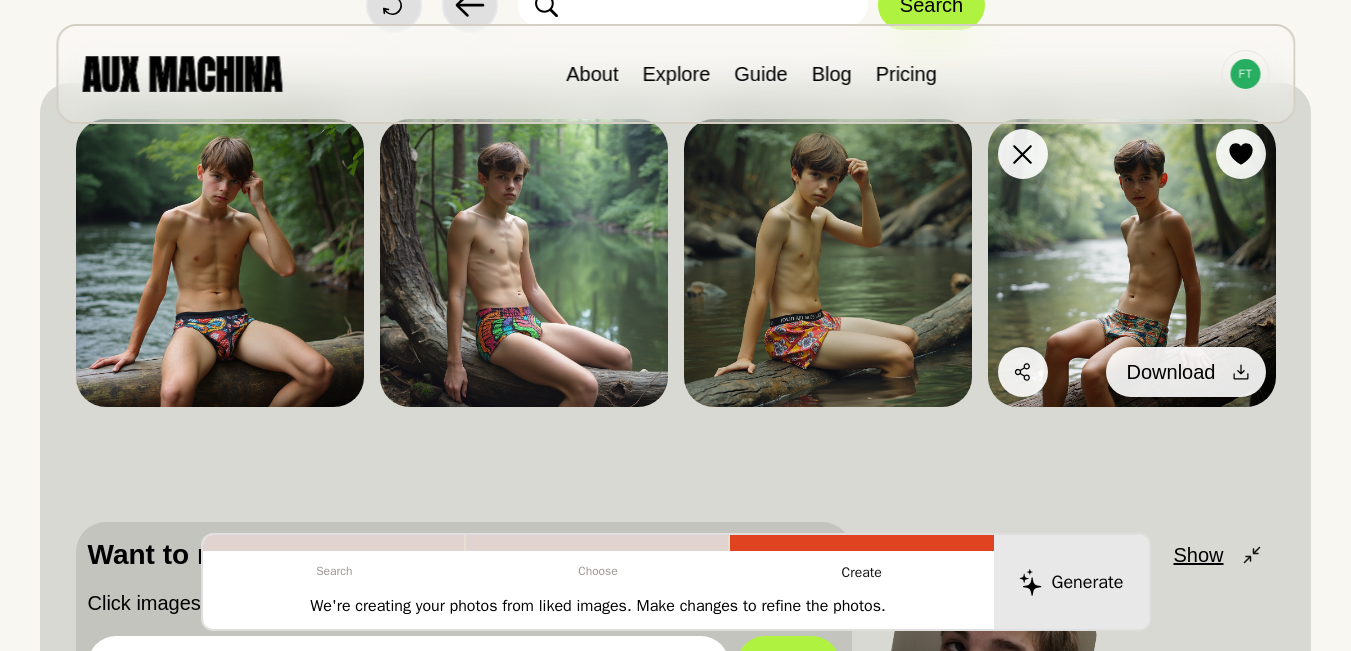 click 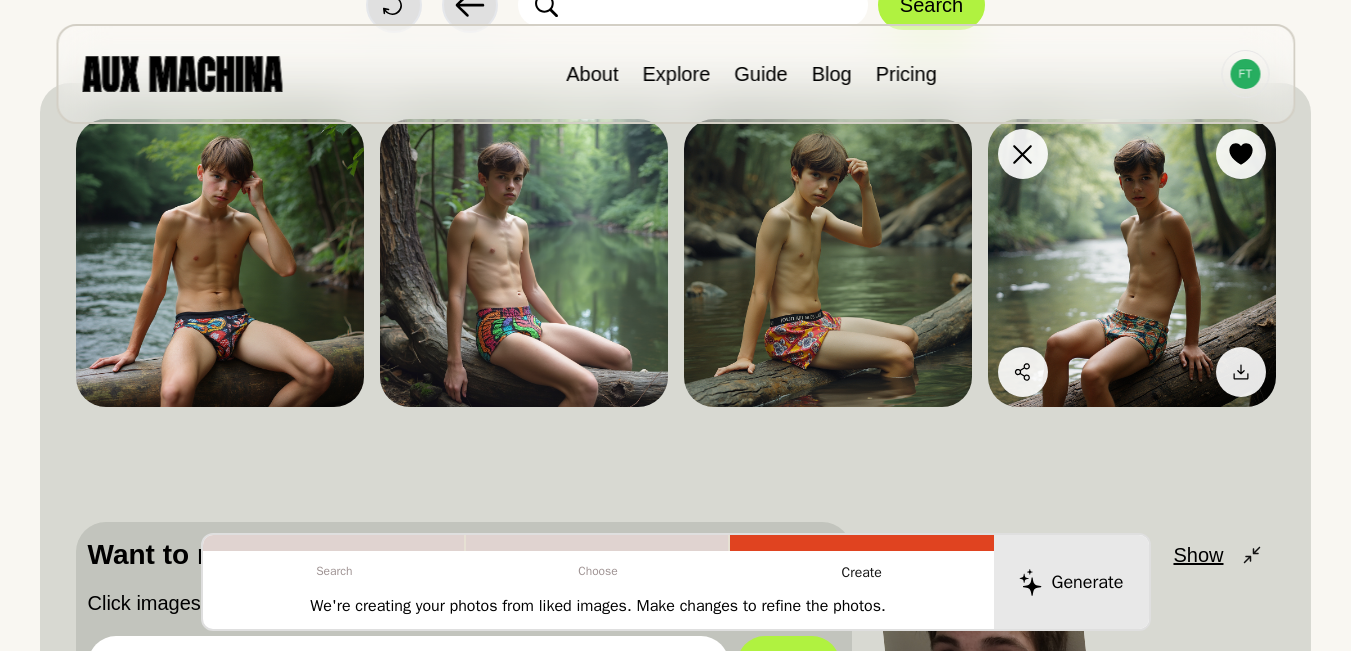 click at bounding box center (1132, 263) 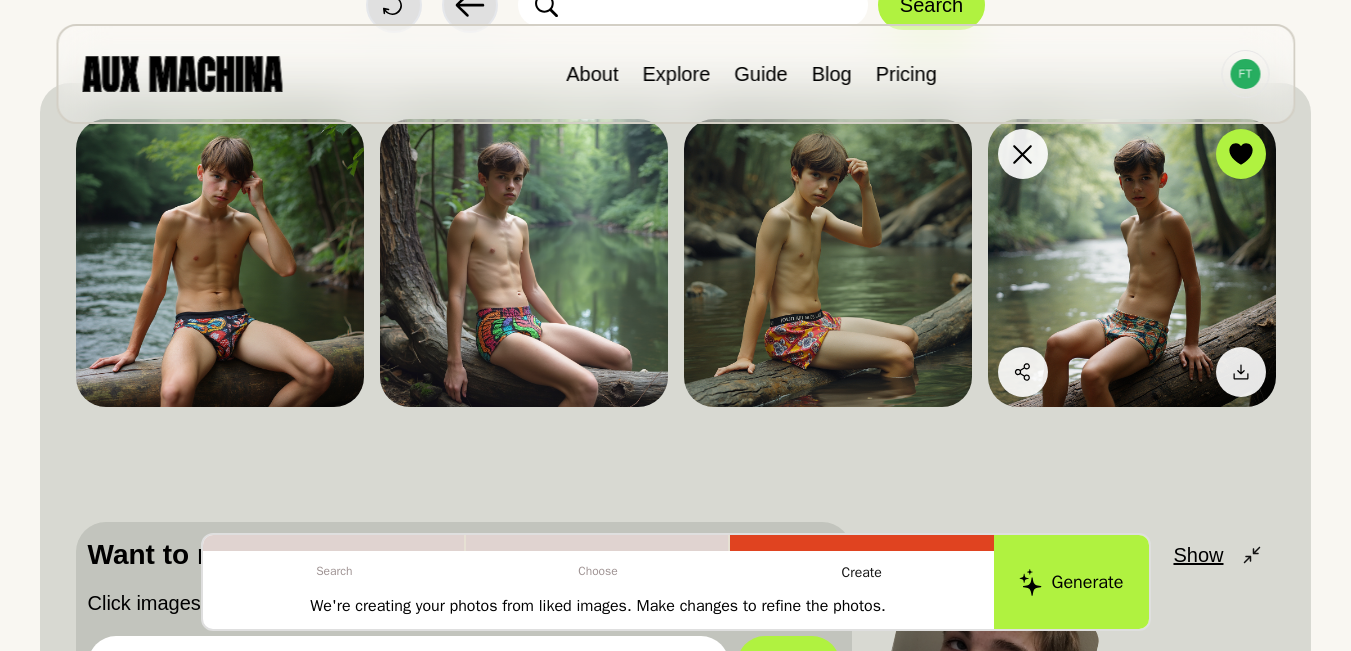 click at bounding box center [1132, 263] 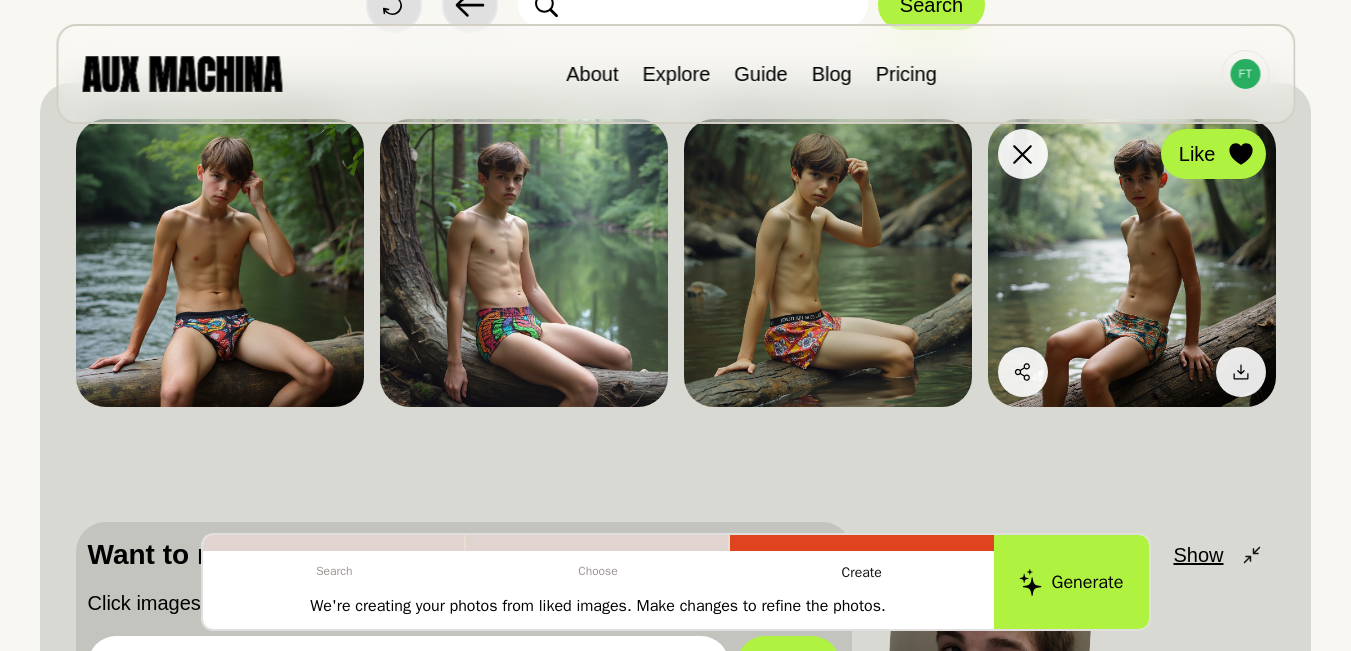 click at bounding box center [1241, 154] 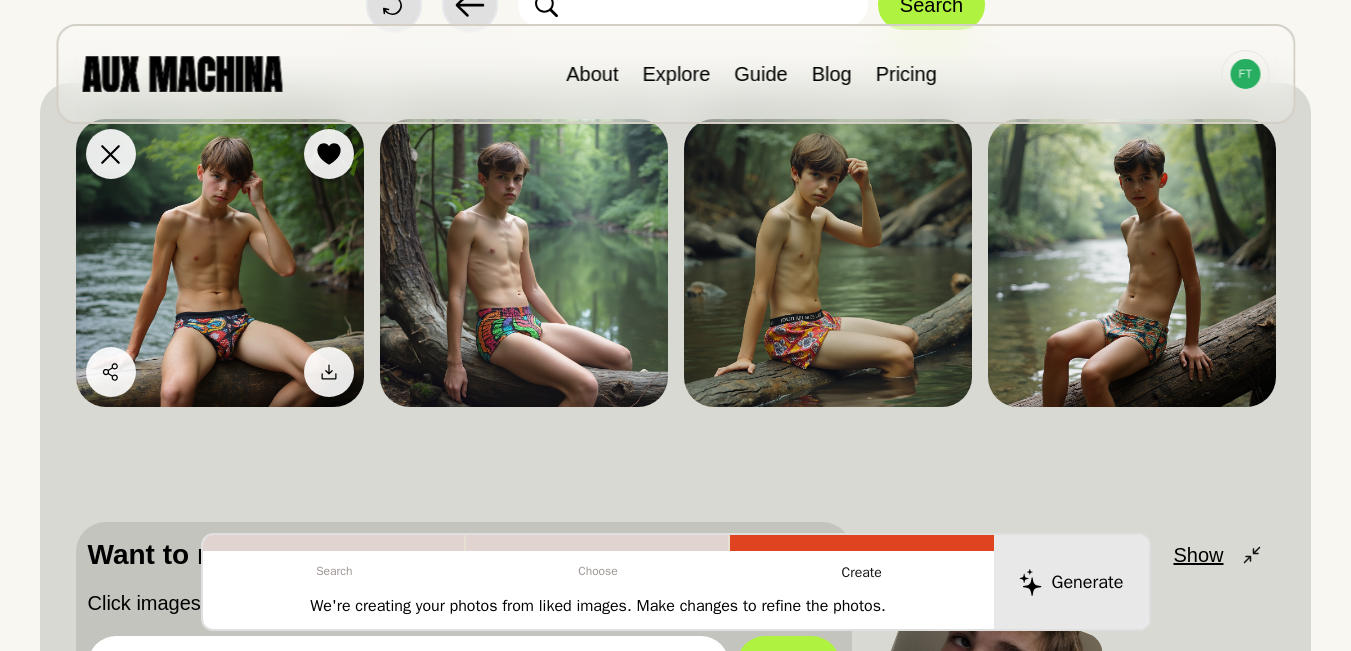 click at bounding box center [220, 263] 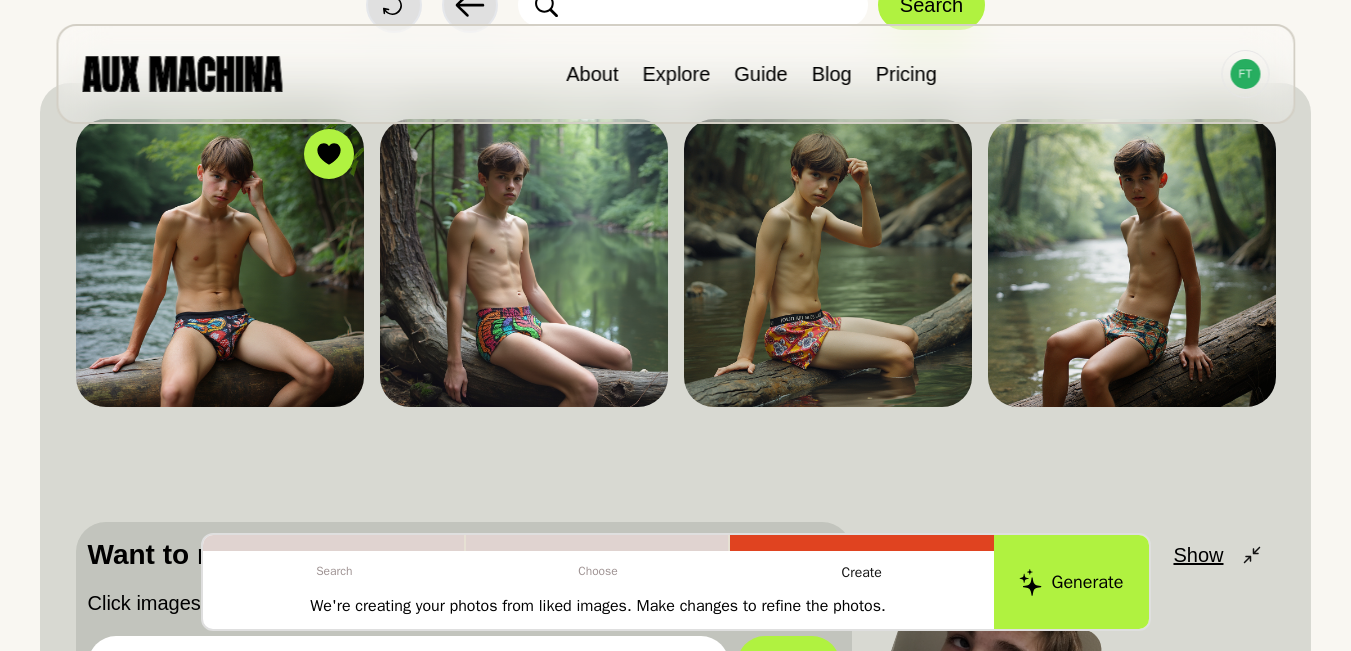 scroll, scrollTop: 360, scrollLeft: 0, axis: vertical 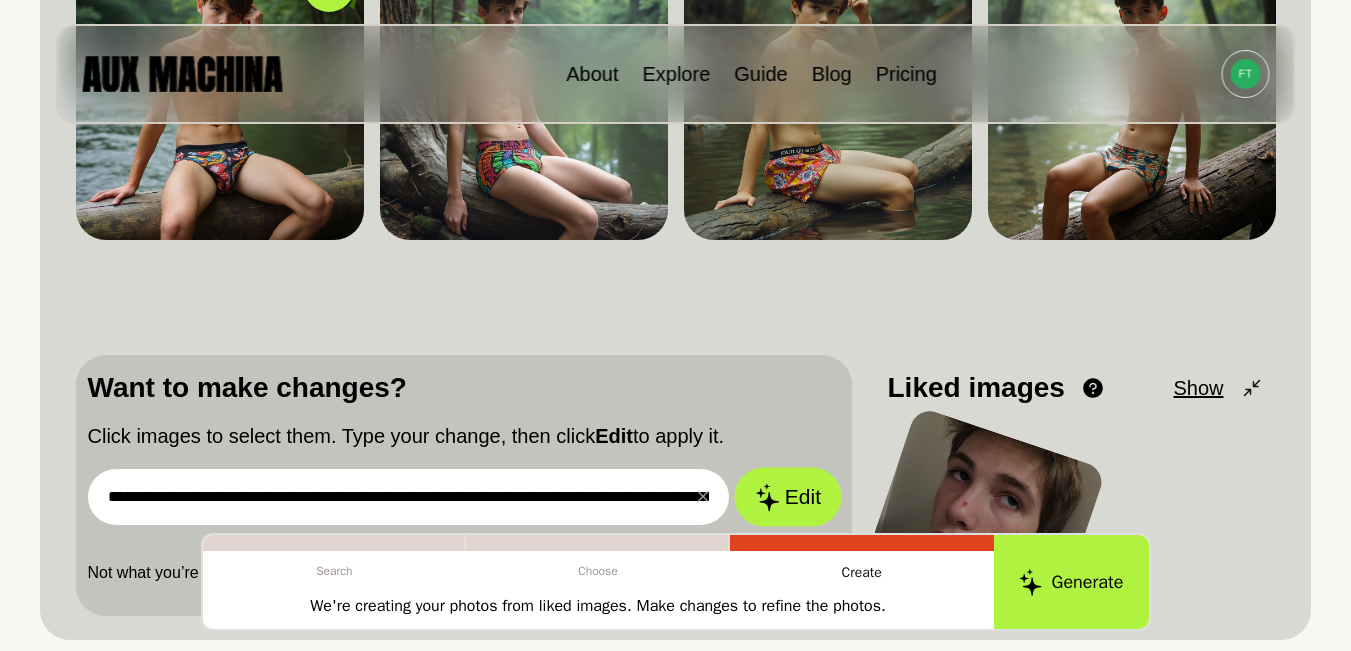 click 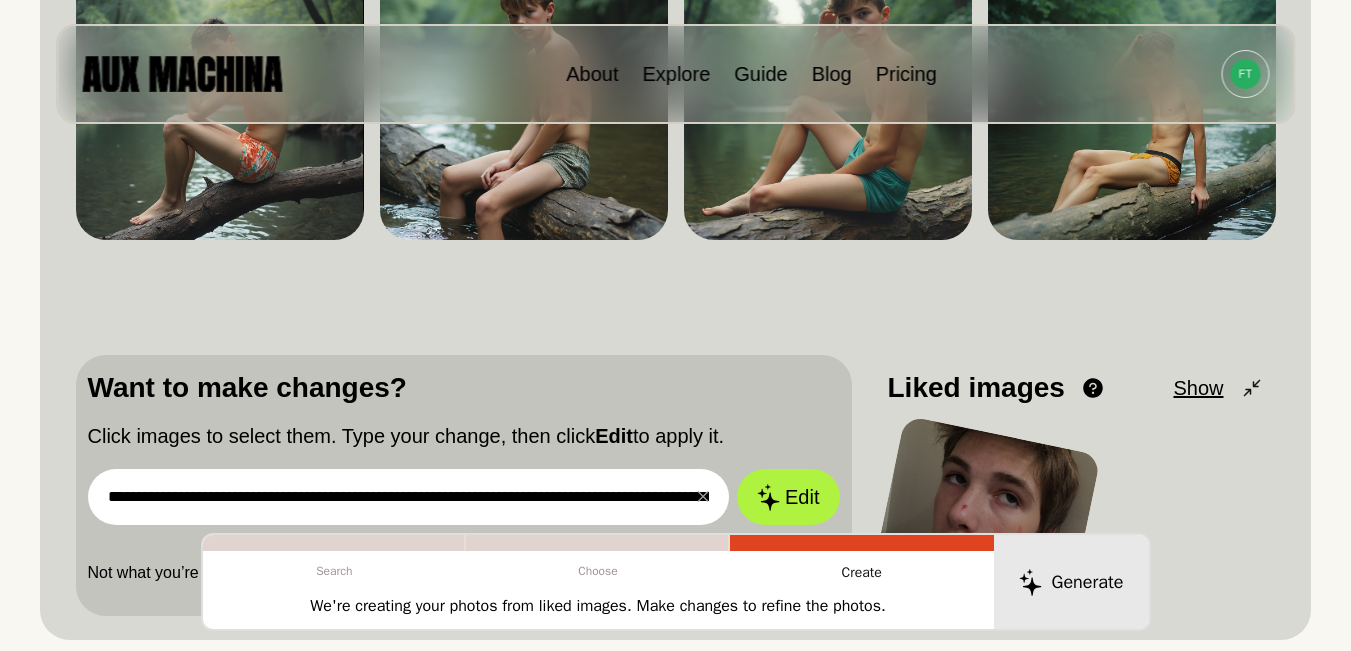 scroll, scrollTop: 260, scrollLeft: 0, axis: vertical 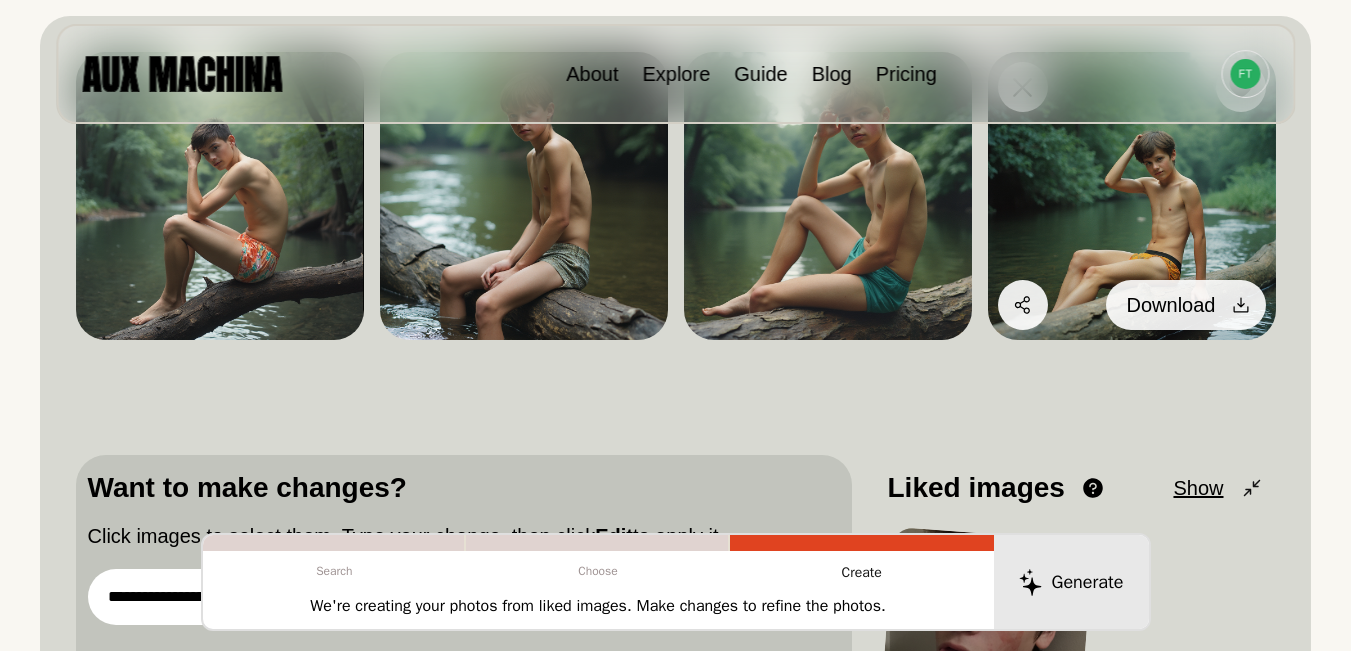 click on "Download" at bounding box center (1171, 305) 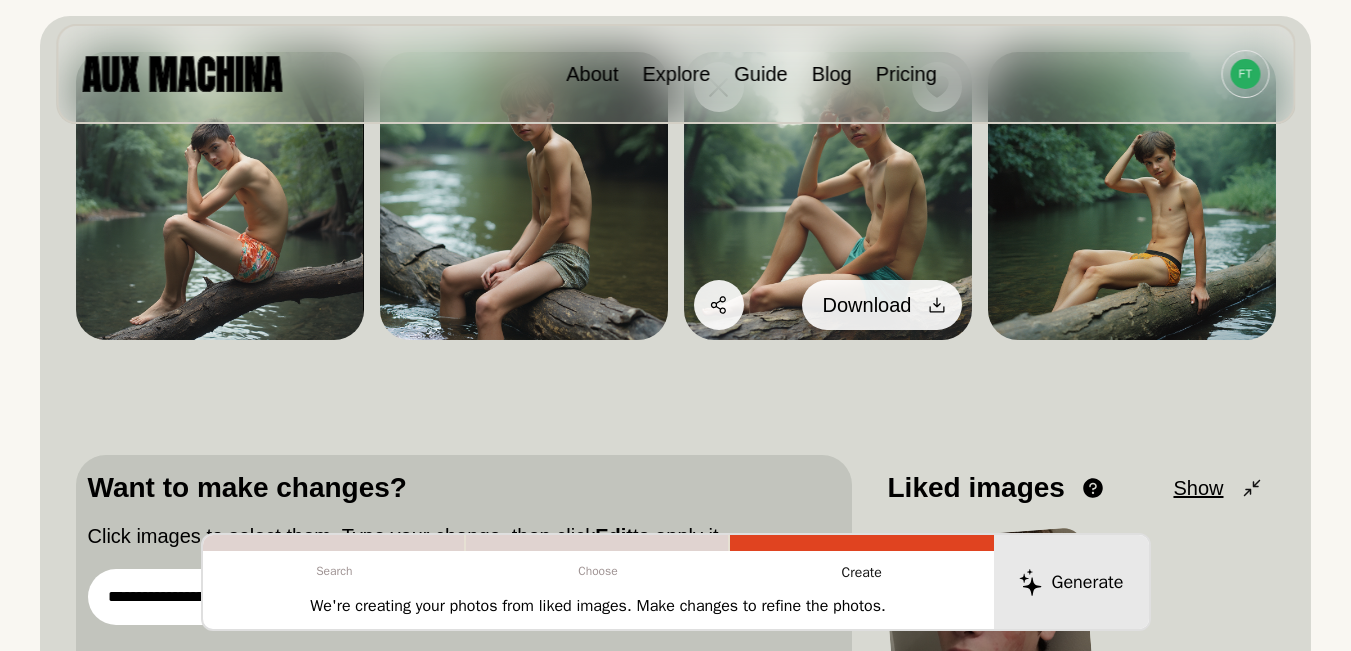click 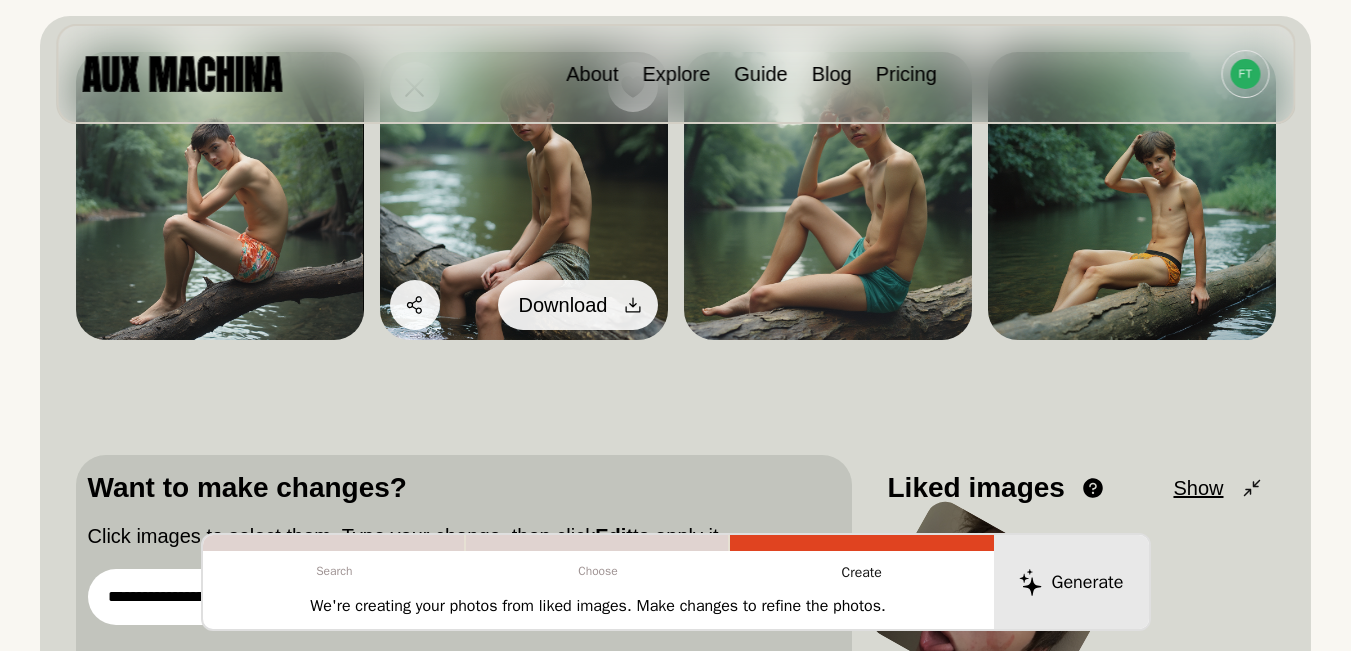 click at bounding box center [633, 305] 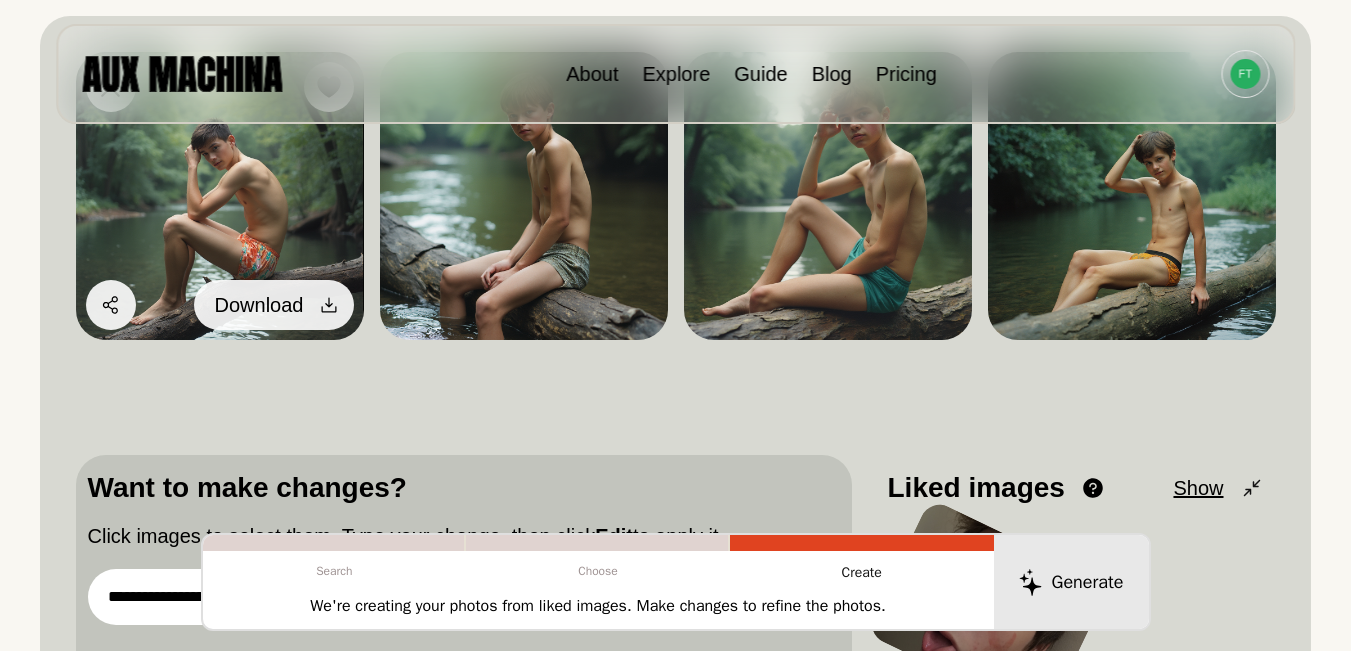 click 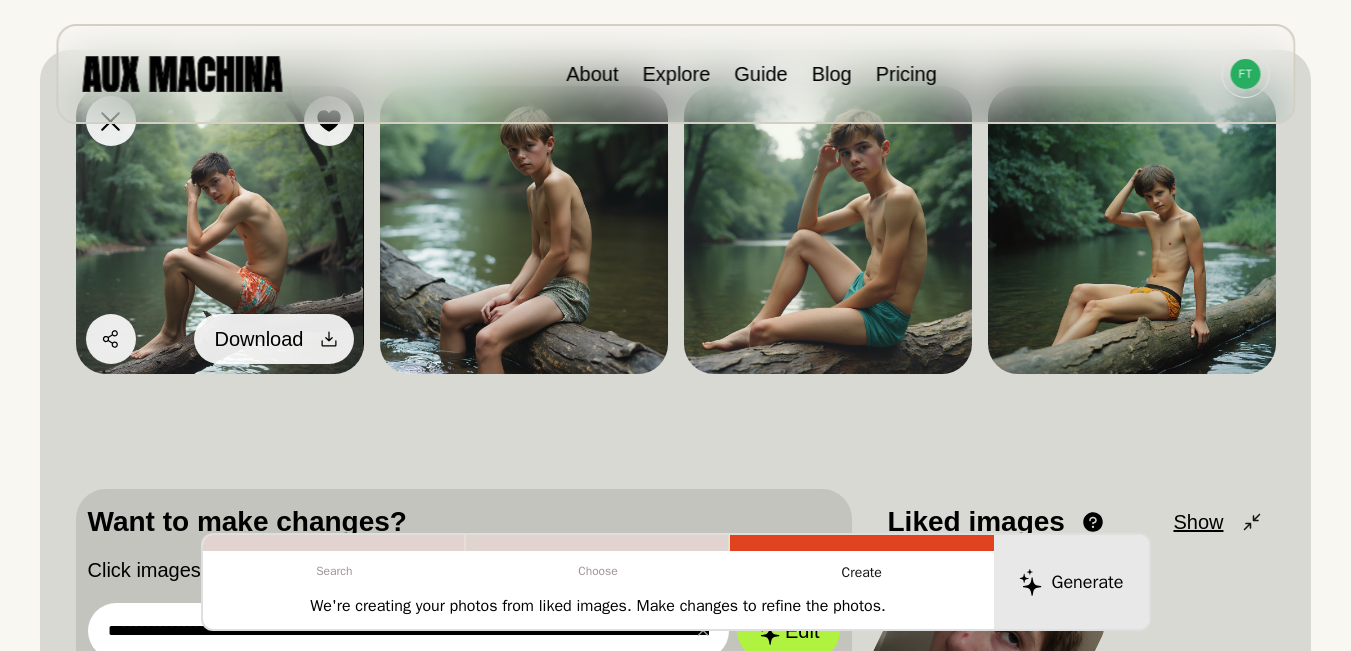 scroll, scrollTop: 193, scrollLeft: 0, axis: vertical 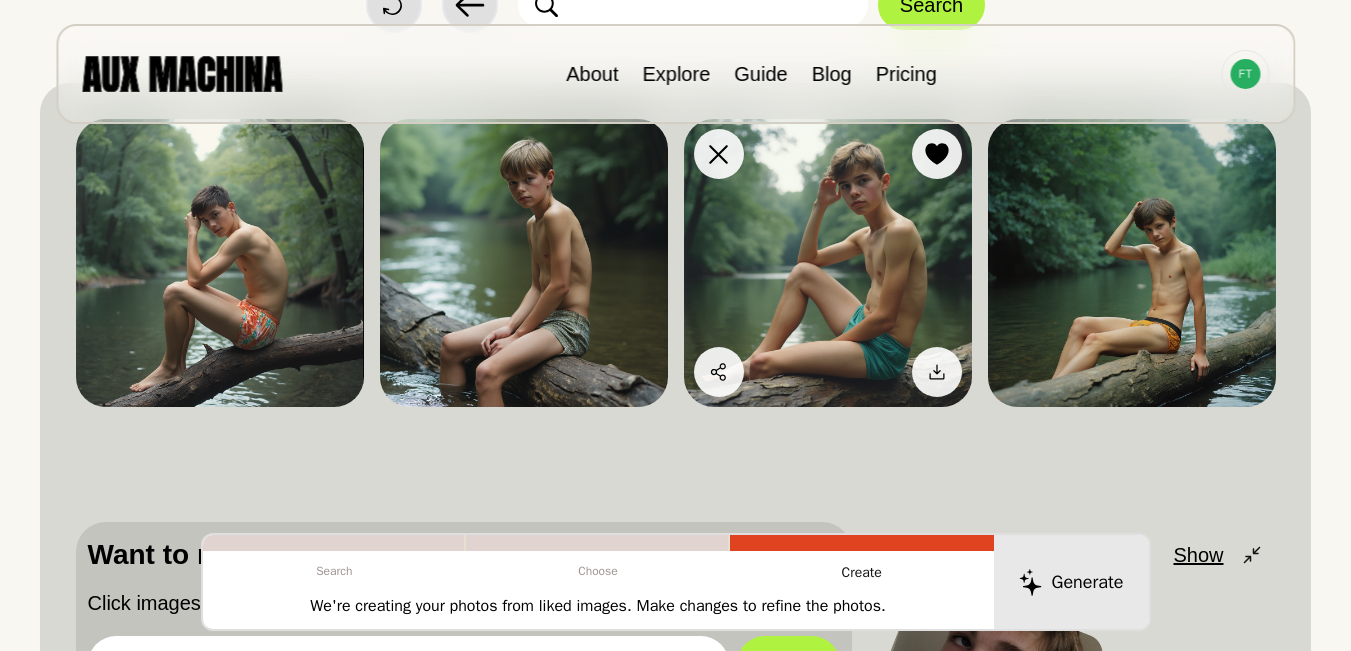 click at bounding box center [828, 263] 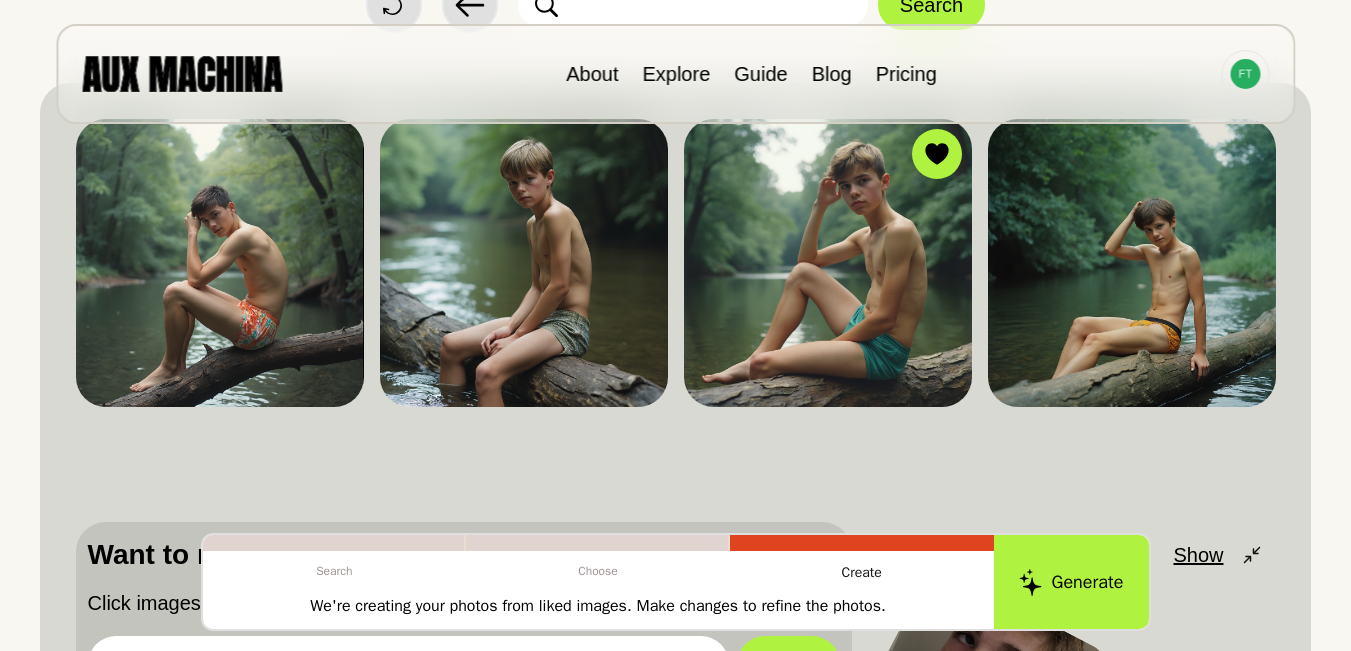 scroll, scrollTop: 326, scrollLeft: 0, axis: vertical 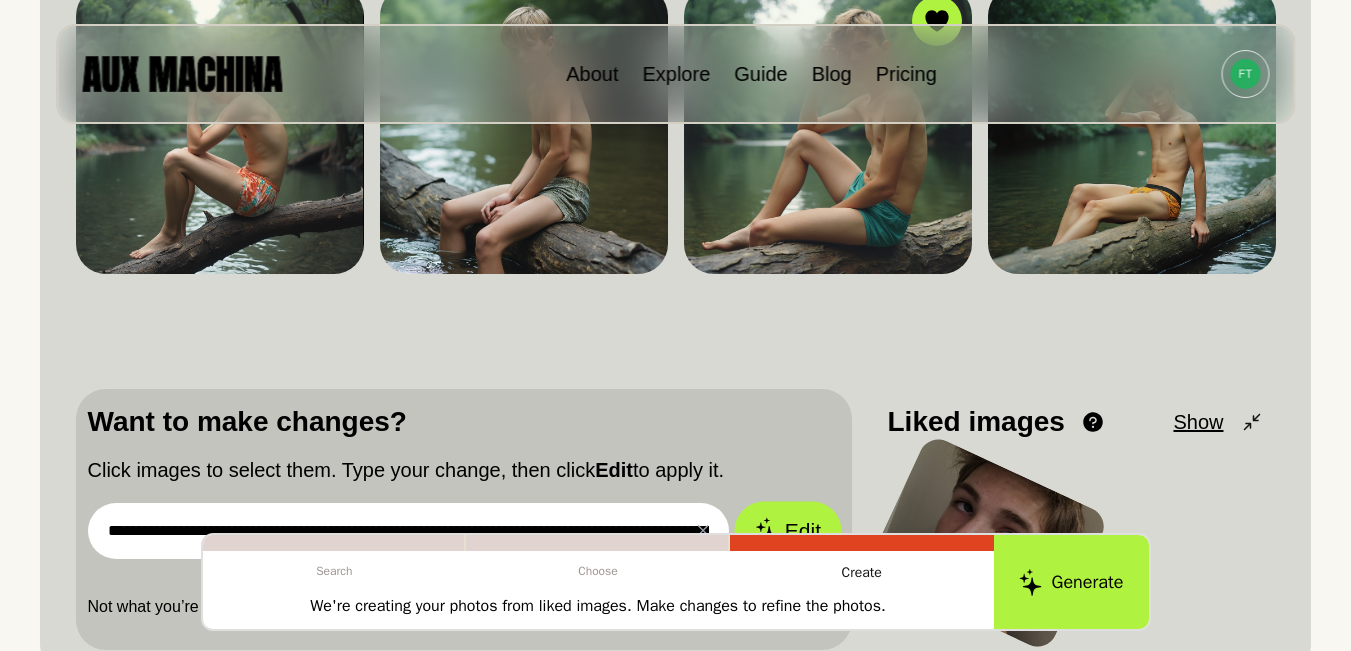 click on "Edit" at bounding box center [788, 531] 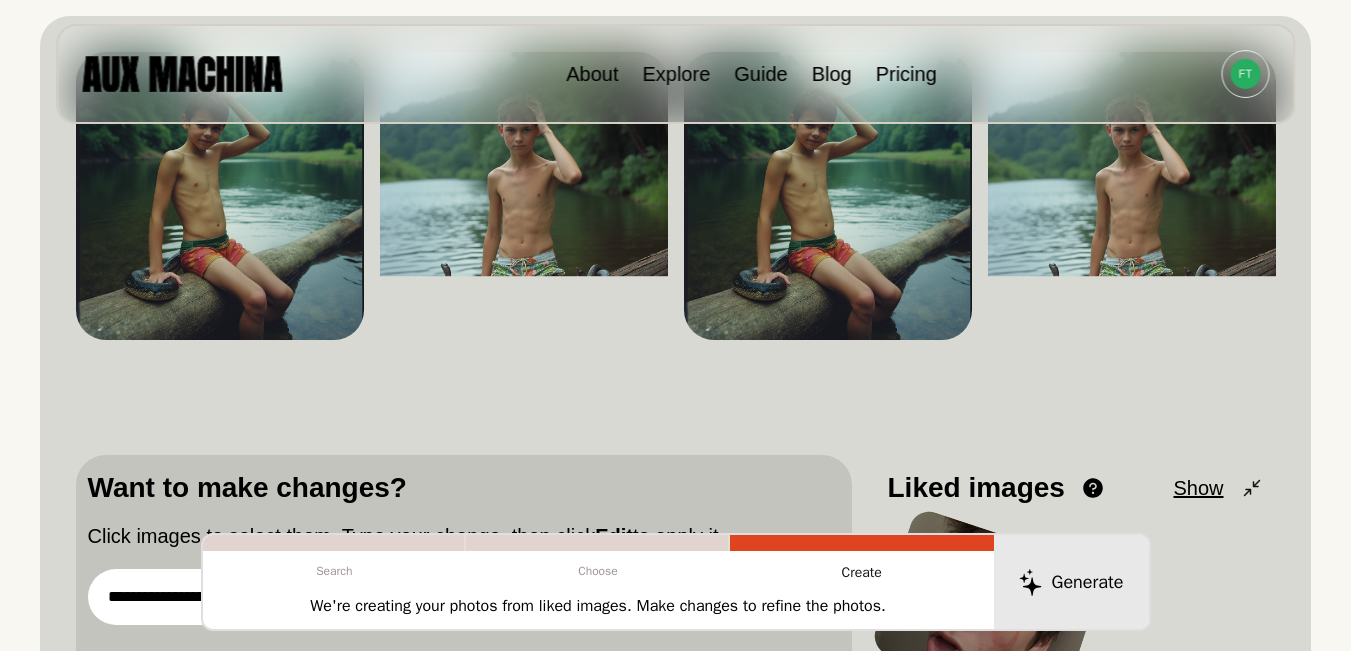 scroll, scrollTop: 193, scrollLeft: 0, axis: vertical 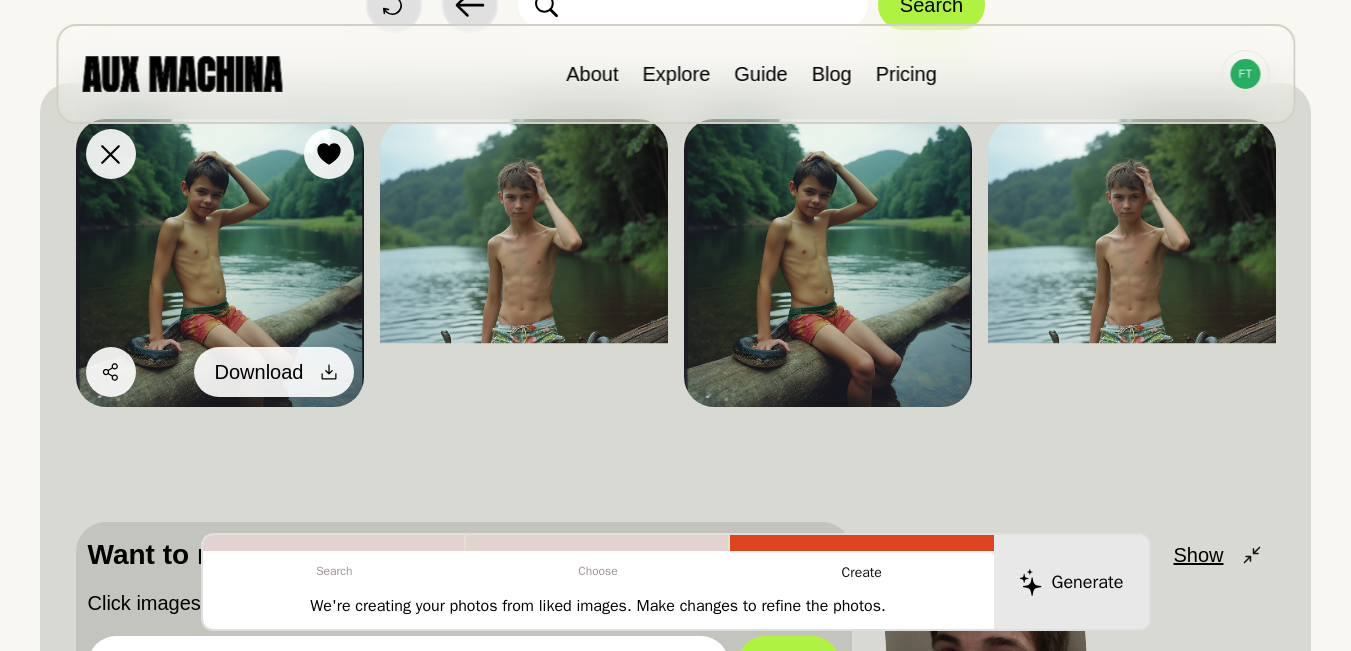 click 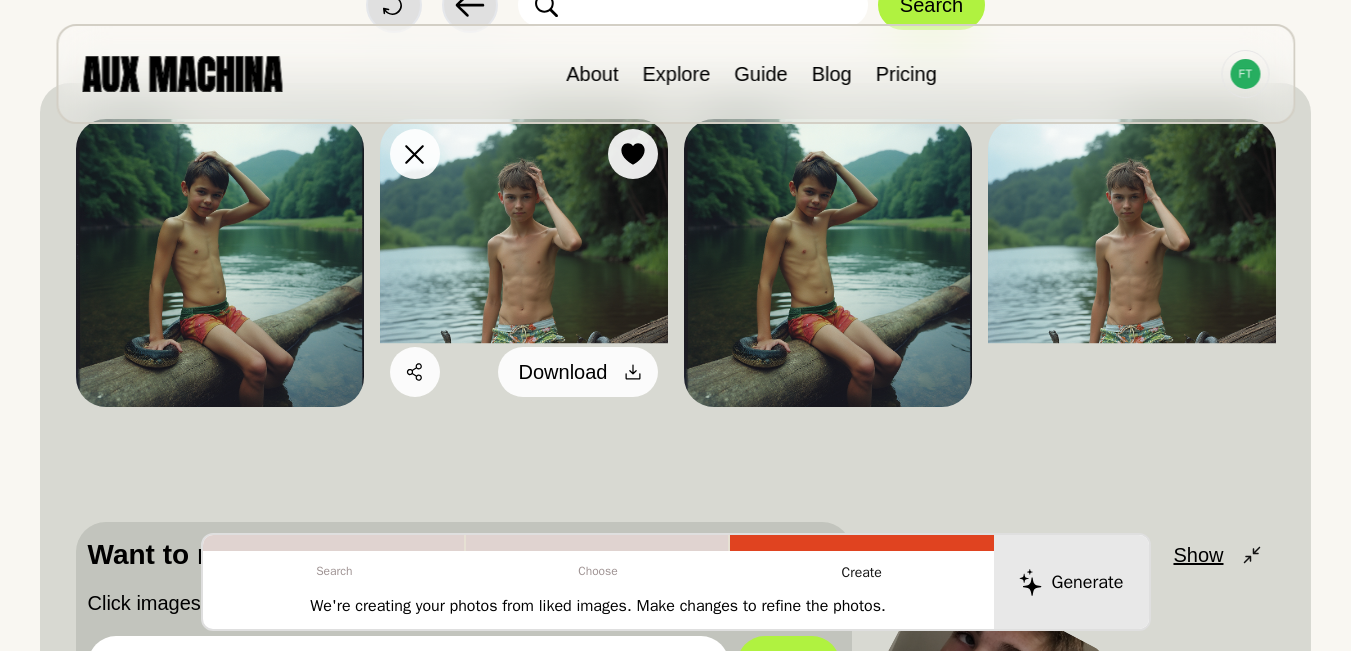 click 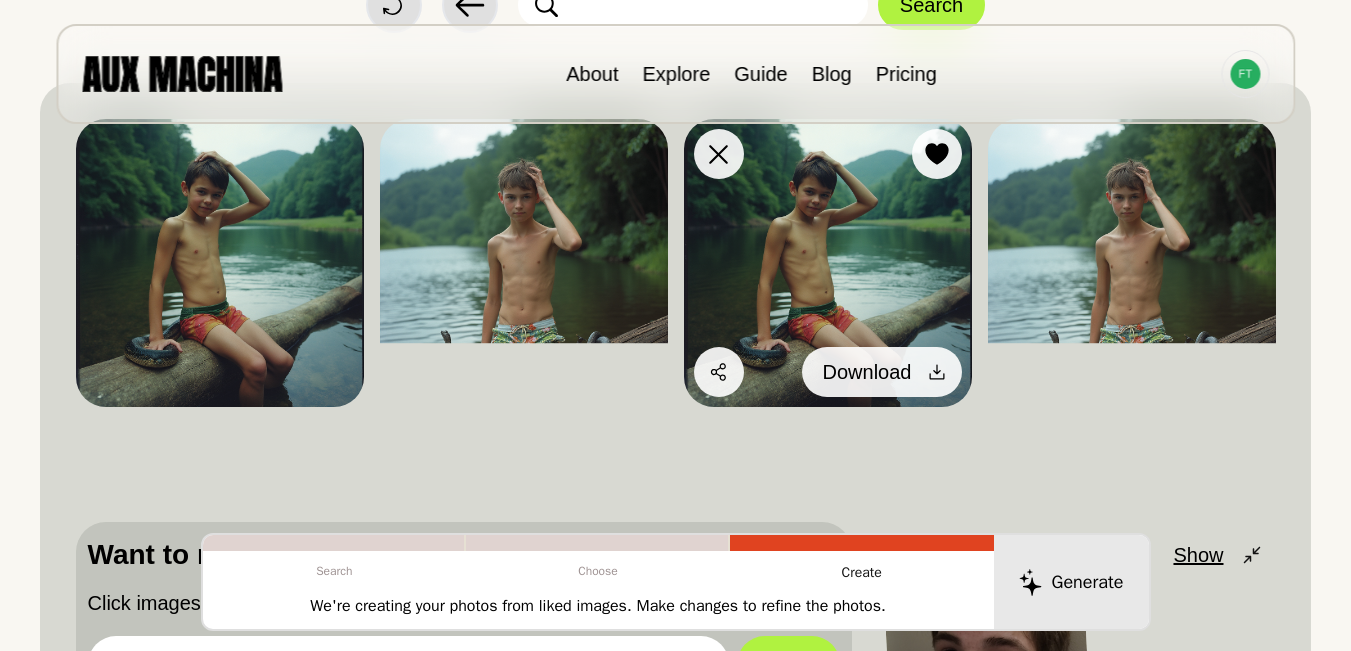 click 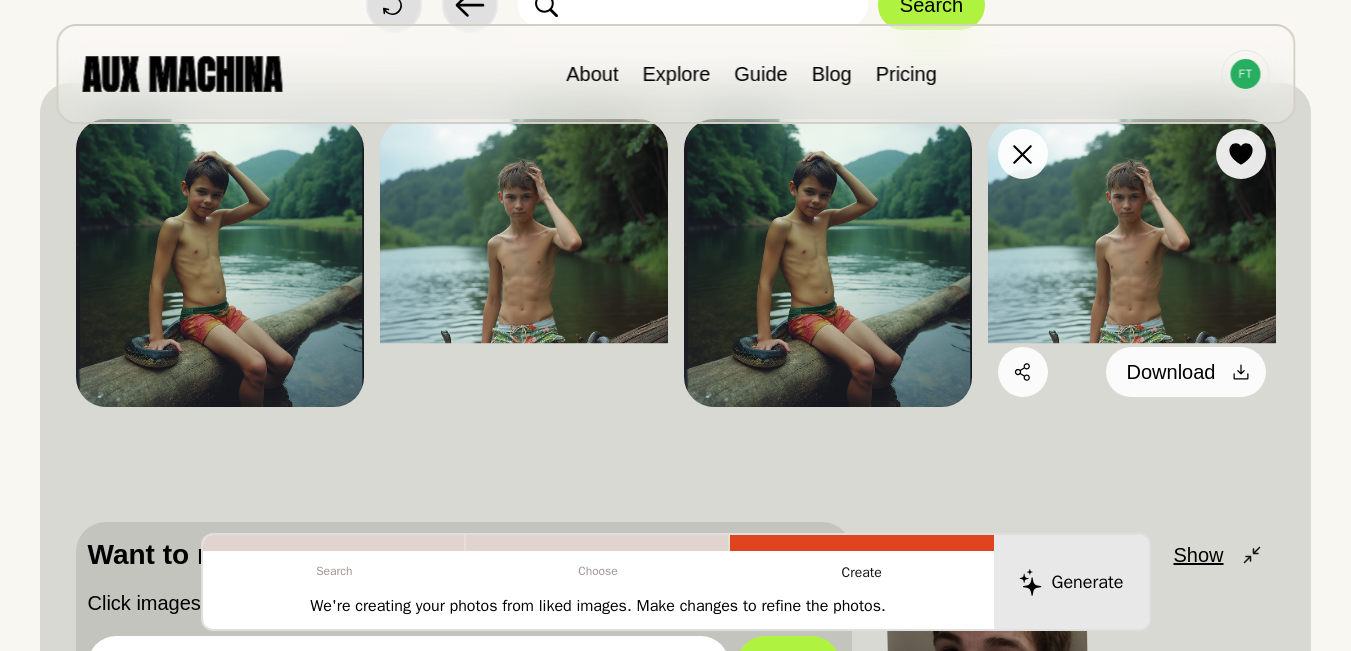 click 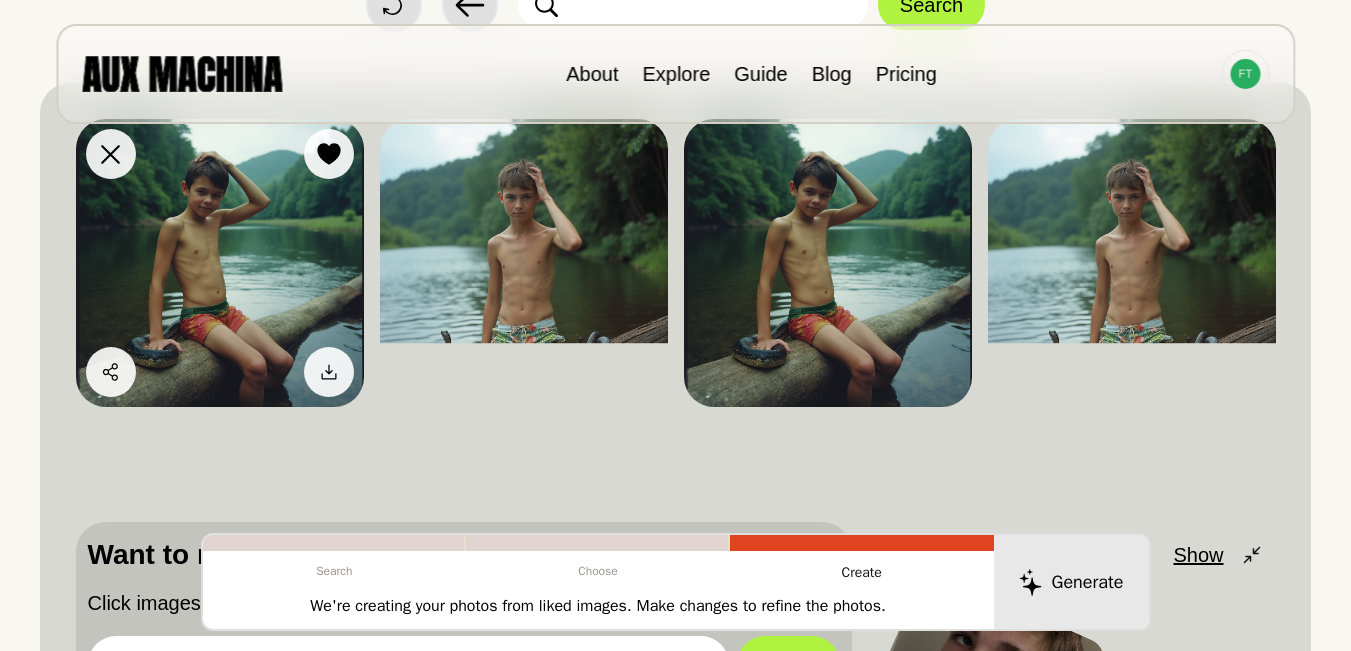click at bounding box center [220, 263] 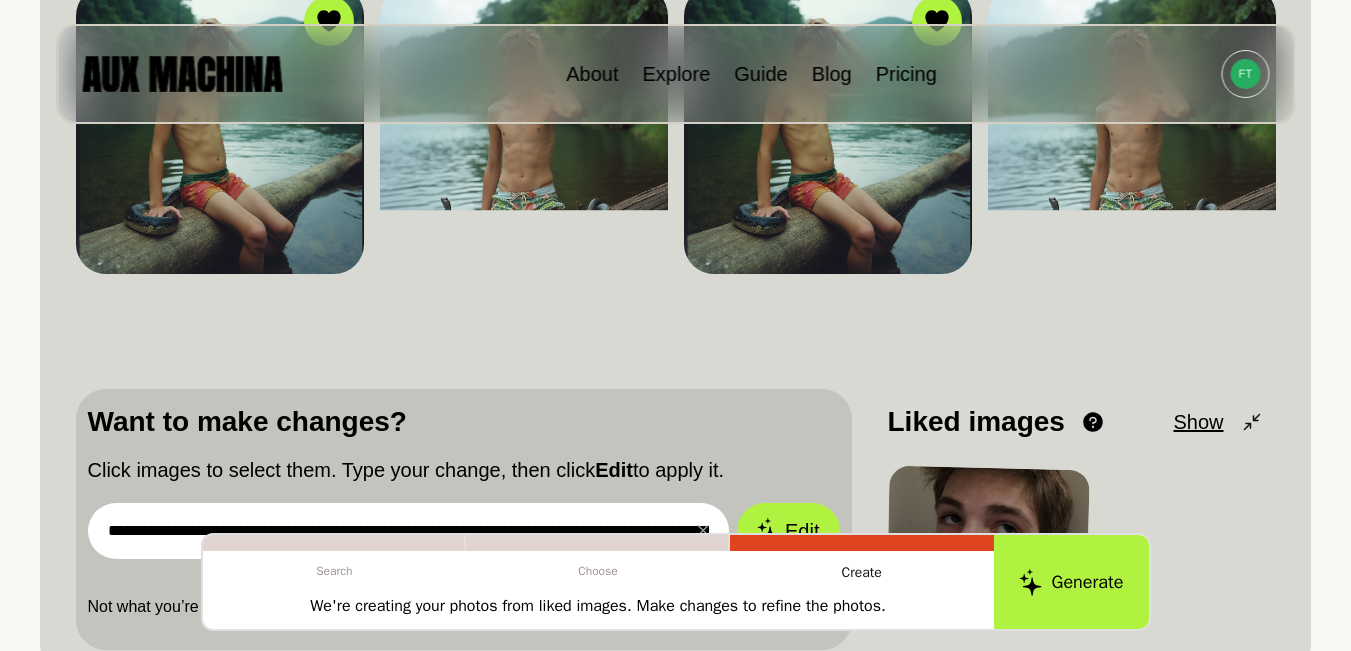 scroll, scrollTop: 360, scrollLeft: 0, axis: vertical 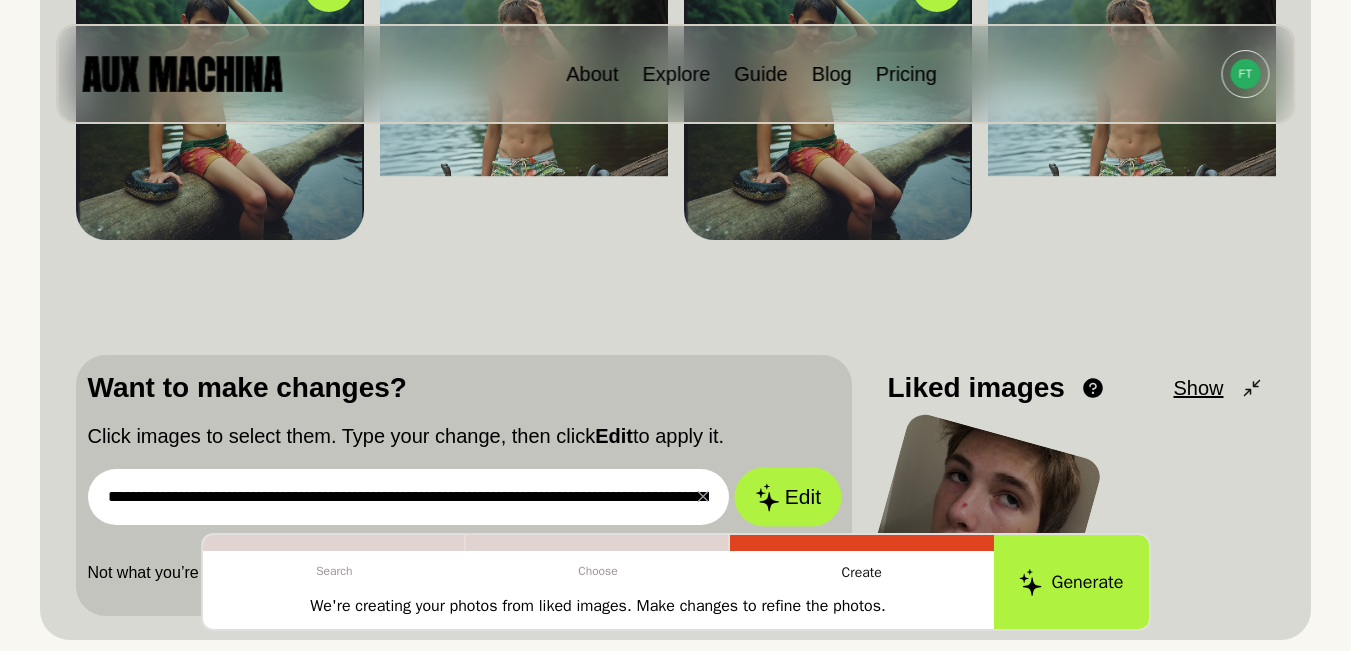 click on "Edit" at bounding box center [788, 497] 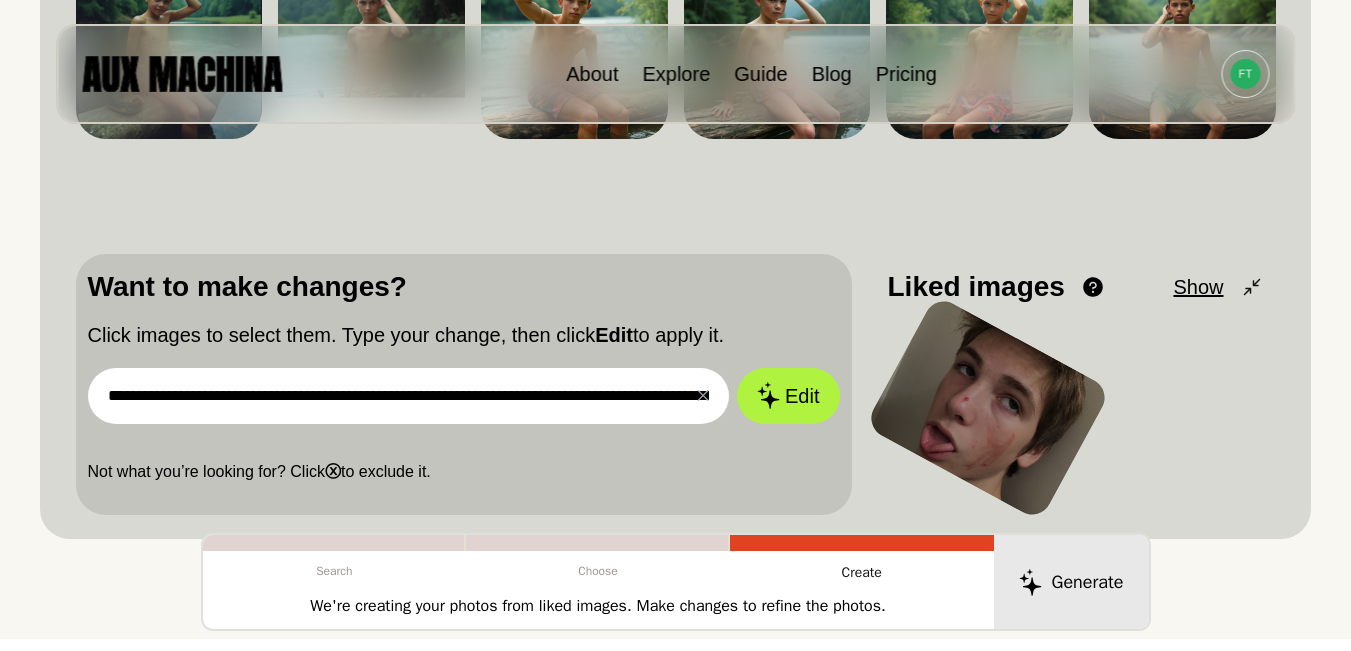 scroll, scrollTop: 193, scrollLeft: 0, axis: vertical 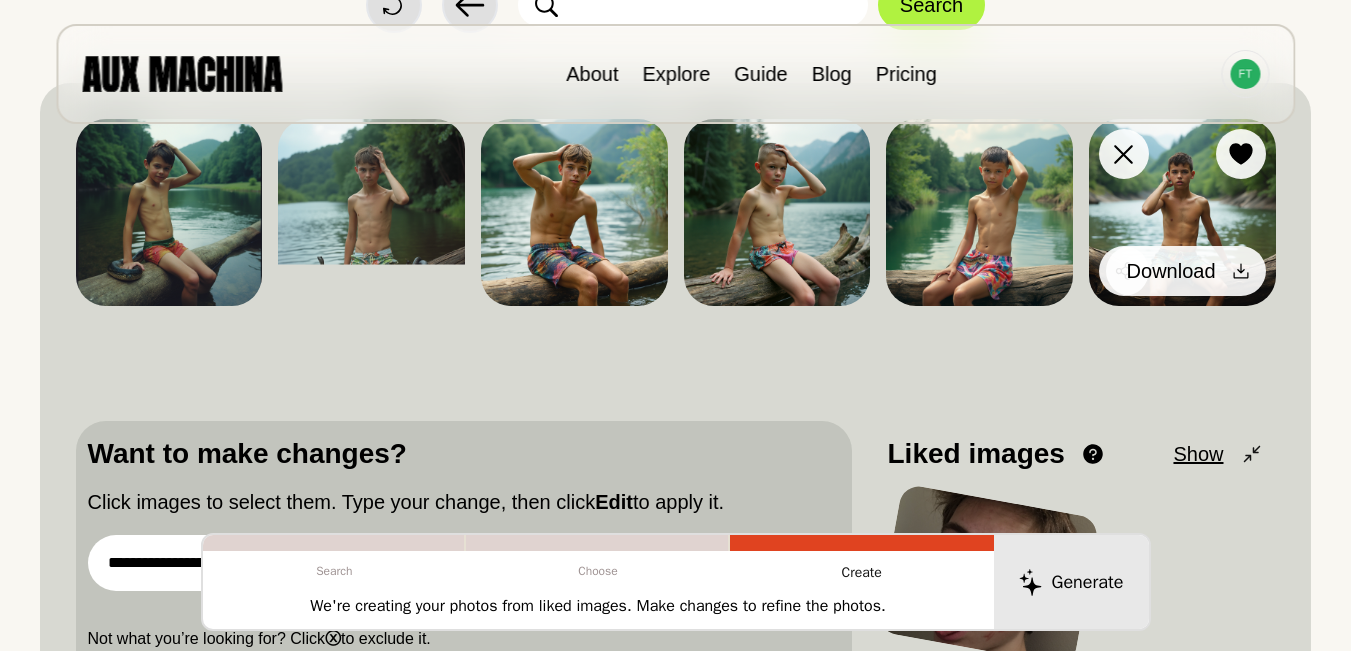 click 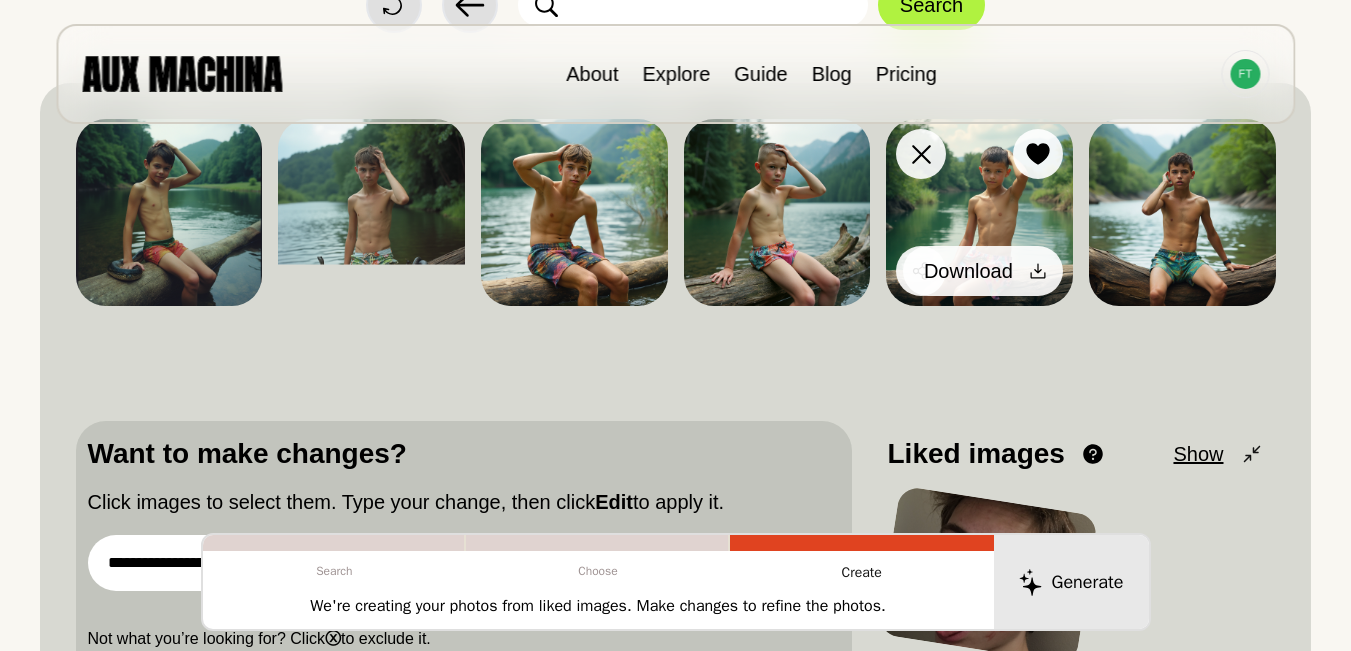 click 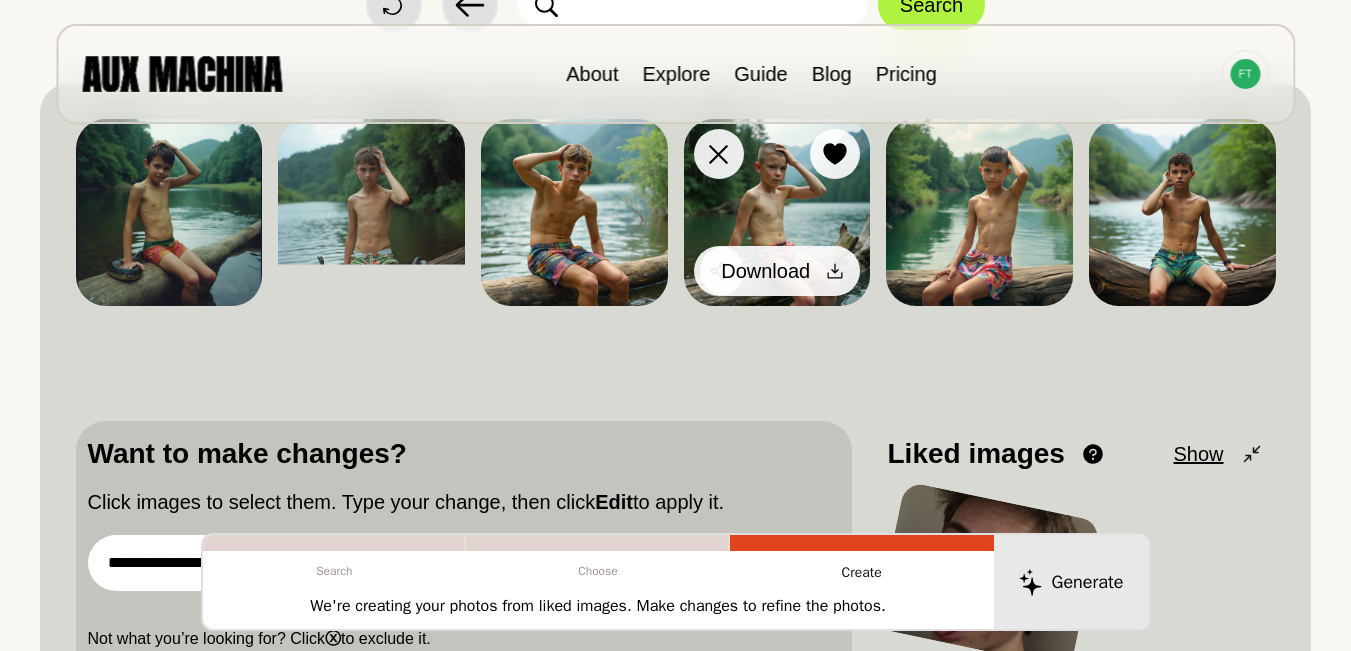click 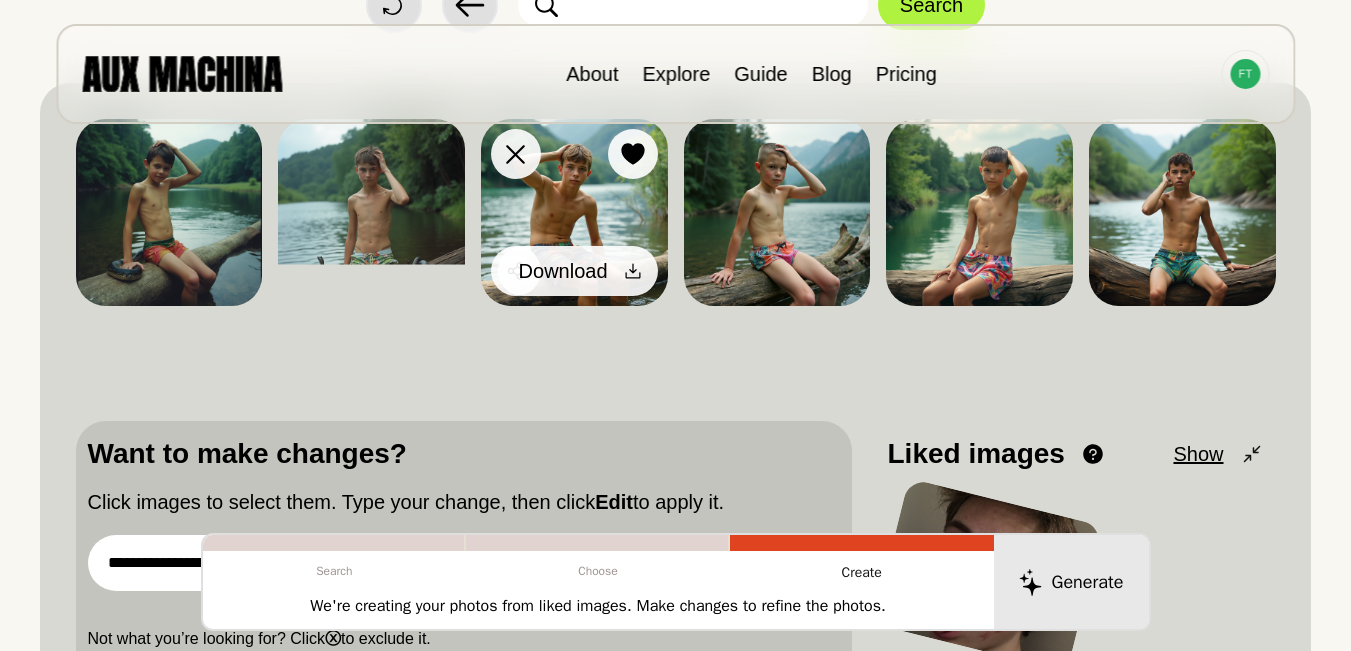 click 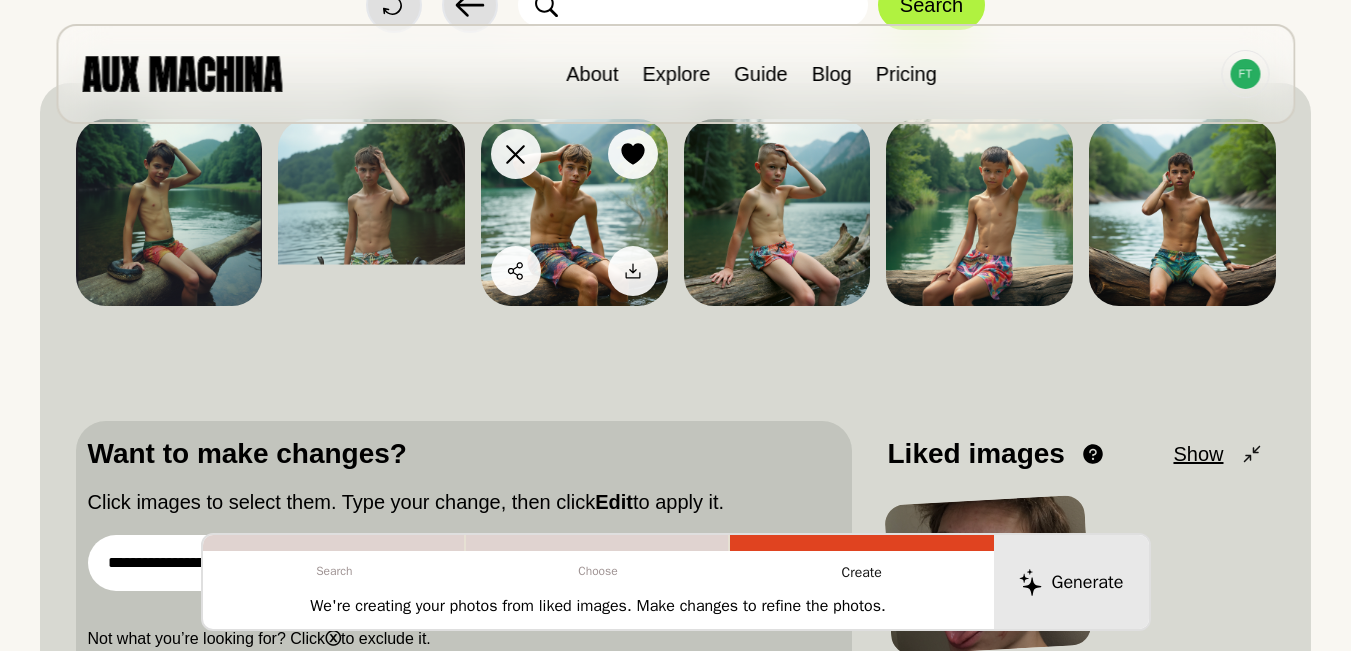 click at bounding box center (574, 212) 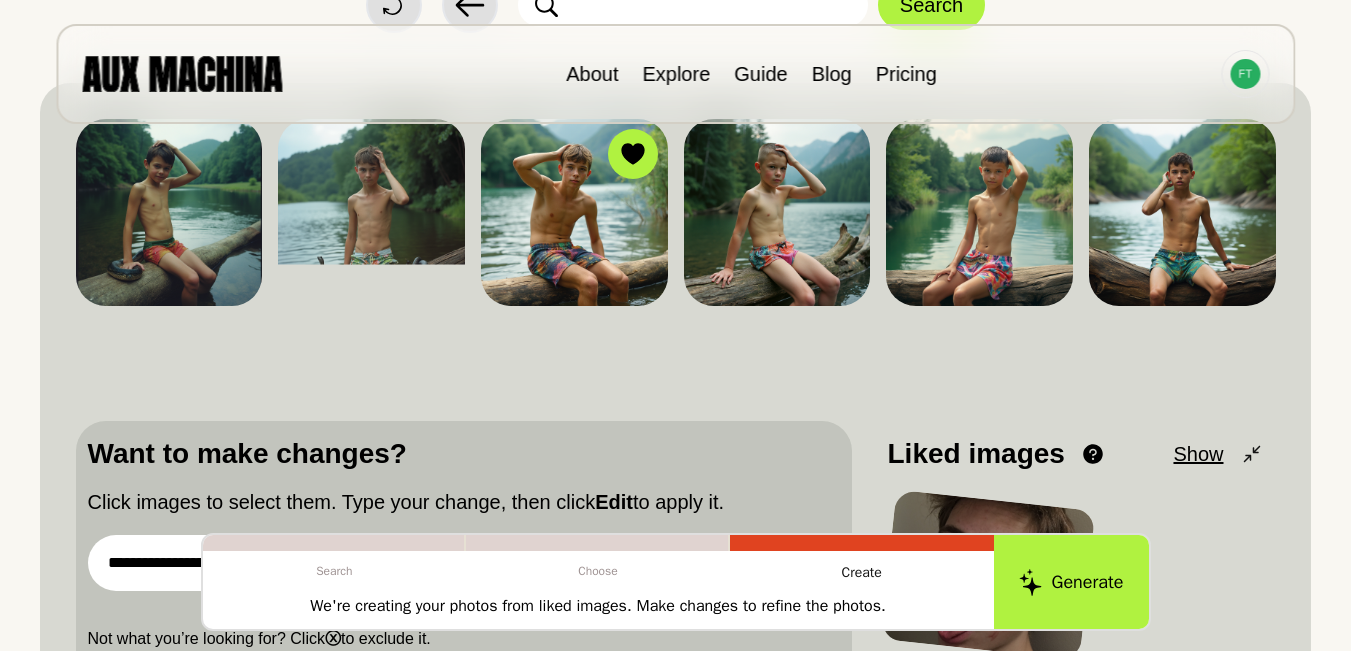 scroll, scrollTop: 293, scrollLeft: 0, axis: vertical 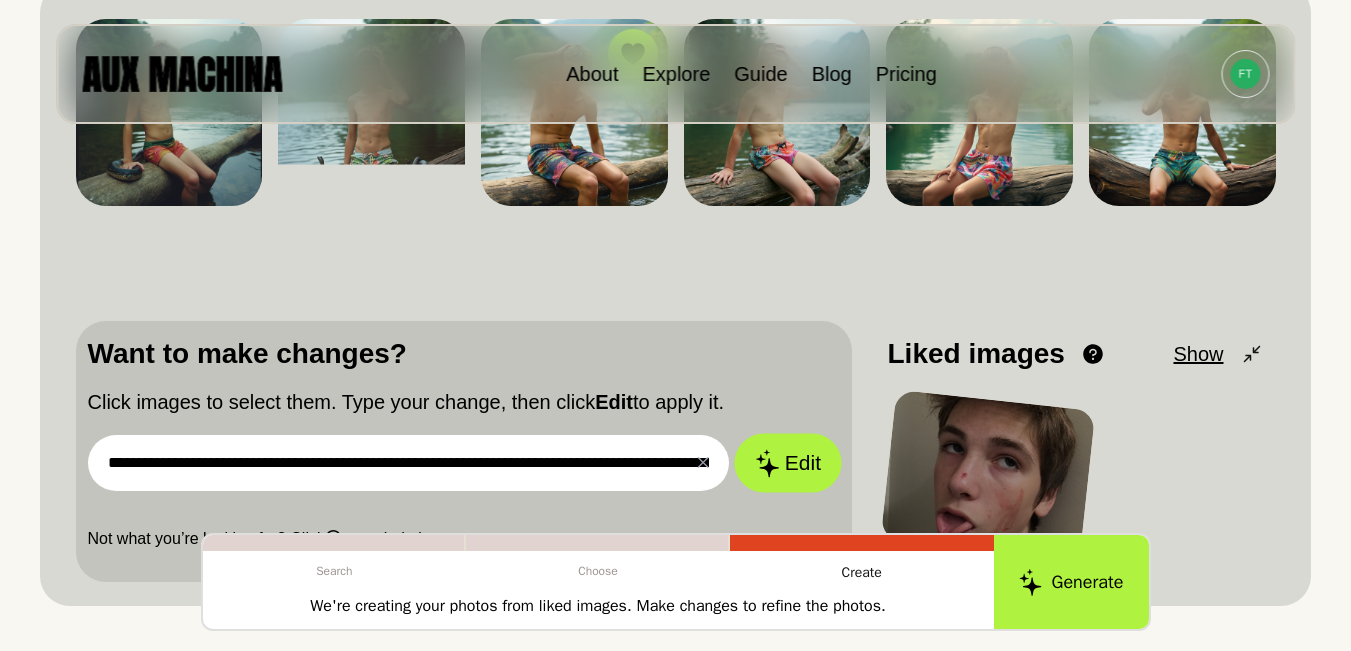 click on "Edit" at bounding box center (788, 462) 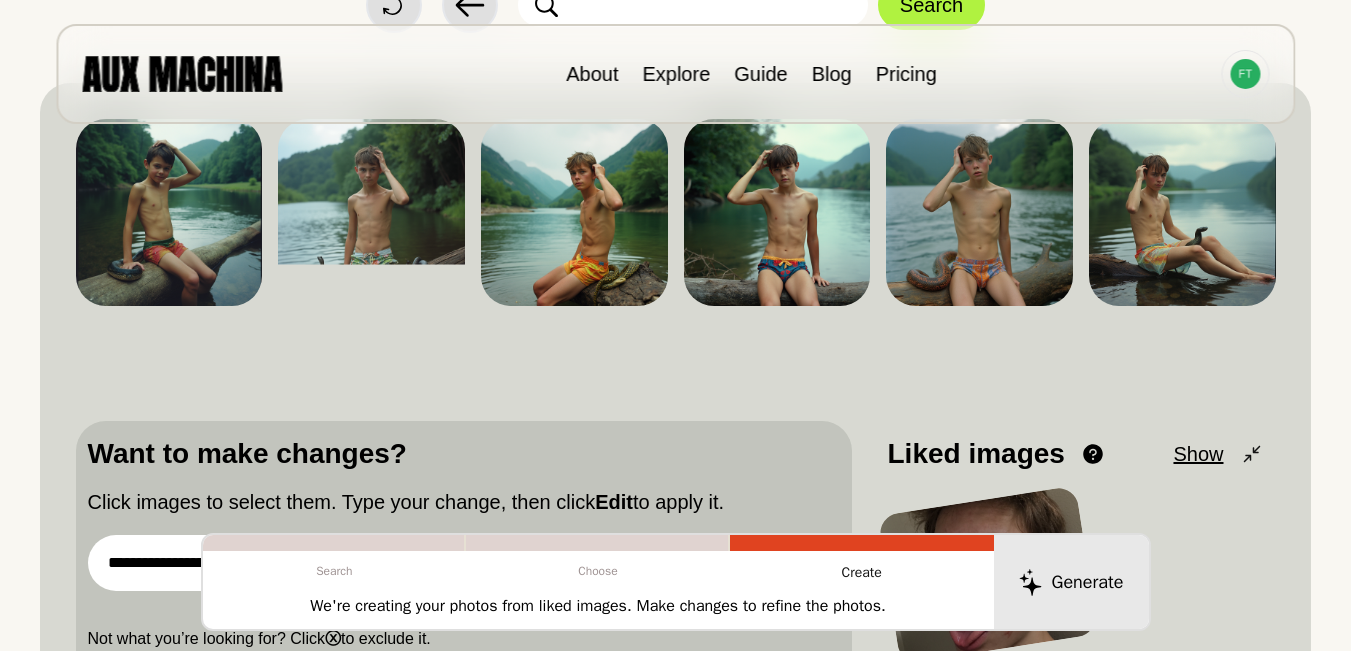 scroll, scrollTop: 160, scrollLeft: 0, axis: vertical 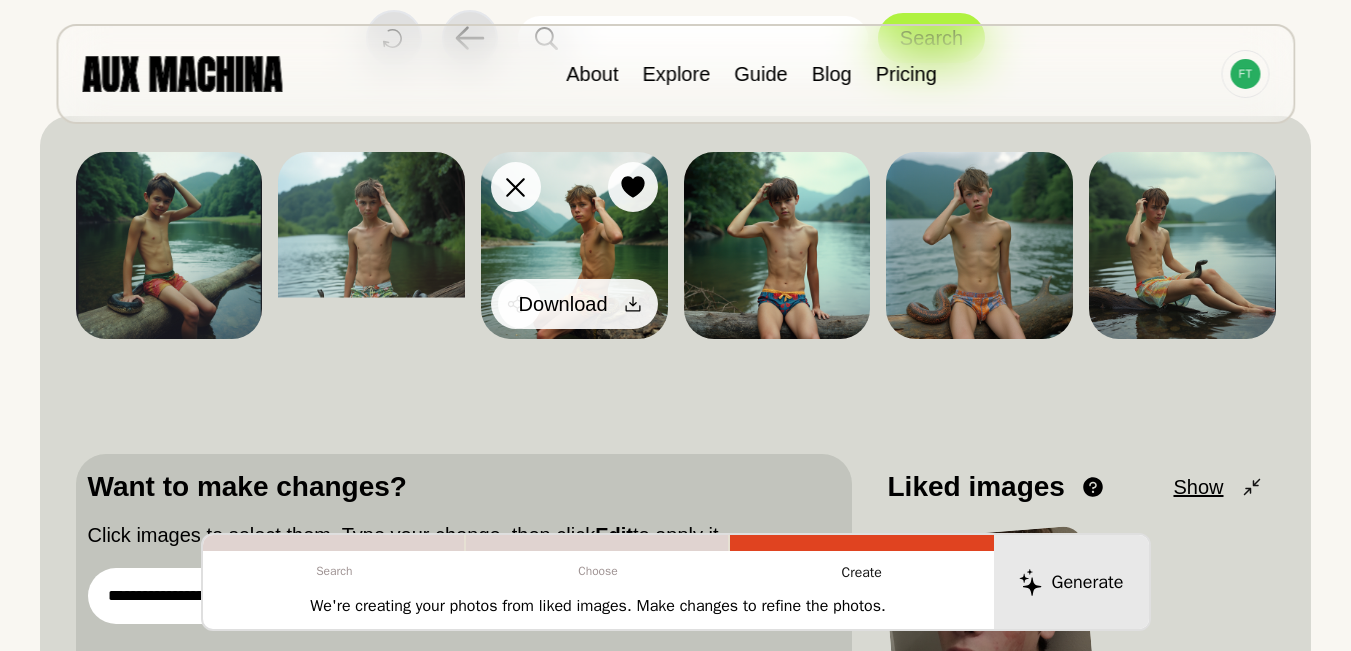click 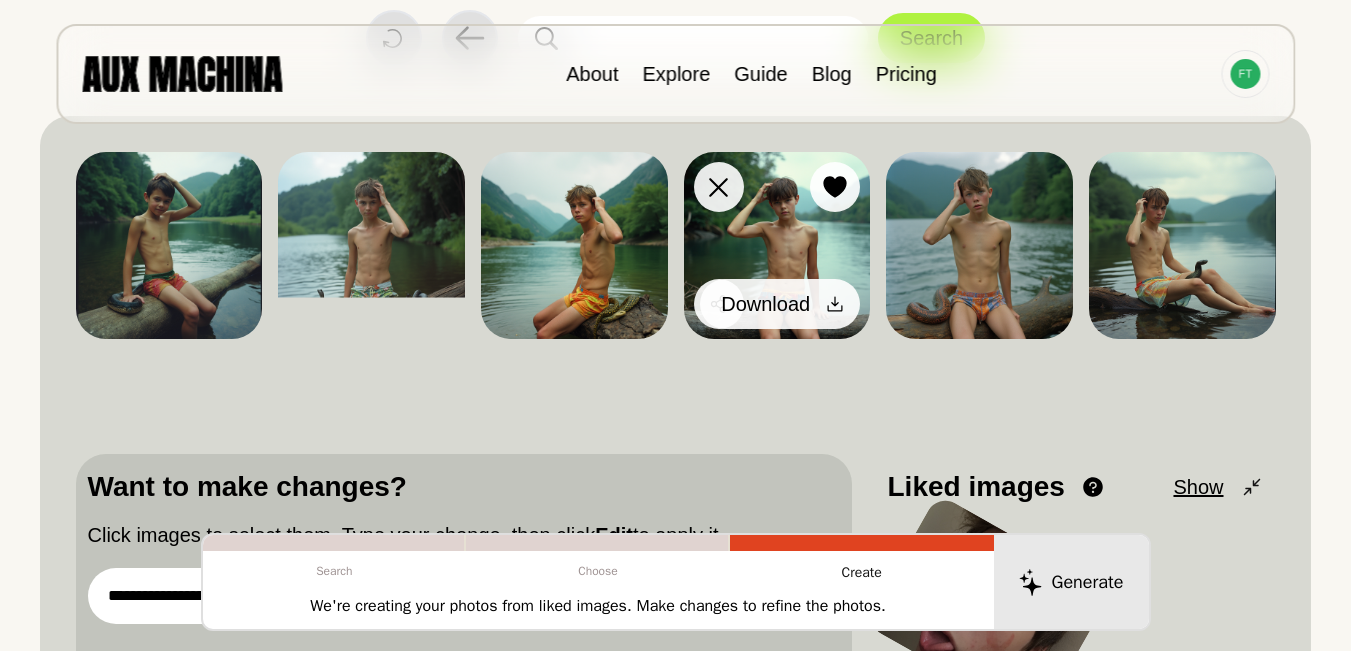 click 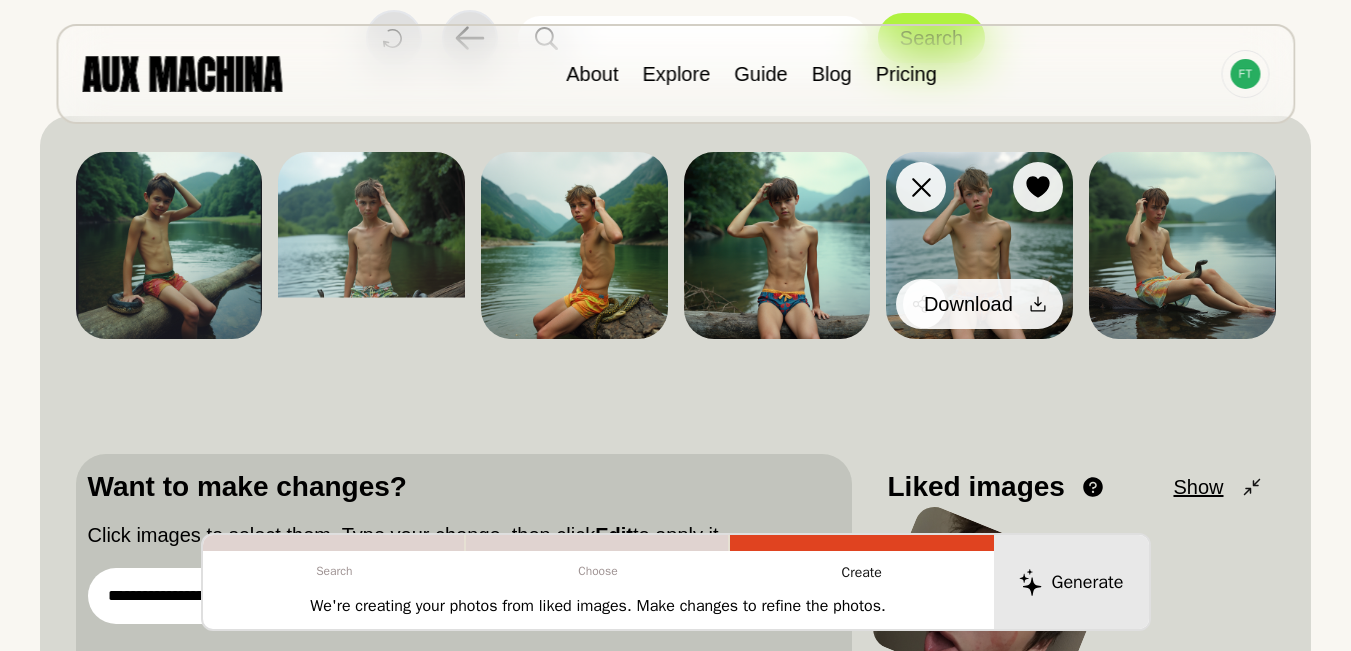 click 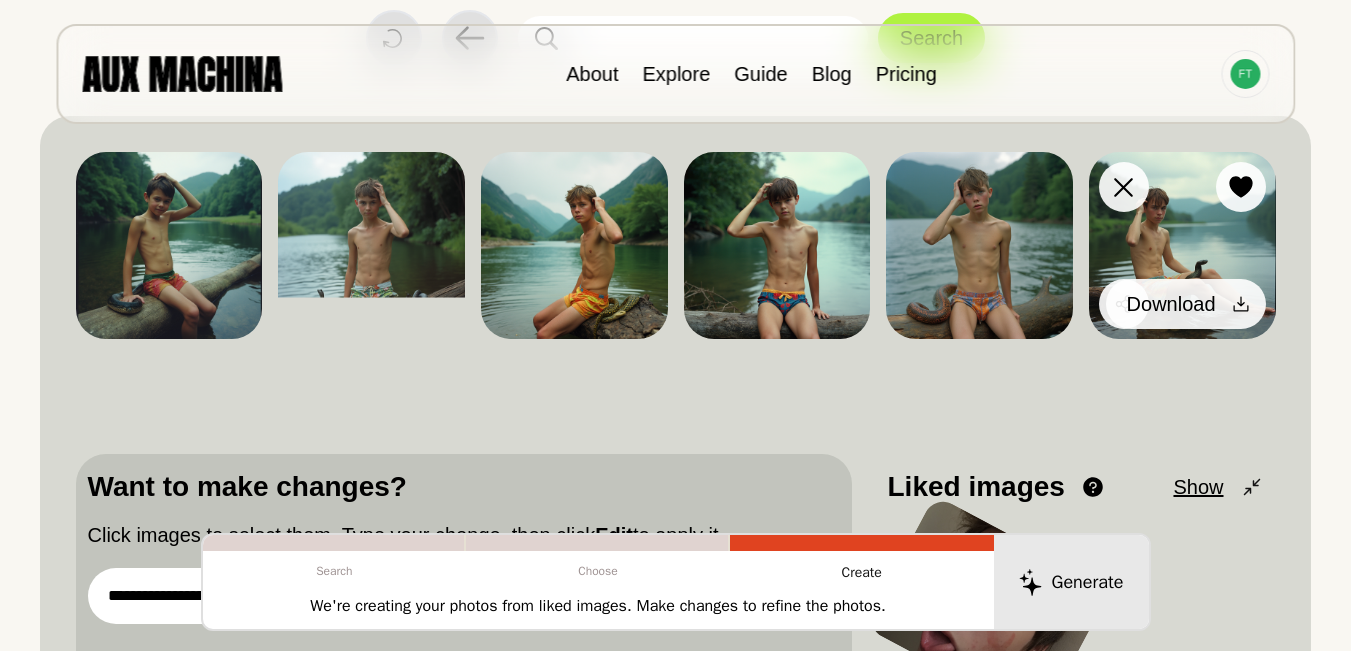 click at bounding box center [1241, 304] 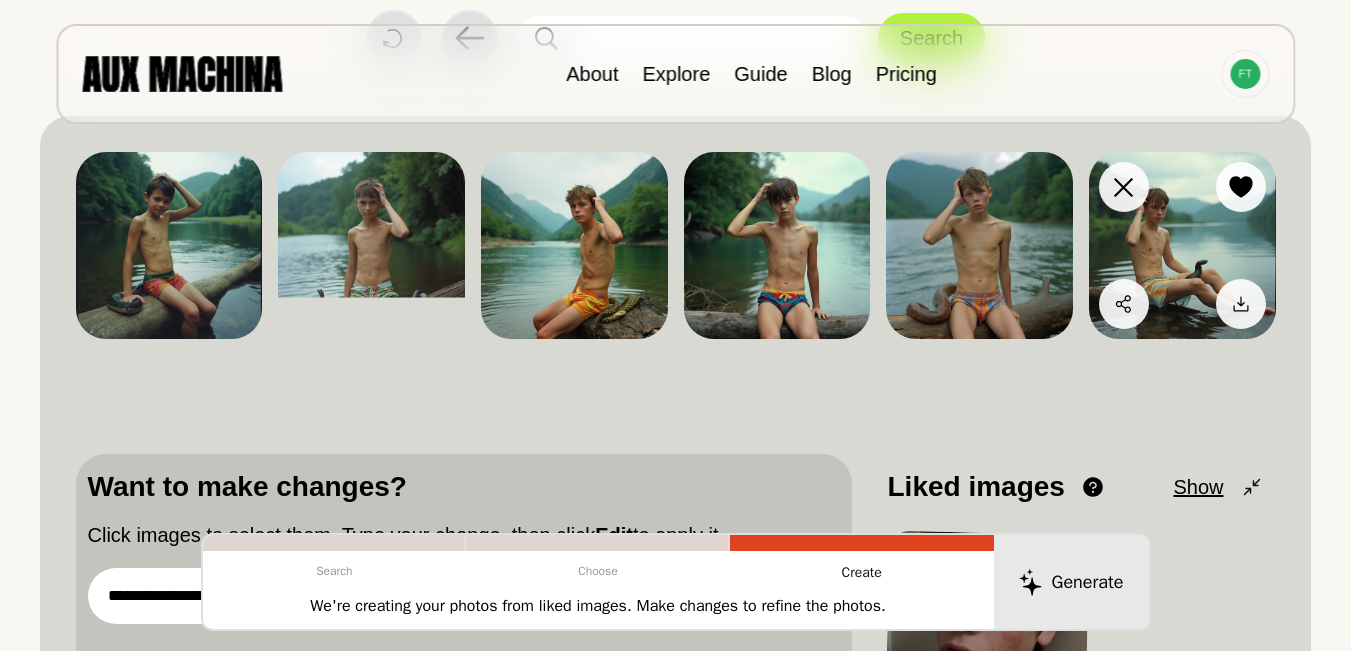 click at bounding box center [1182, 245] 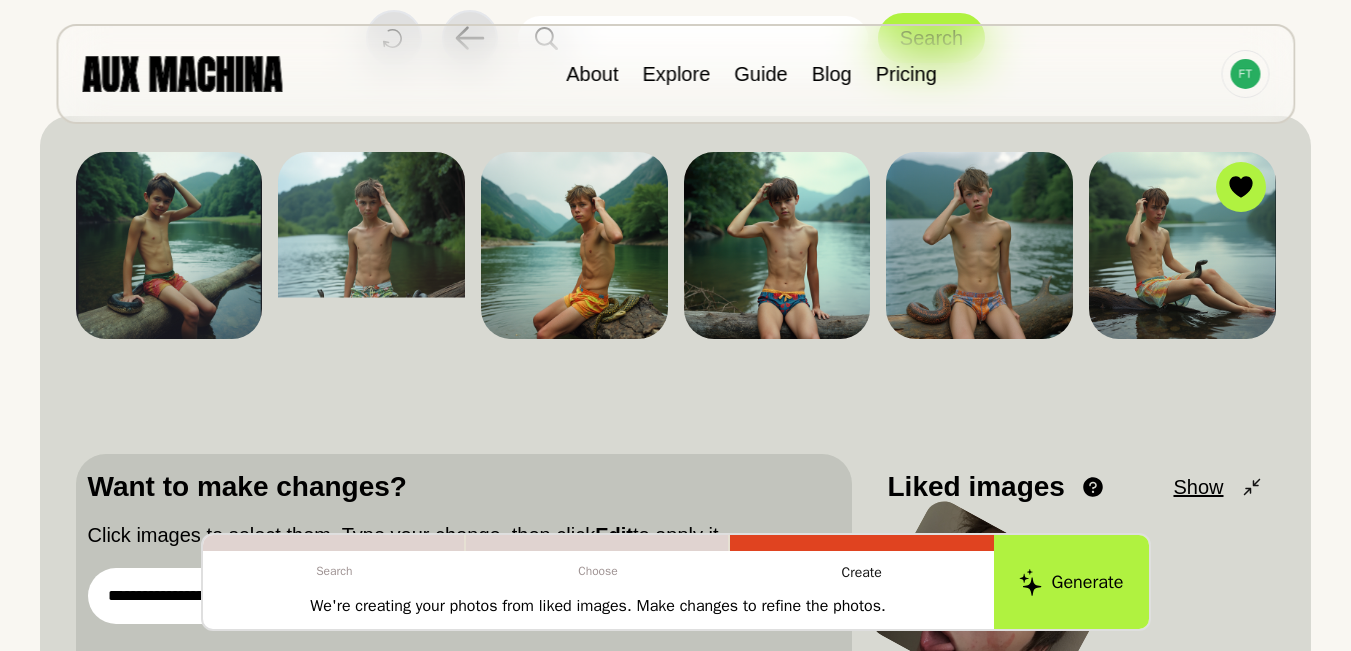 scroll, scrollTop: 260, scrollLeft: 0, axis: vertical 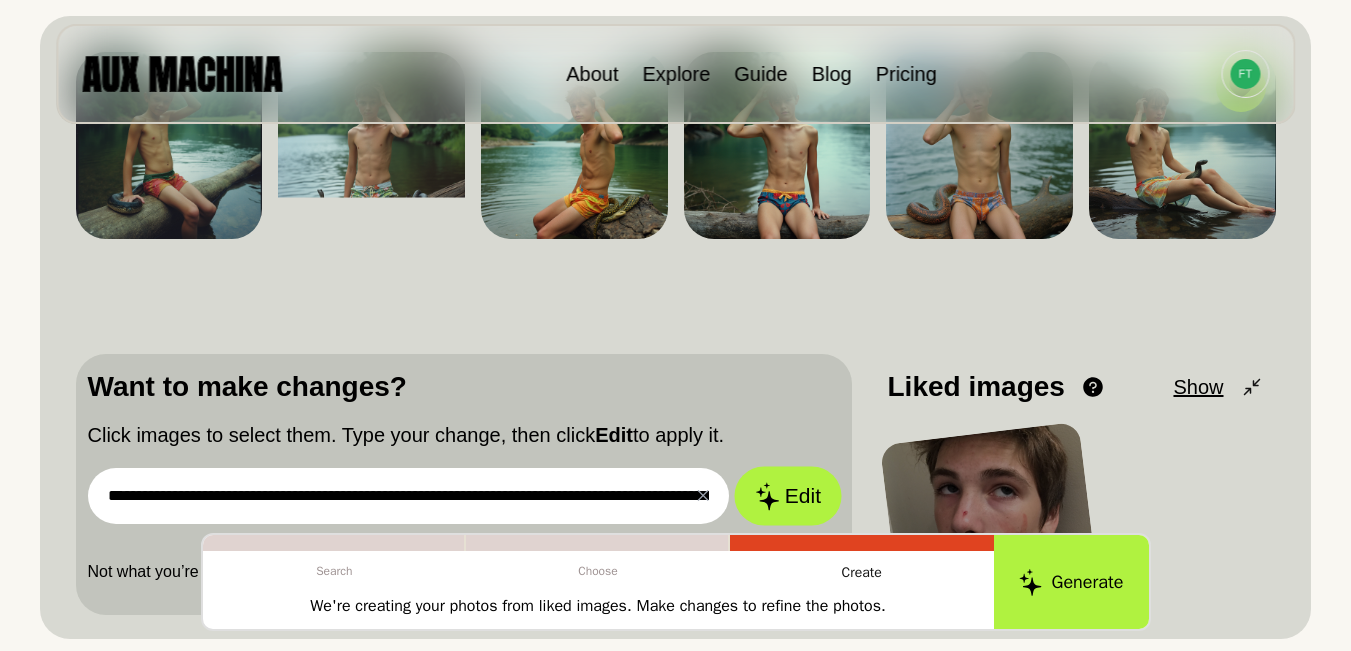 click 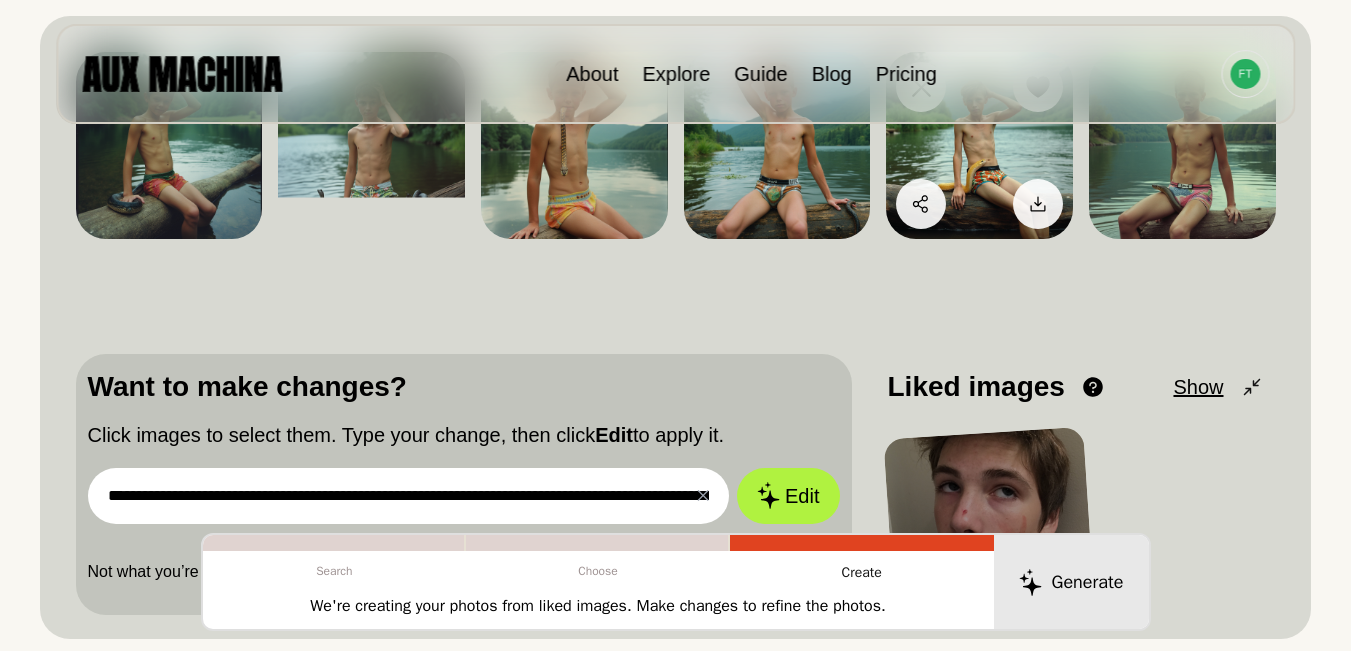 scroll, scrollTop: 160, scrollLeft: 0, axis: vertical 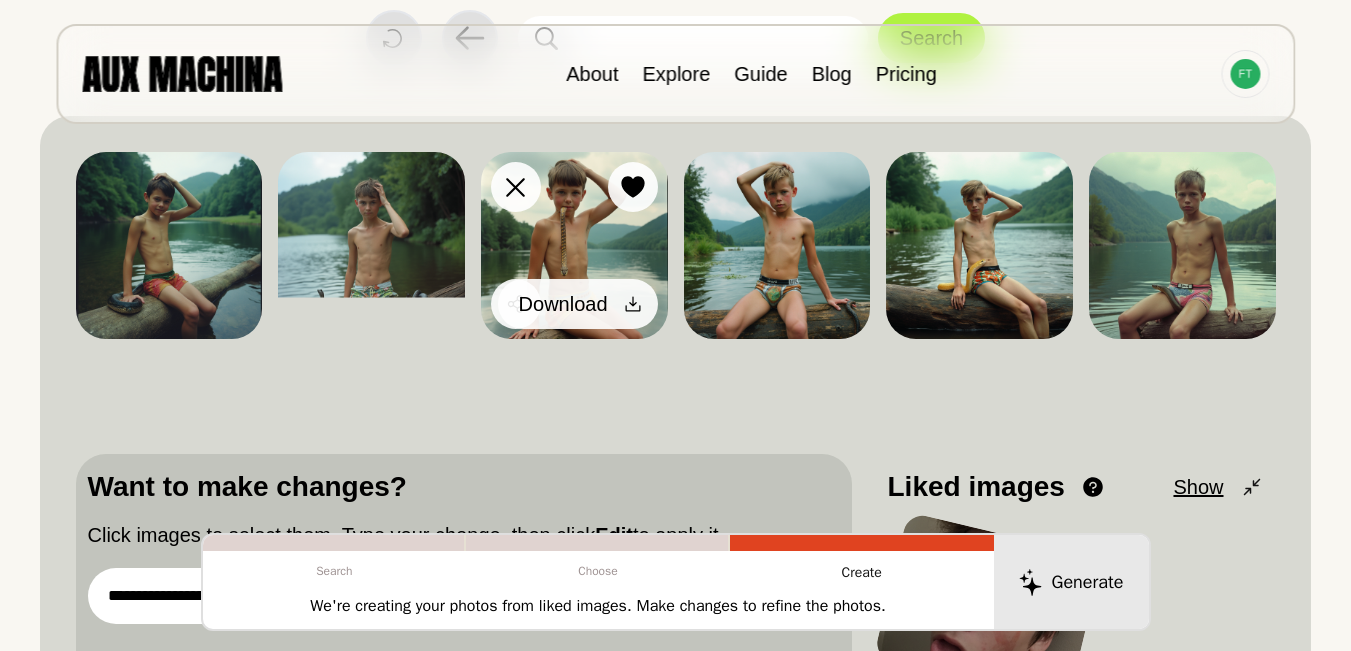 click on "Download" at bounding box center [578, 304] 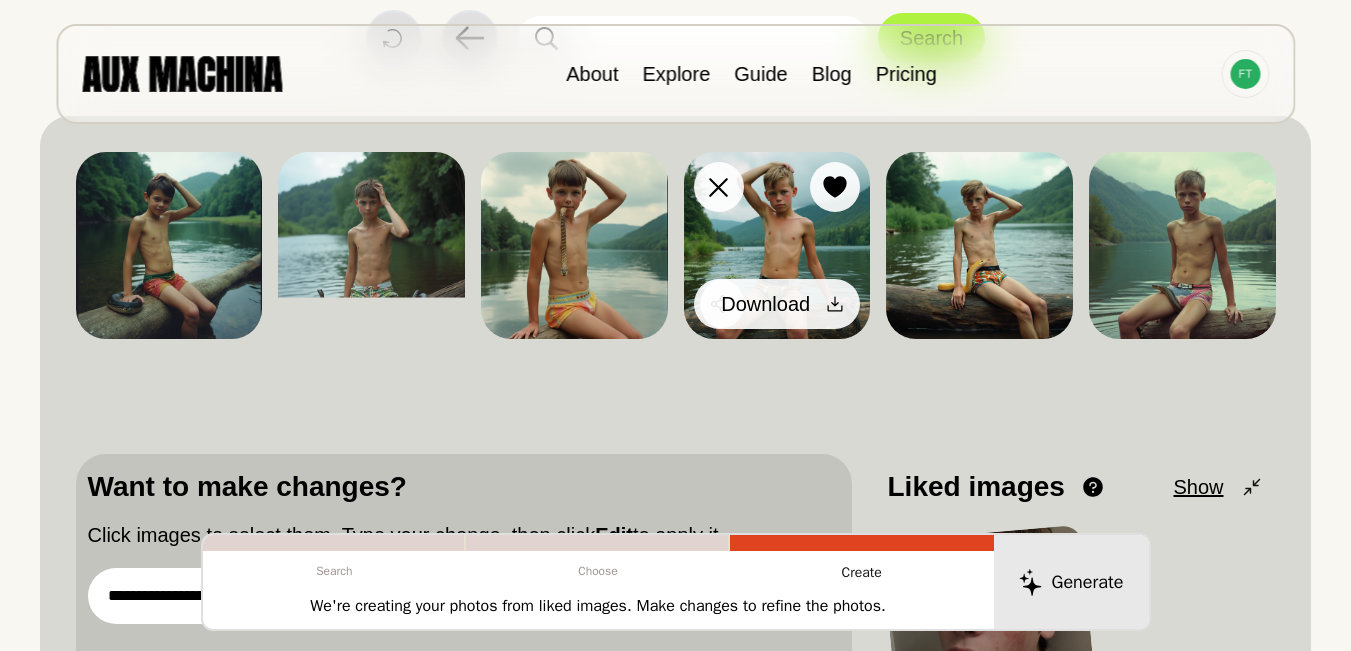 click 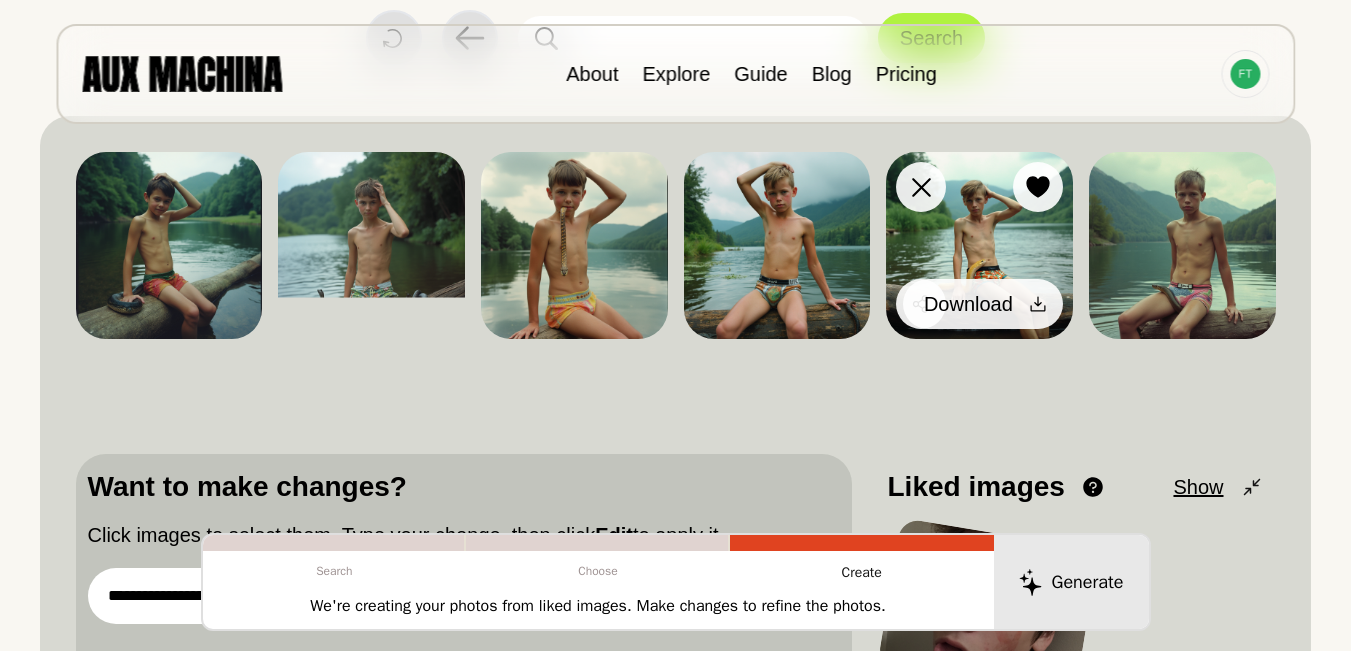 click 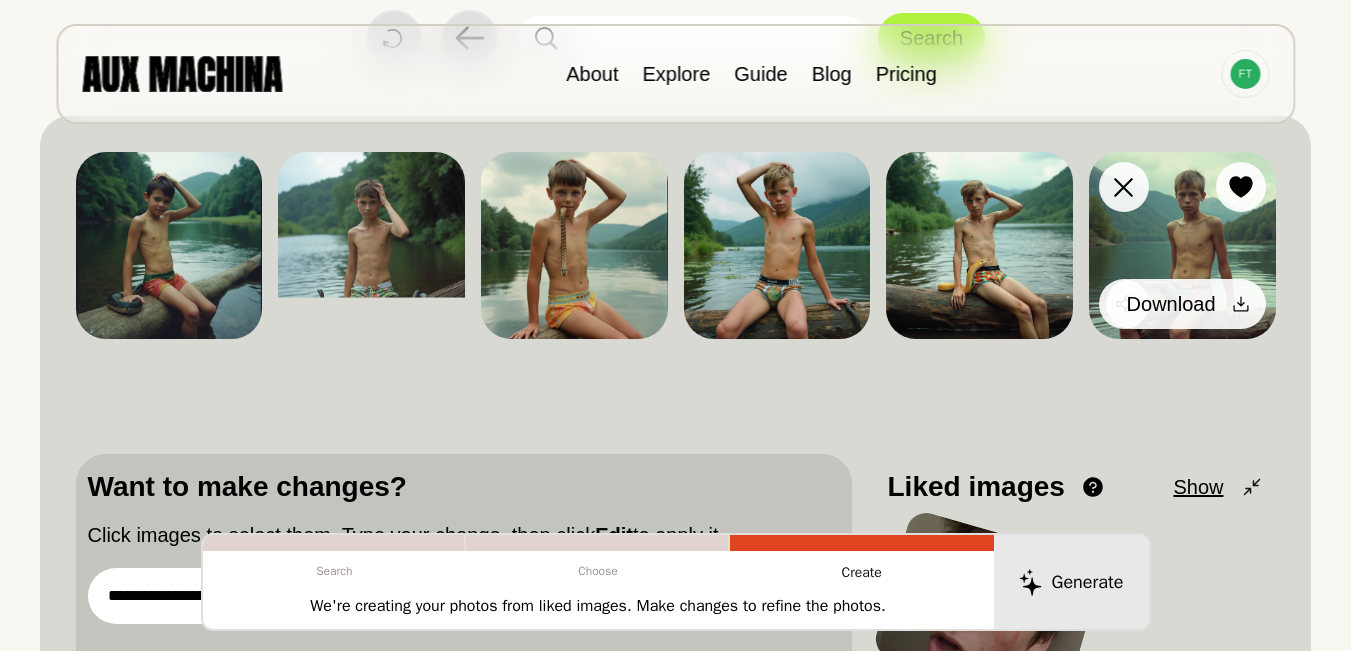 click 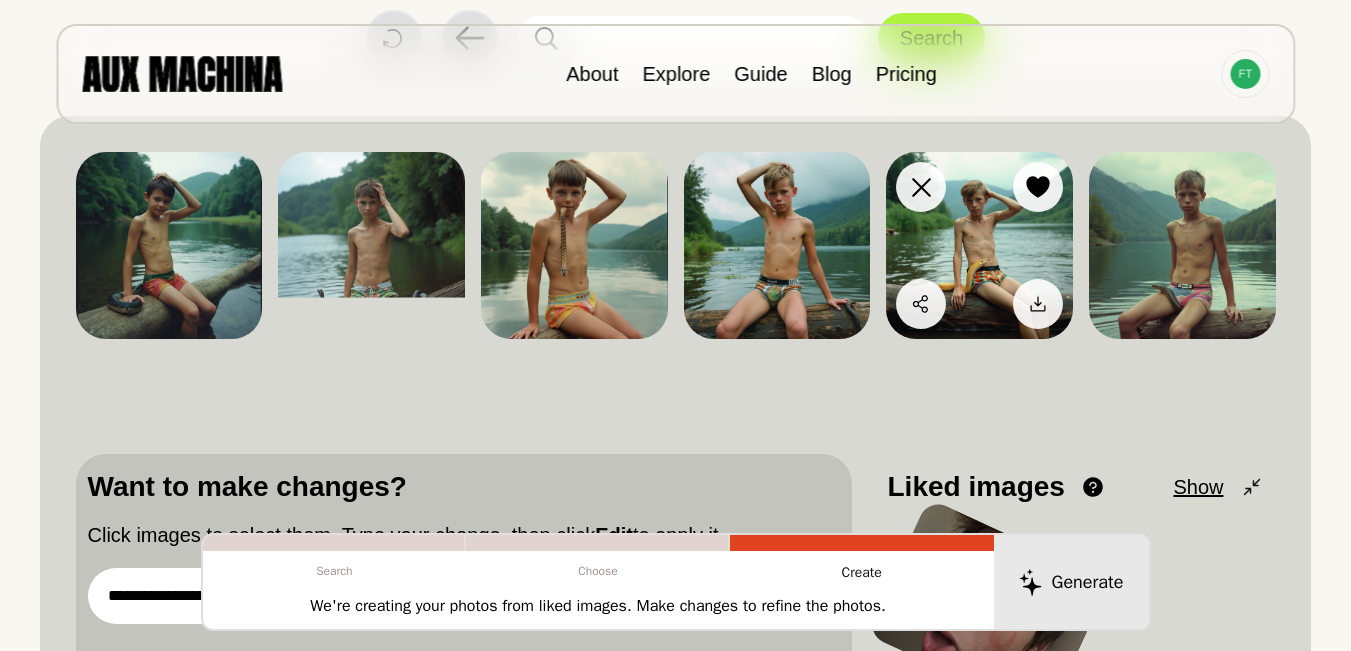 click at bounding box center [979, 245] 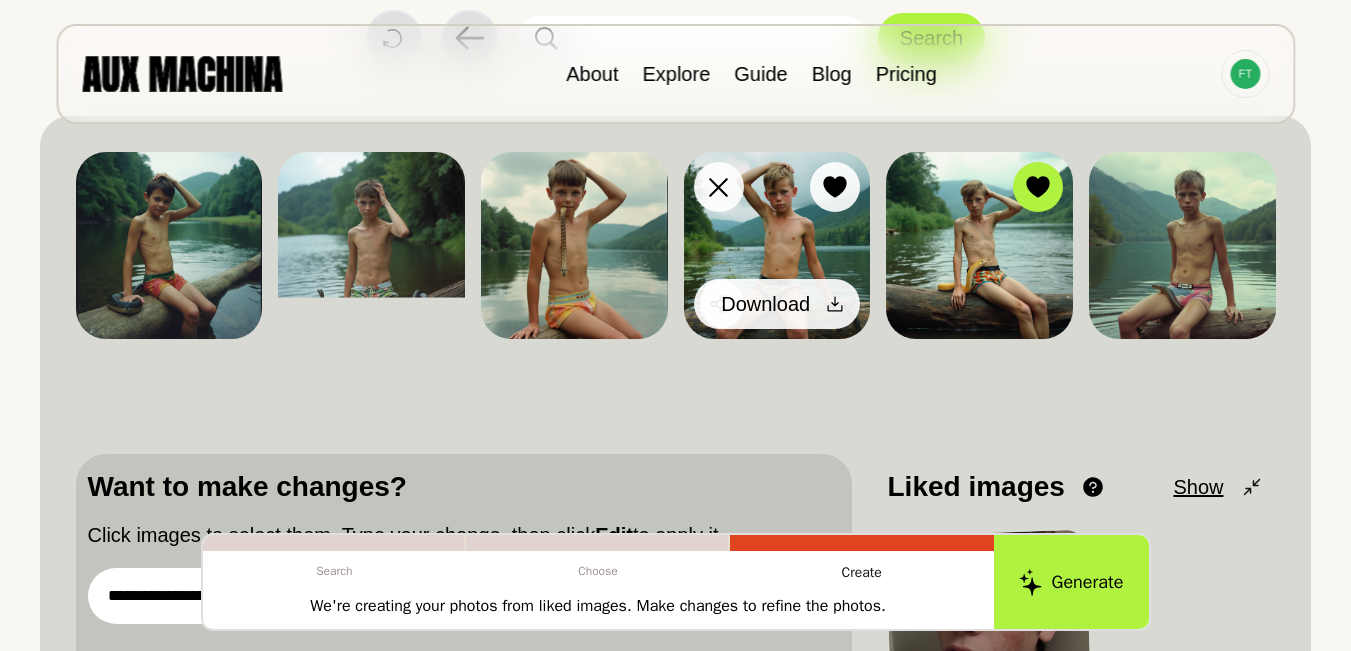 click 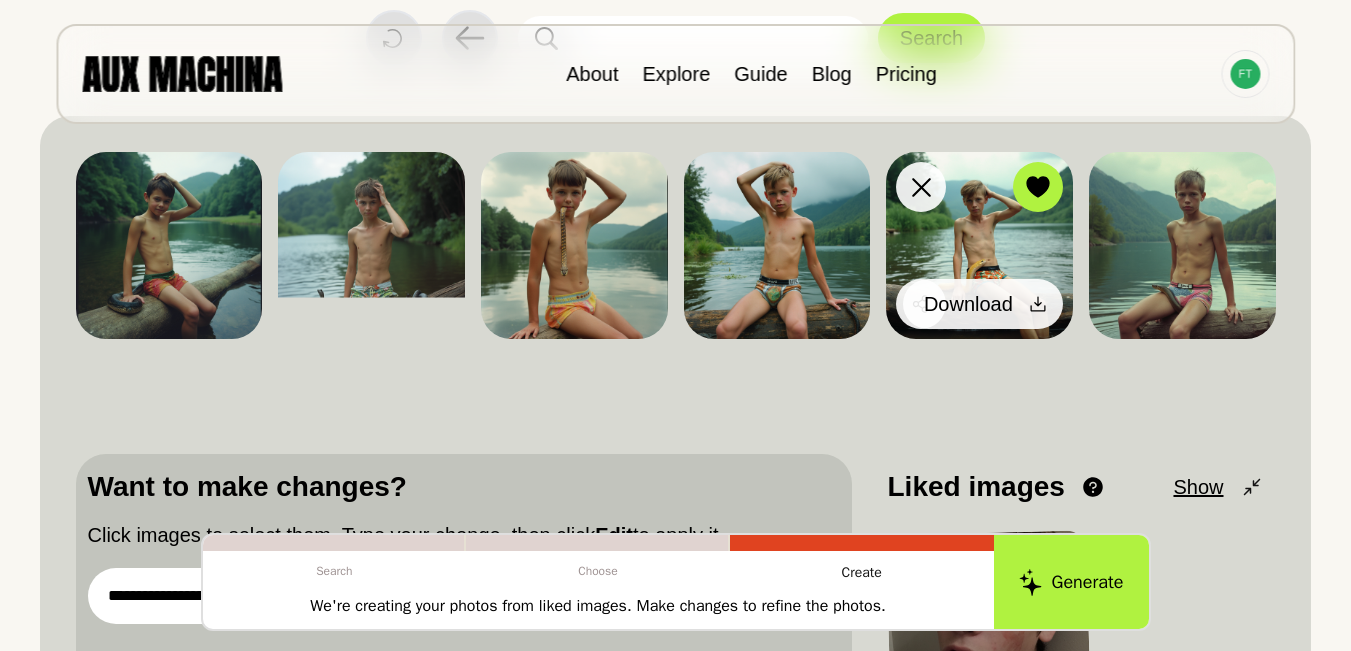 click on "Download" at bounding box center (983, 304) 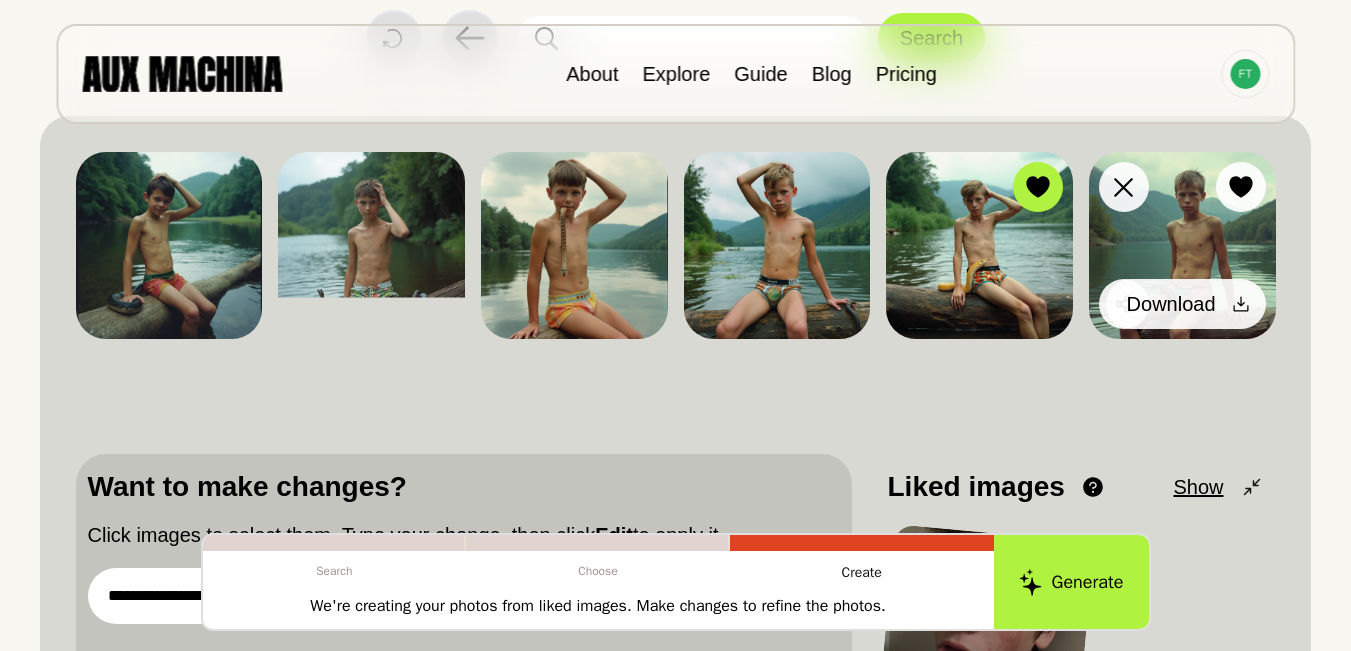 click 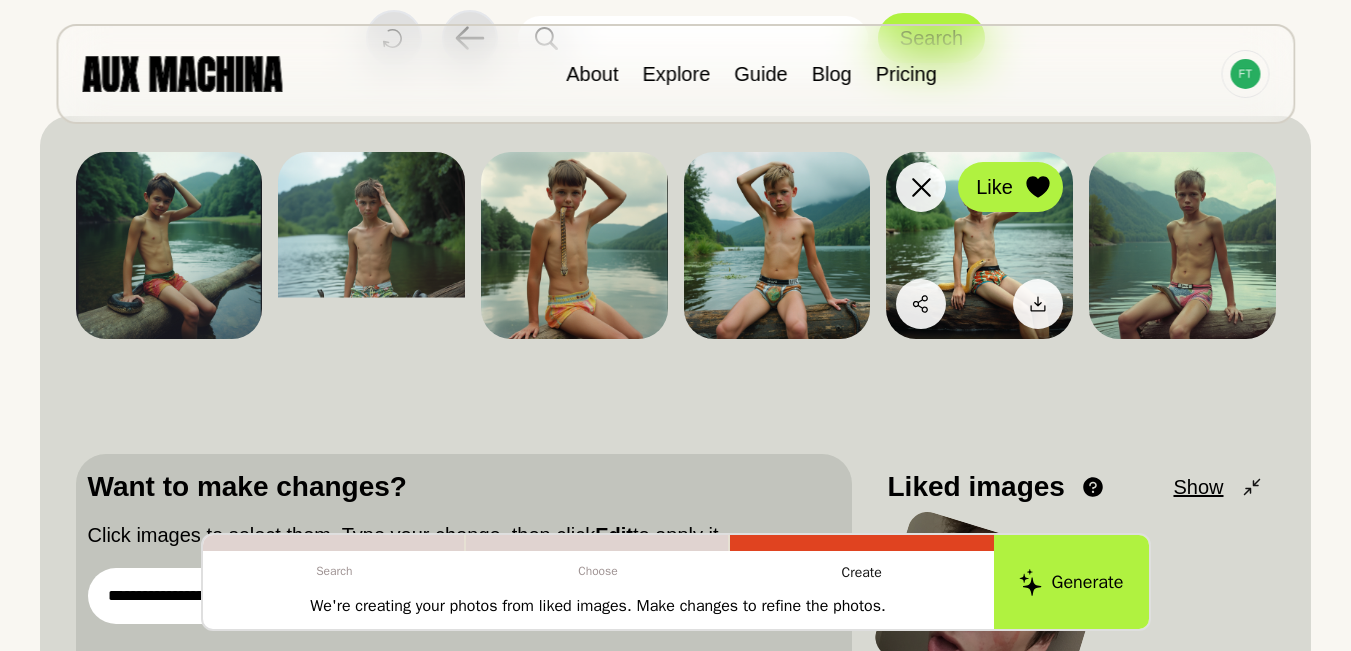 click 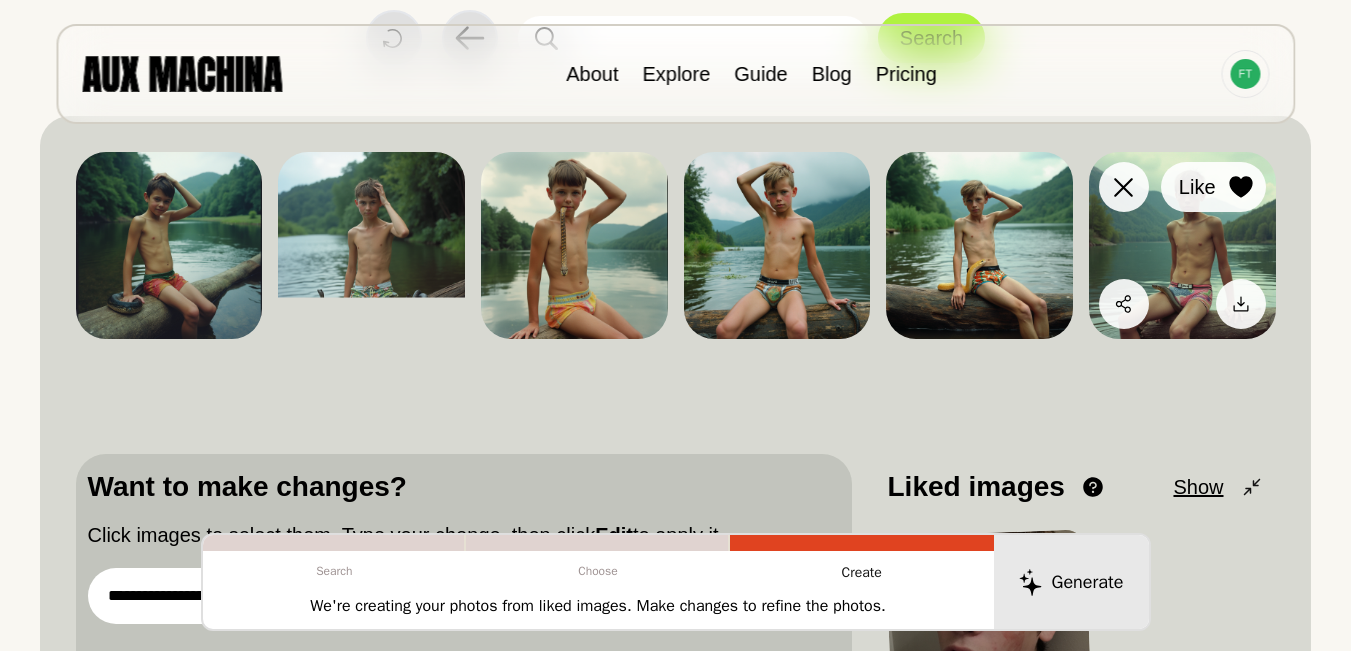 click 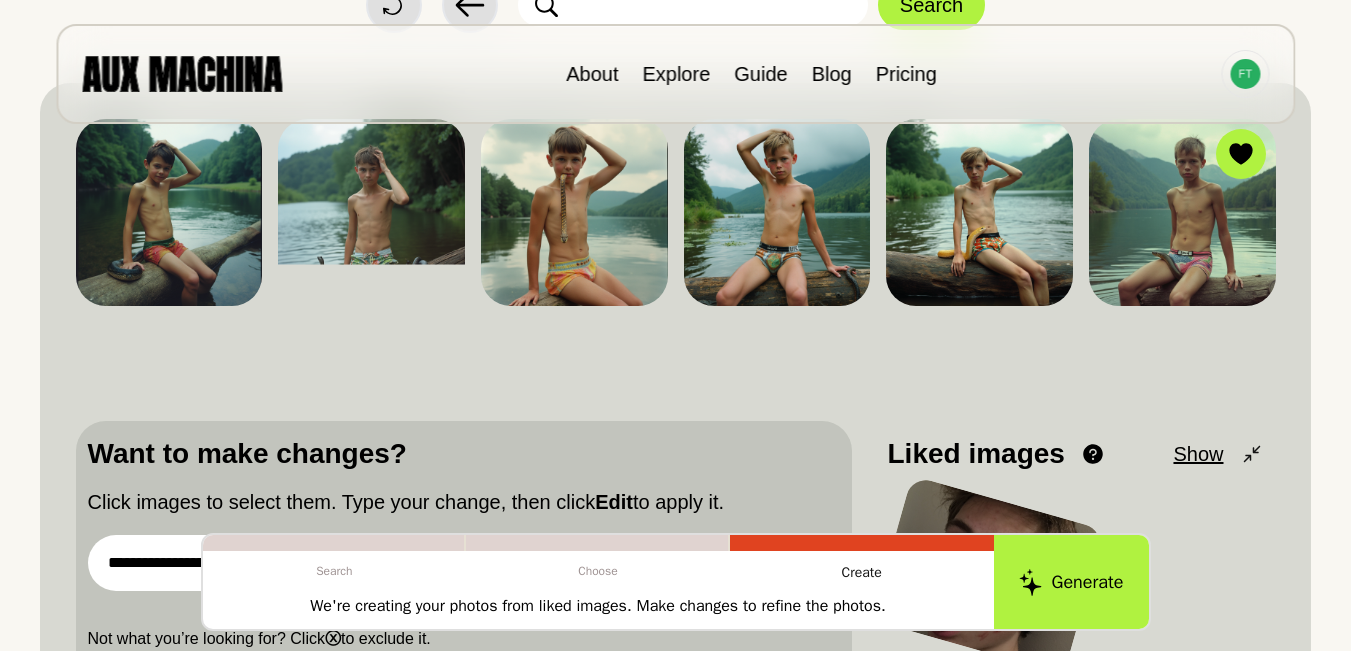 scroll, scrollTop: 326, scrollLeft: 0, axis: vertical 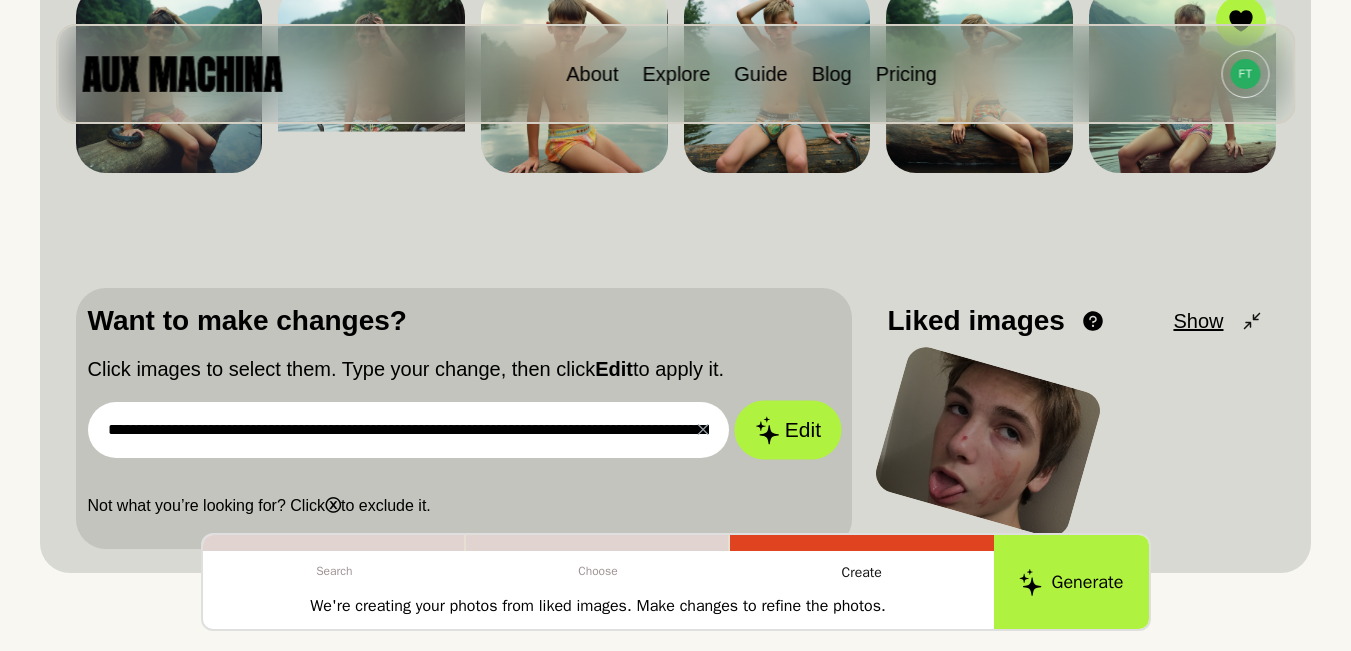 click on "Edit" at bounding box center [788, 429] 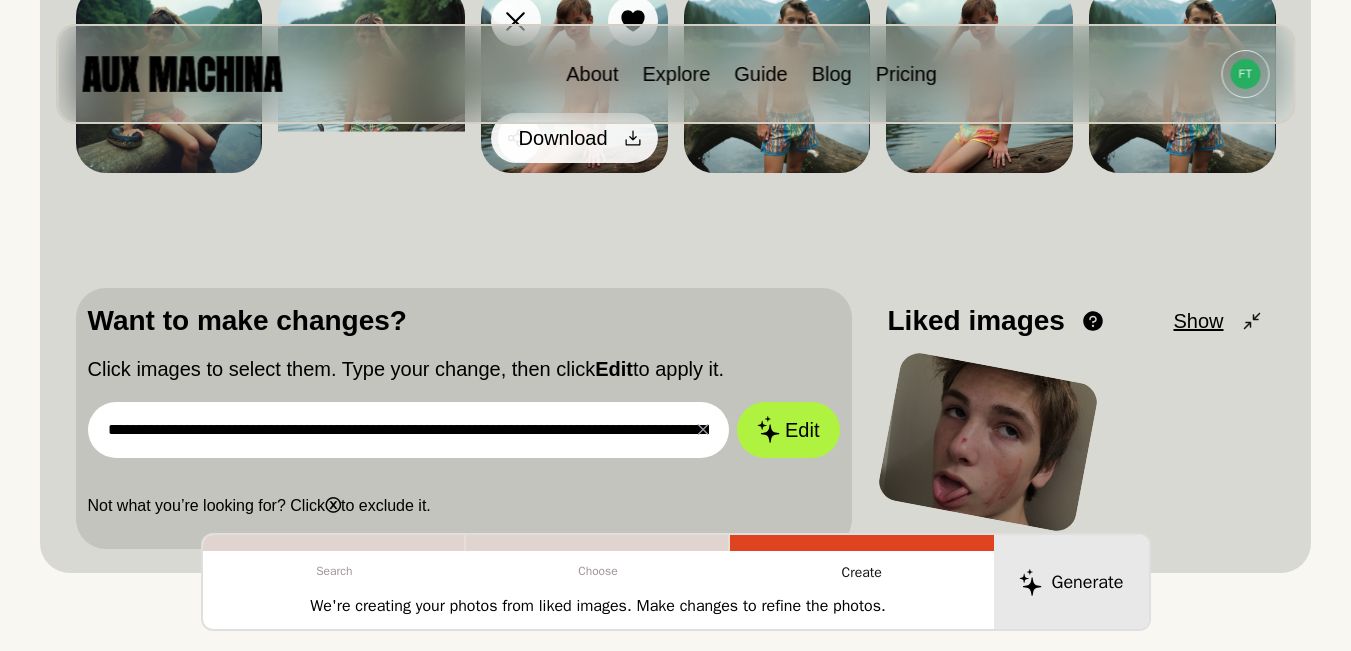 scroll, scrollTop: 160, scrollLeft: 0, axis: vertical 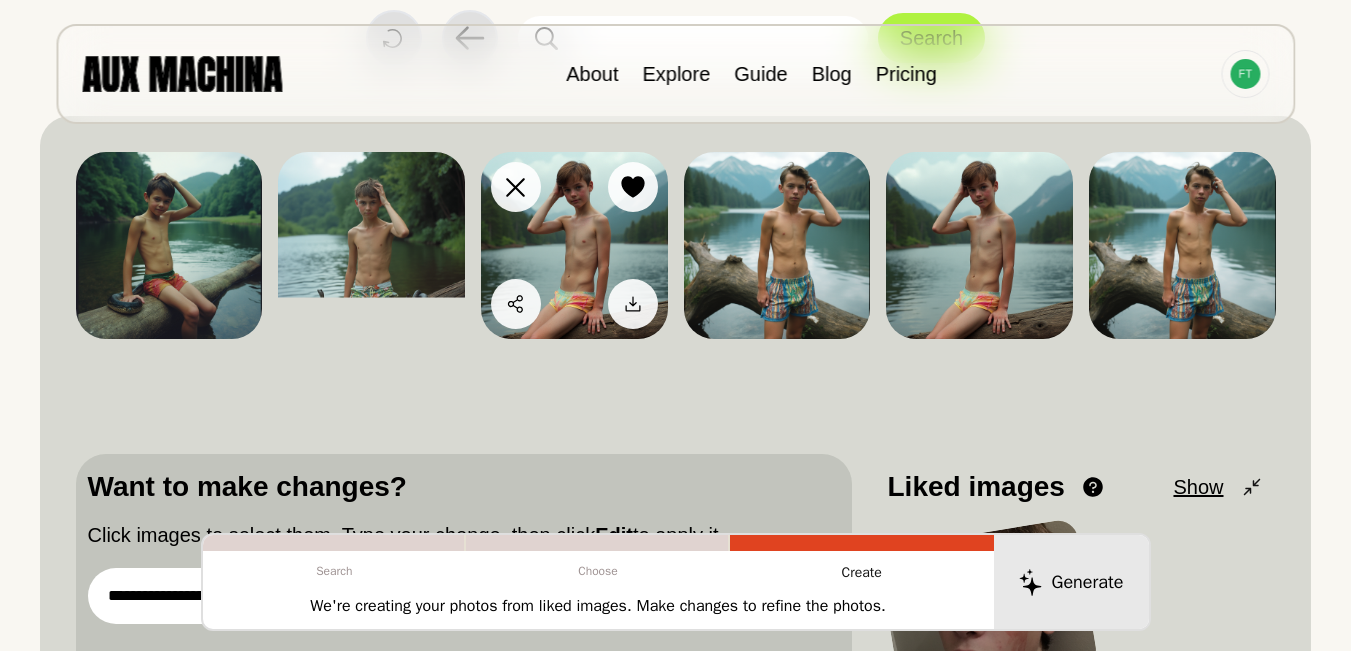 drag, startPoint x: 568, startPoint y: 168, endPoint x: 556, endPoint y: 240, distance: 72.99315 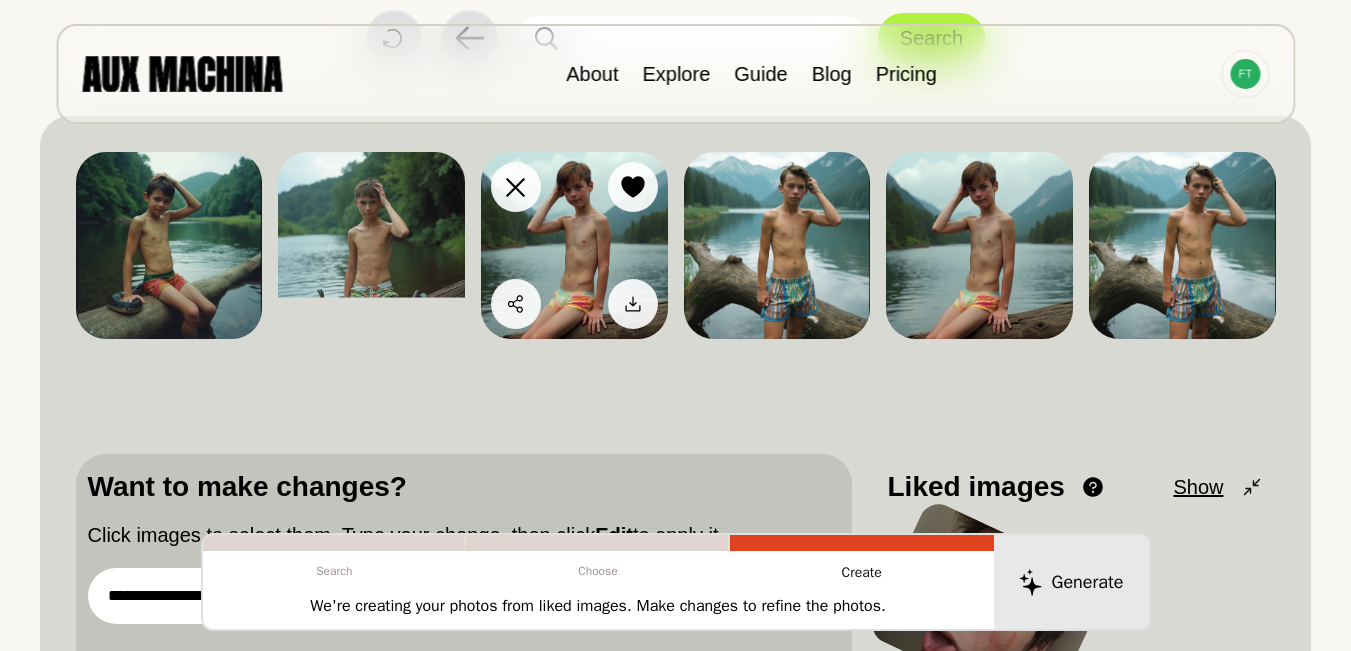 drag, startPoint x: 556, startPoint y: 240, endPoint x: 550, endPoint y: 167, distance: 73.24616 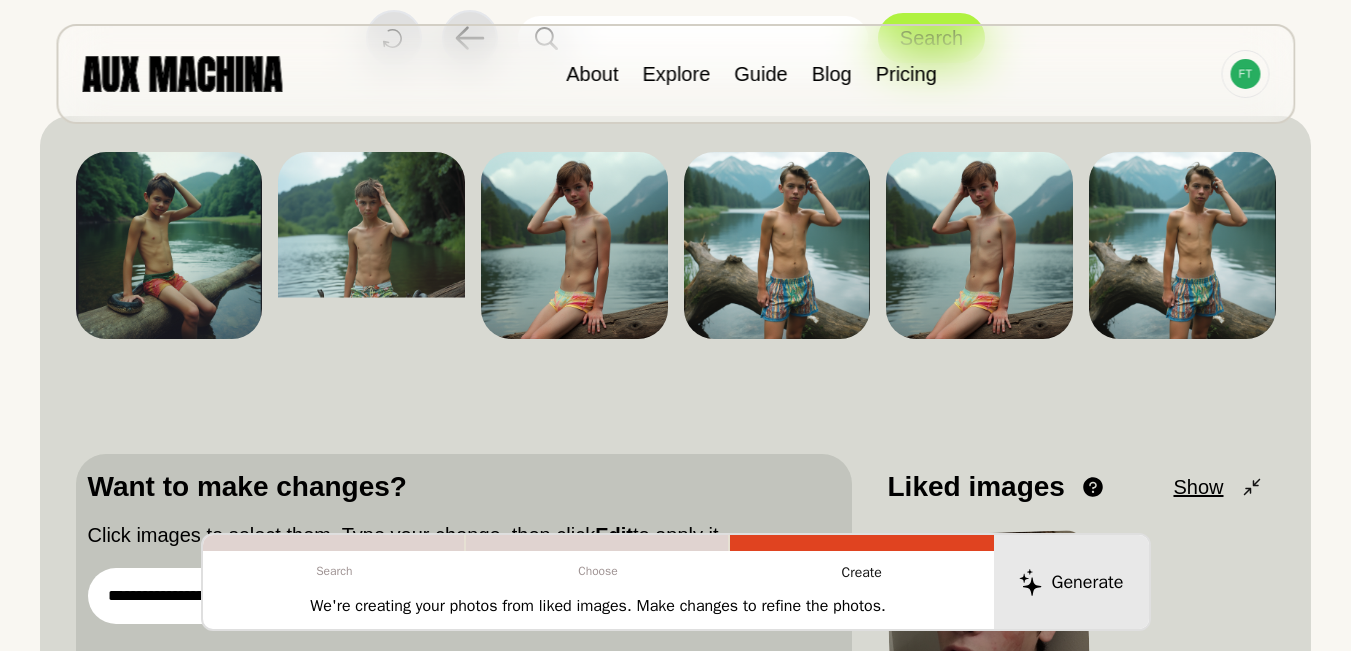 drag, startPoint x: 550, startPoint y: 167, endPoint x: 490, endPoint y: 158, distance: 60.671246 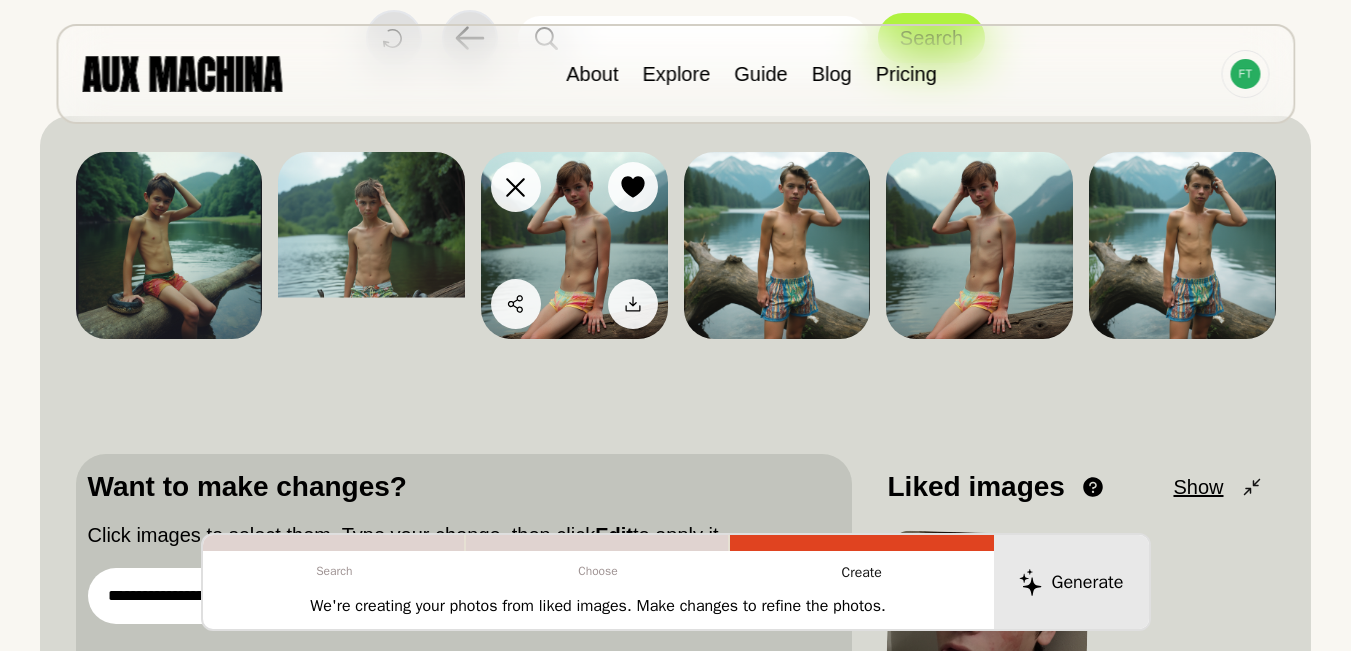 drag, startPoint x: 490, startPoint y: 158, endPoint x: 481, endPoint y: 244, distance: 86.46965 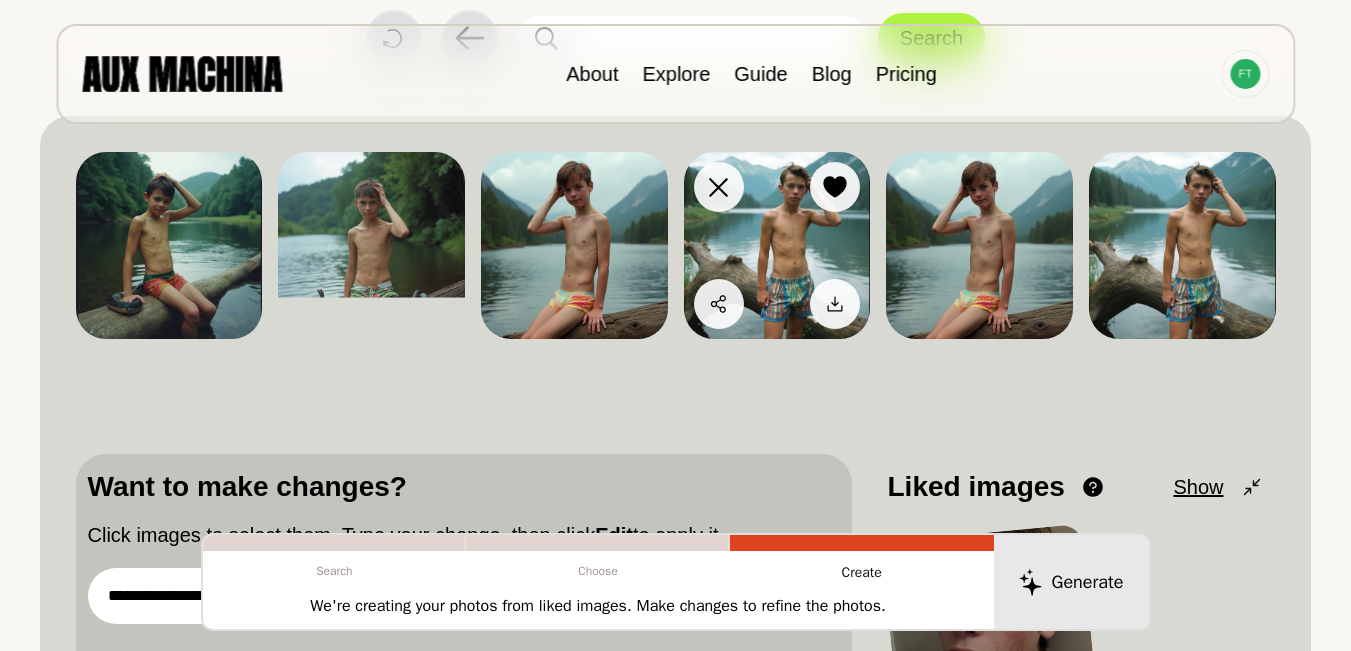 click at bounding box center (777, 245) 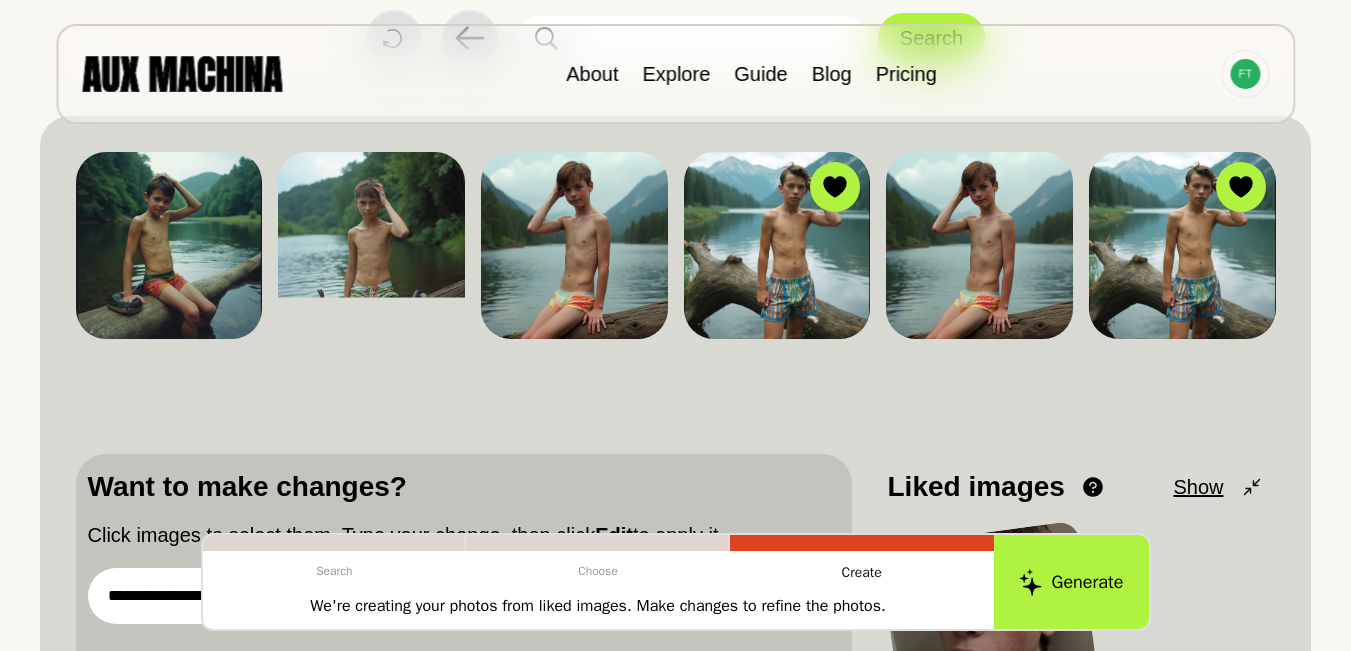 scroll, scrollTop: 226, scrollLeft: 0, axis: vertical 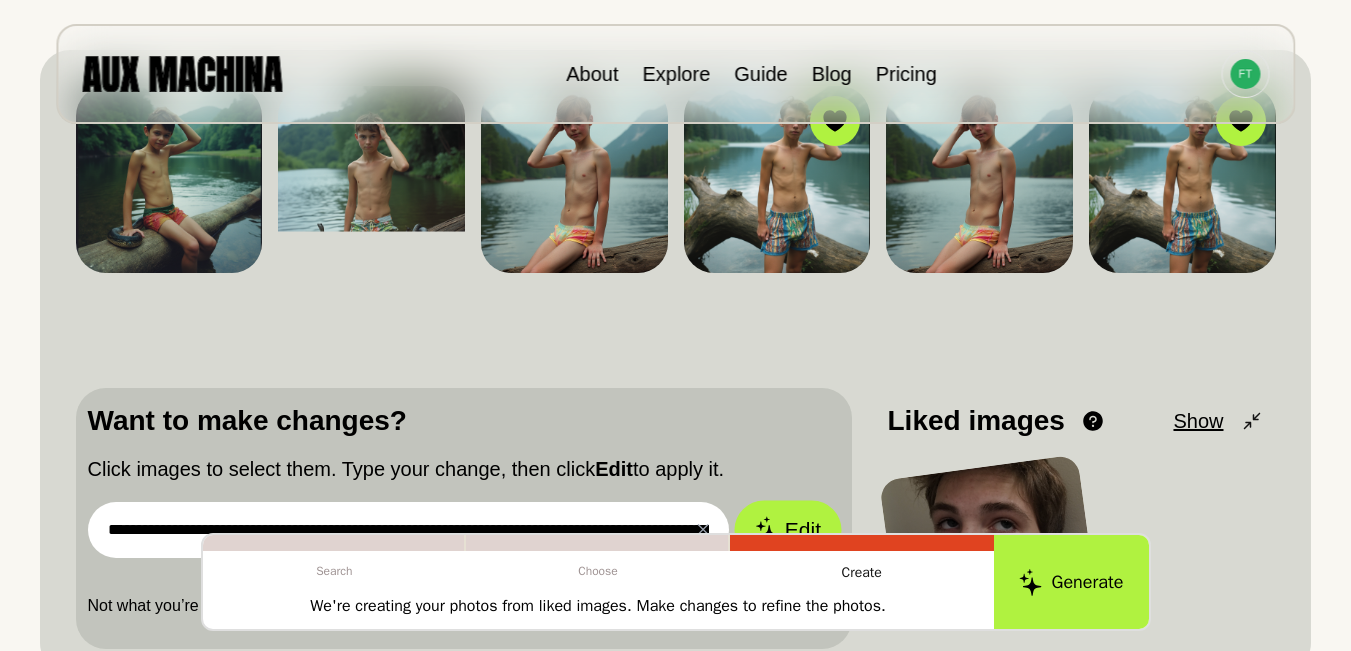 click on "Edit" at bounding box center (788, 529) 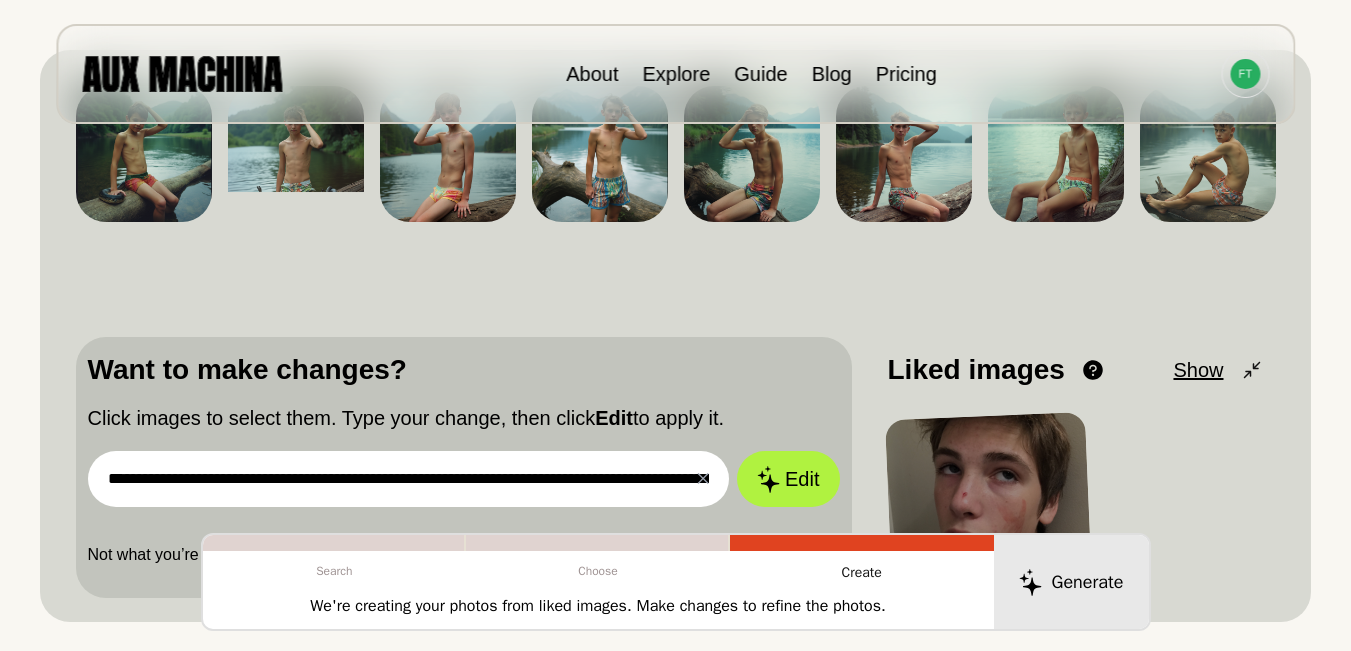 scroll, scrollTop: 160, scrollLeft: 0, axis: vertical 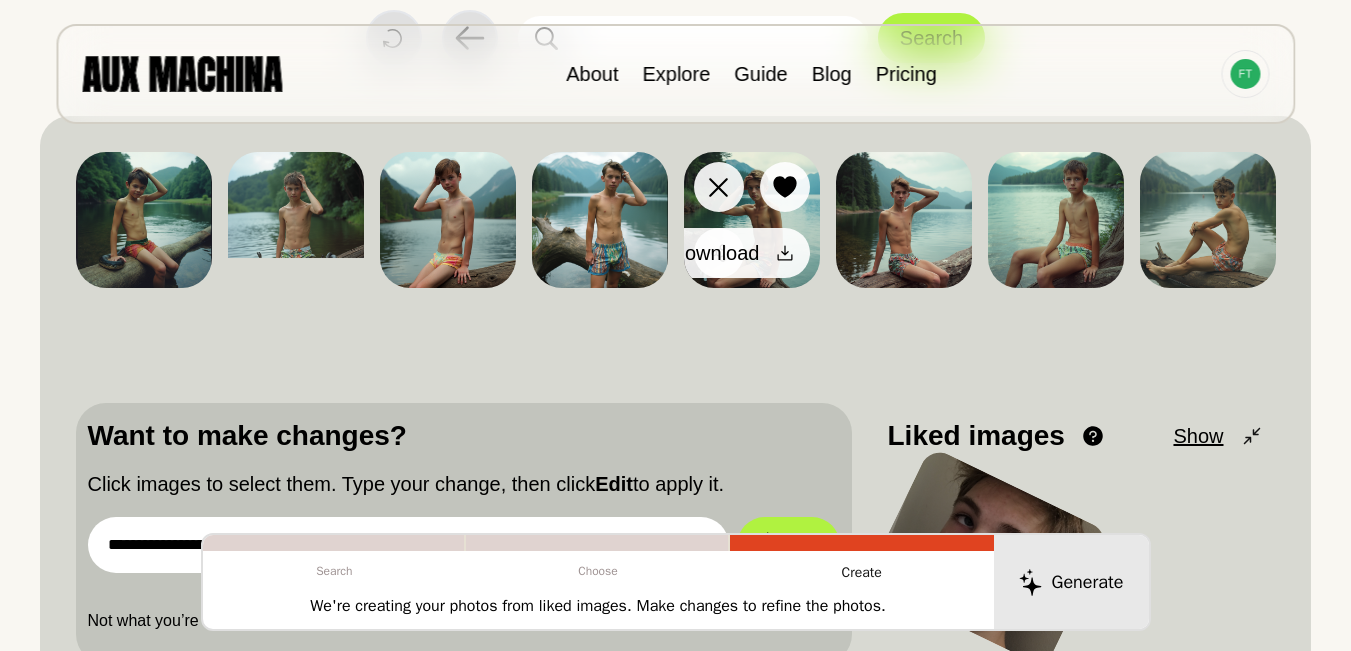 click 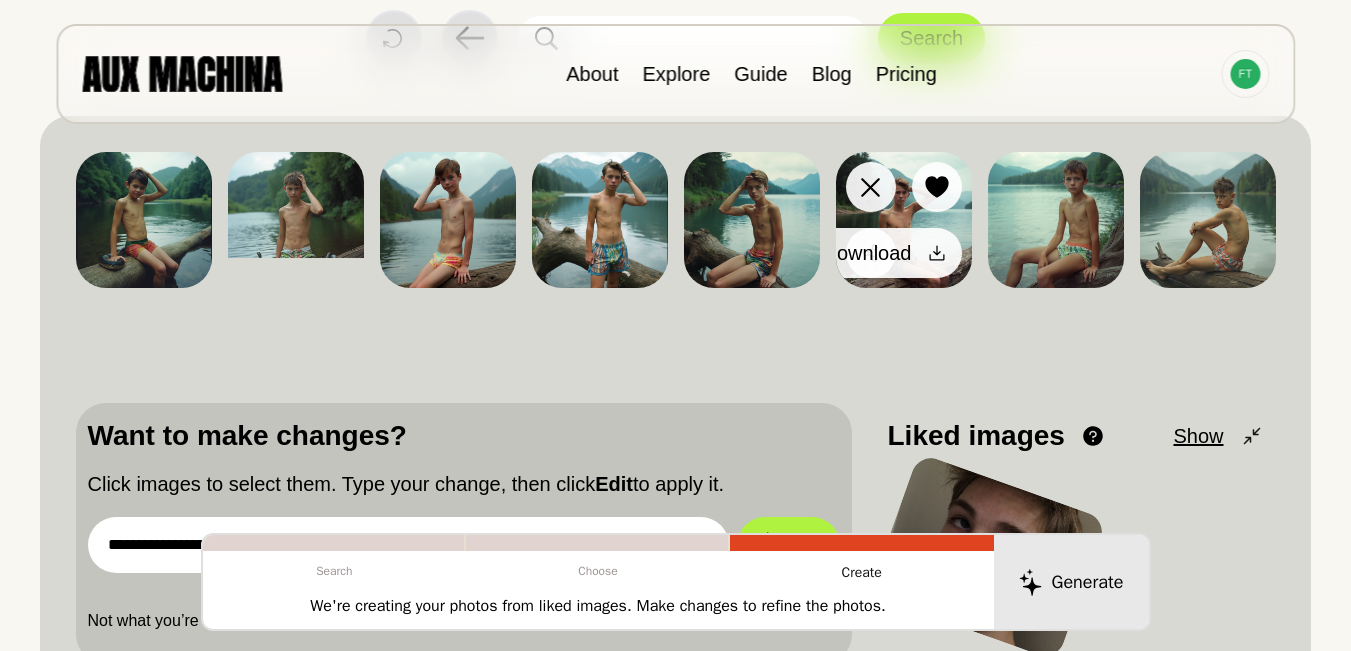 click 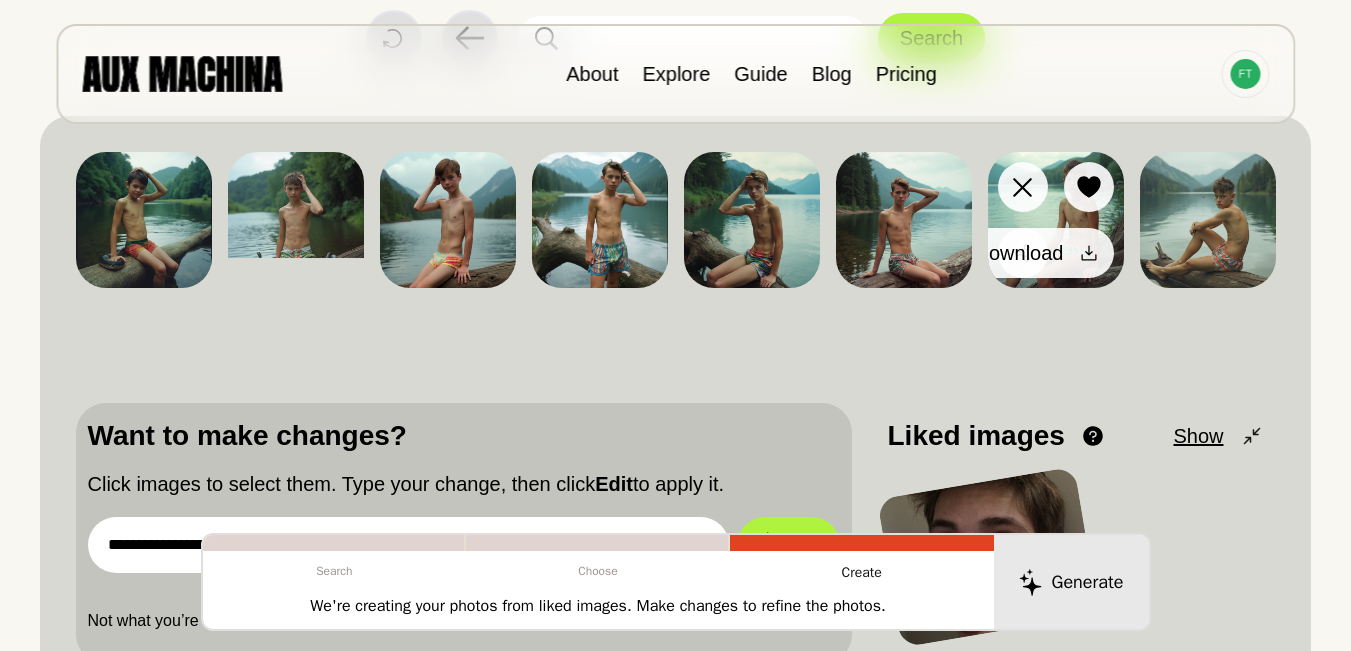 click 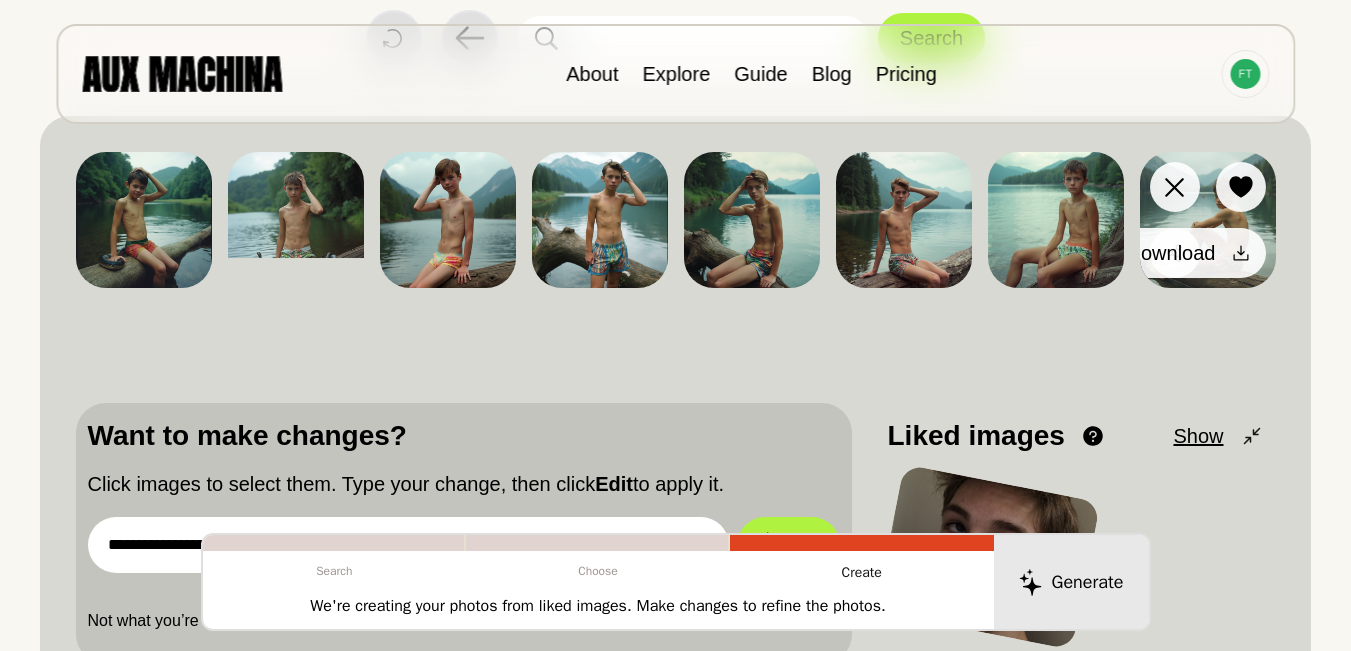click 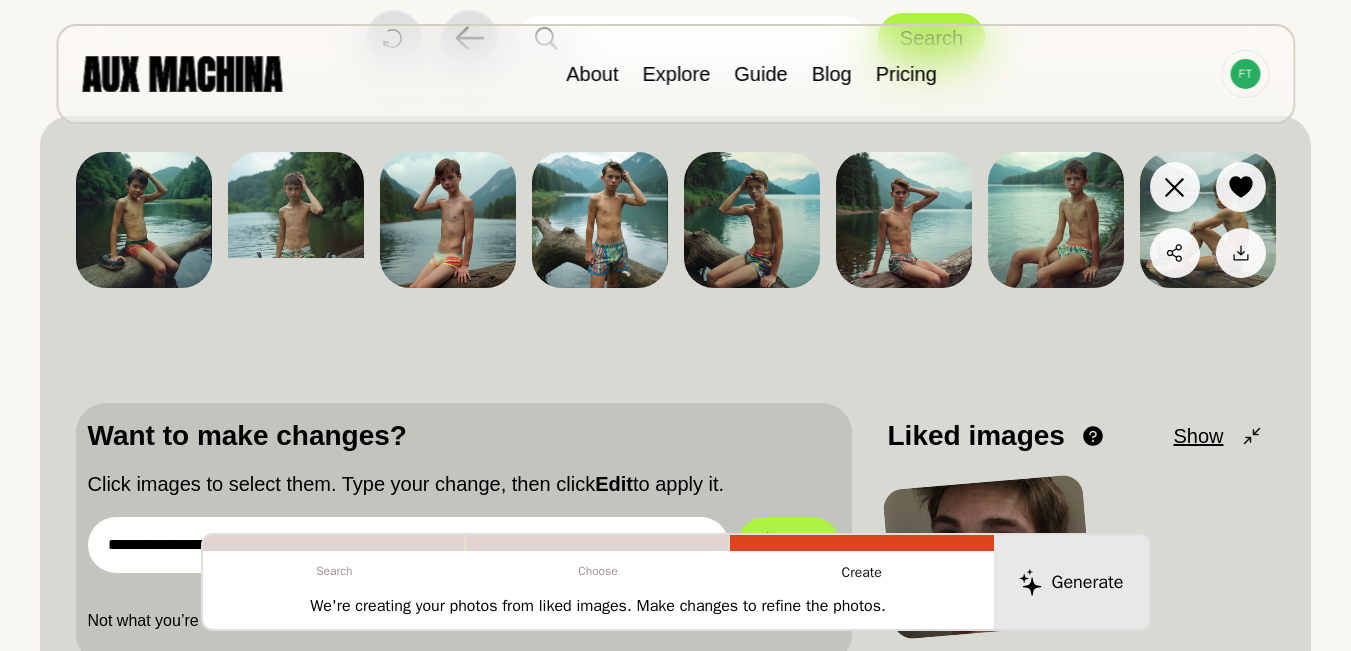 click at bounding box center [1208, 220] 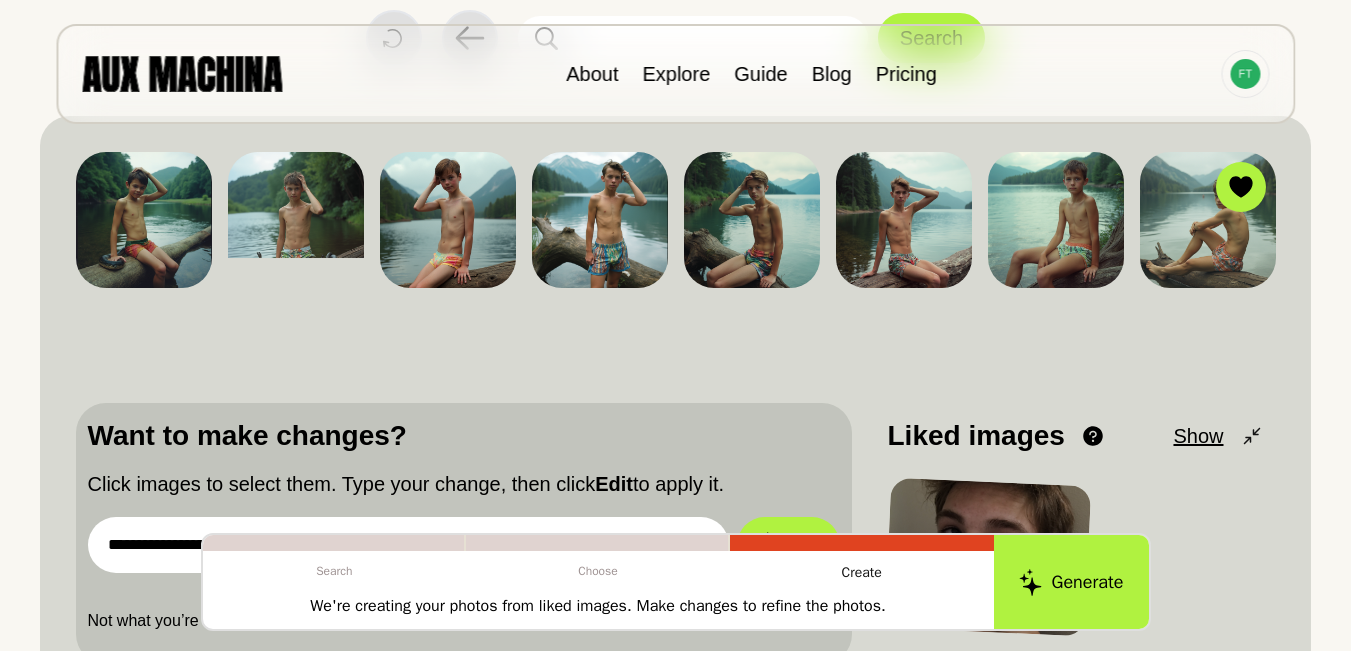 scroll, scrollTop: 260, scrollLeft: 0, axis: vertical 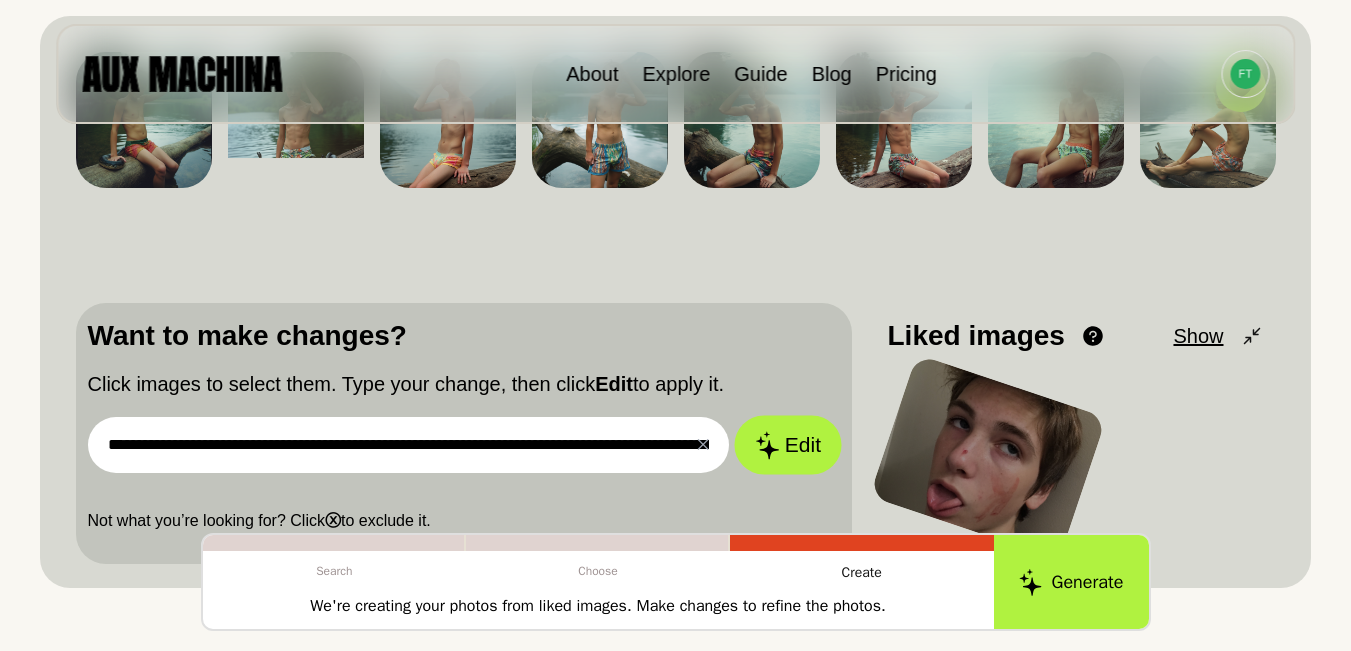click on "Edit" at bounding box center (788, 445) 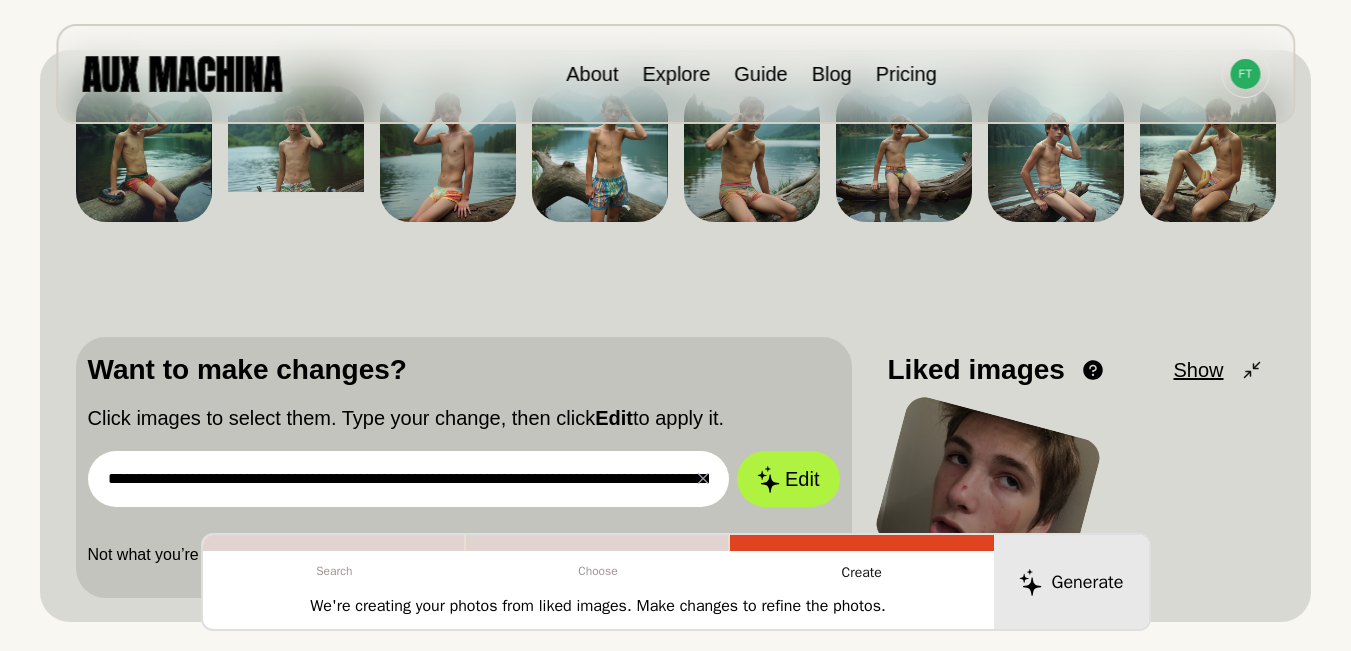 scroll, scrollTop: 193, scrollLeft: 0, axis: vertical 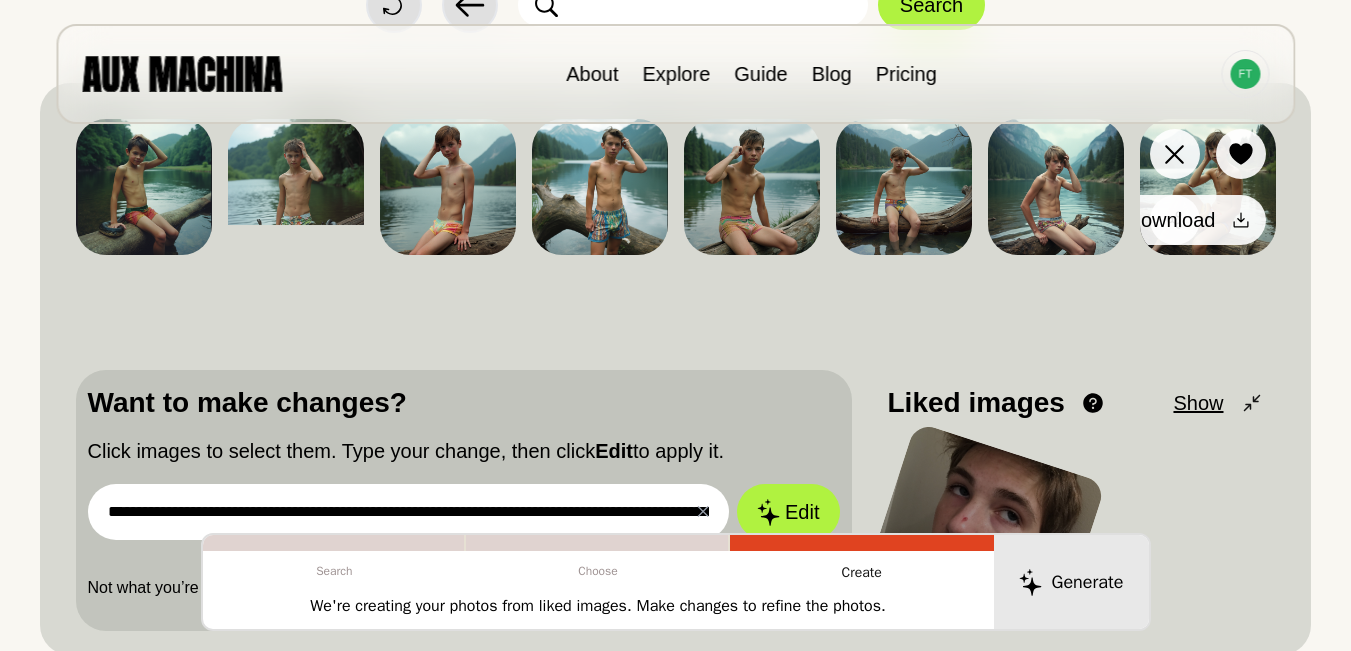 click 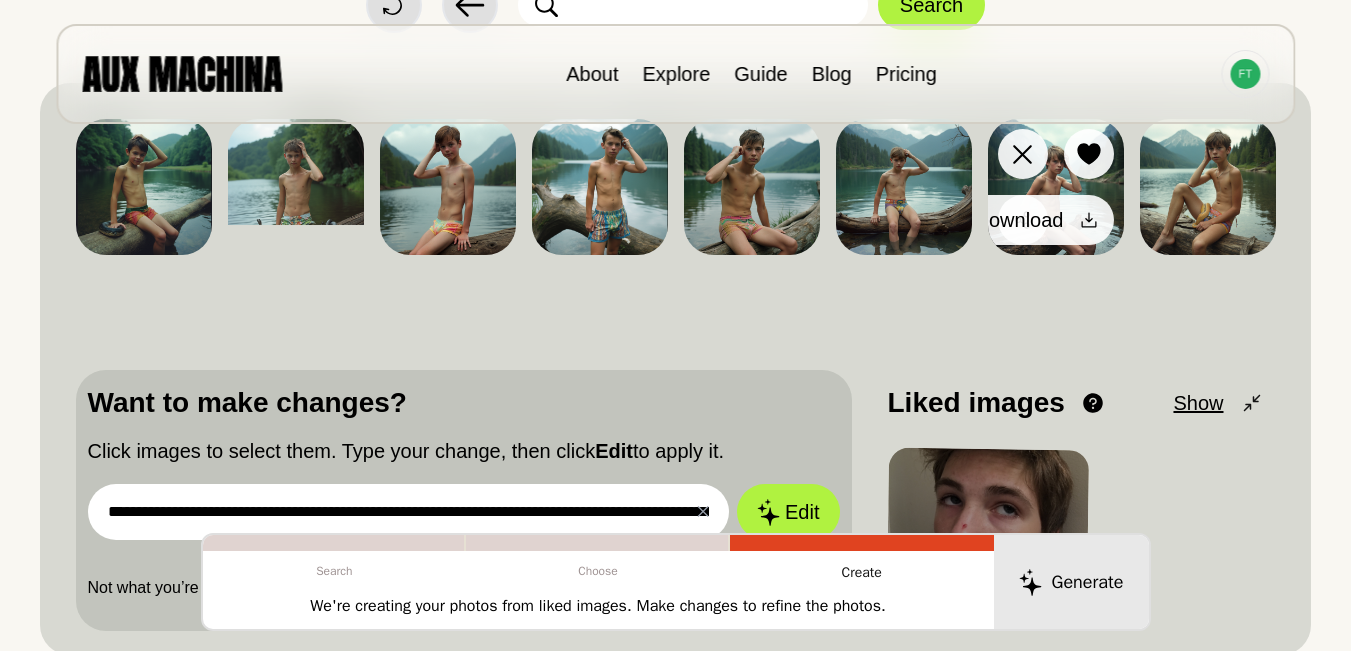 click 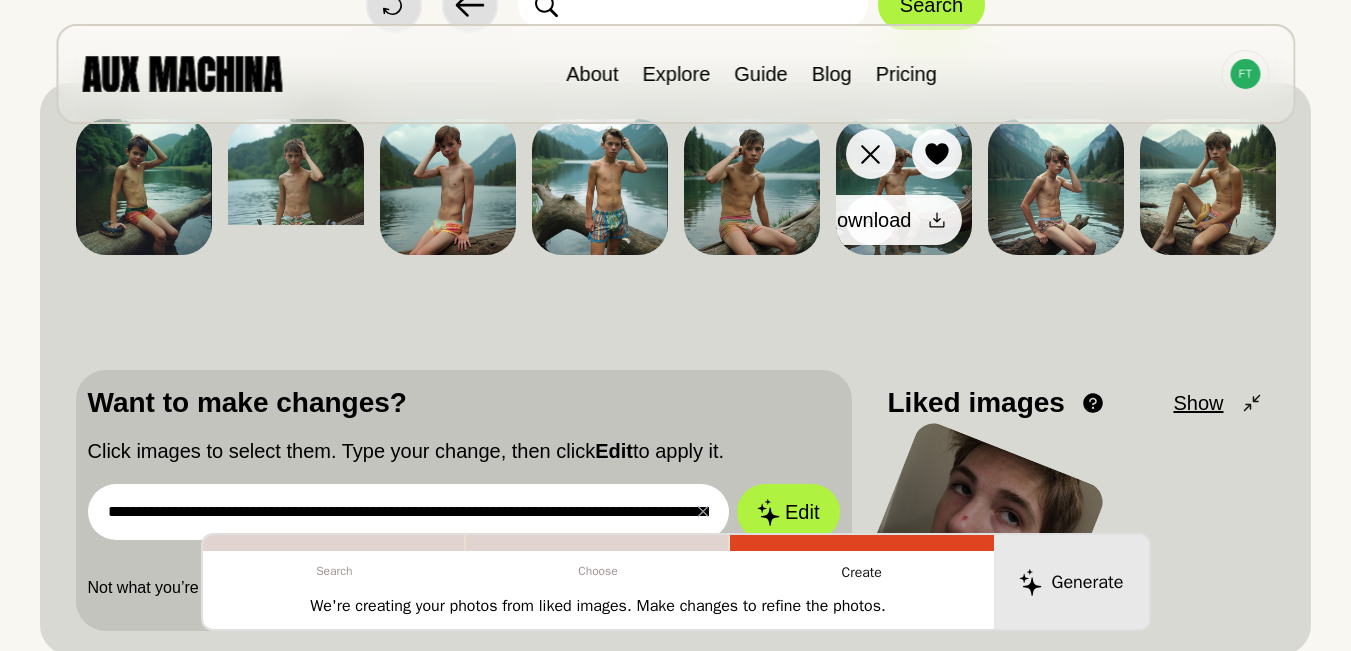 click 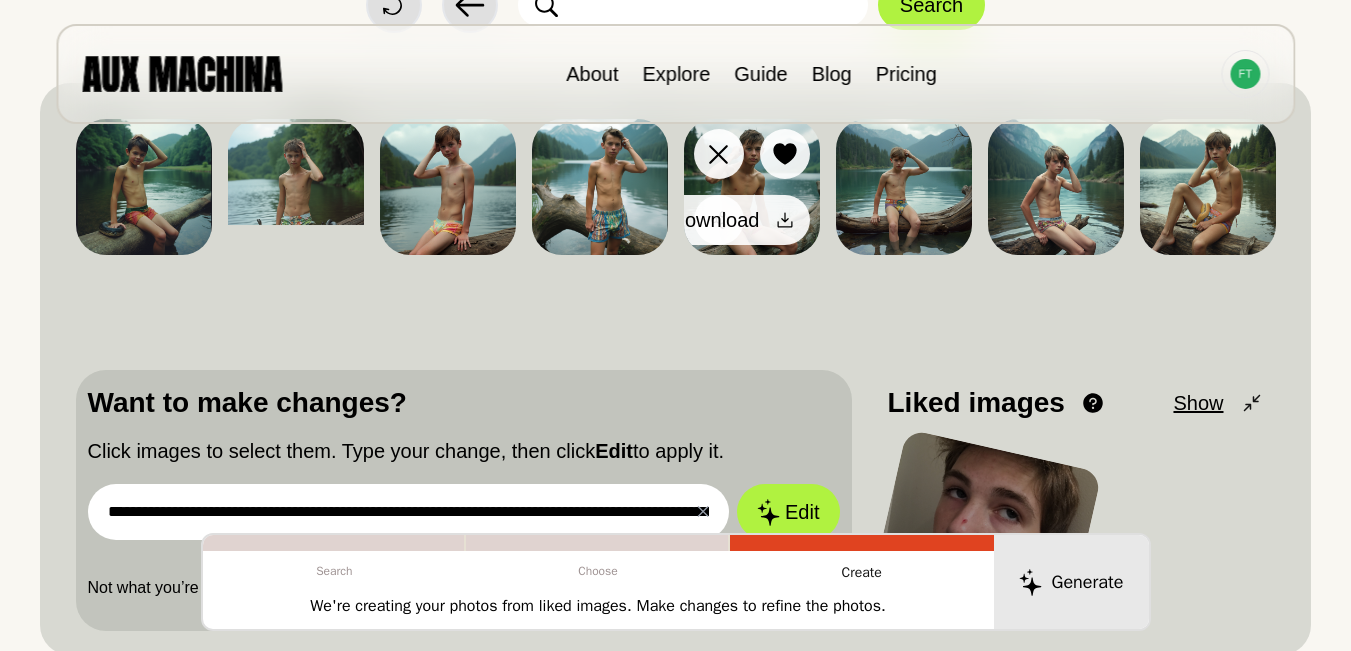 click 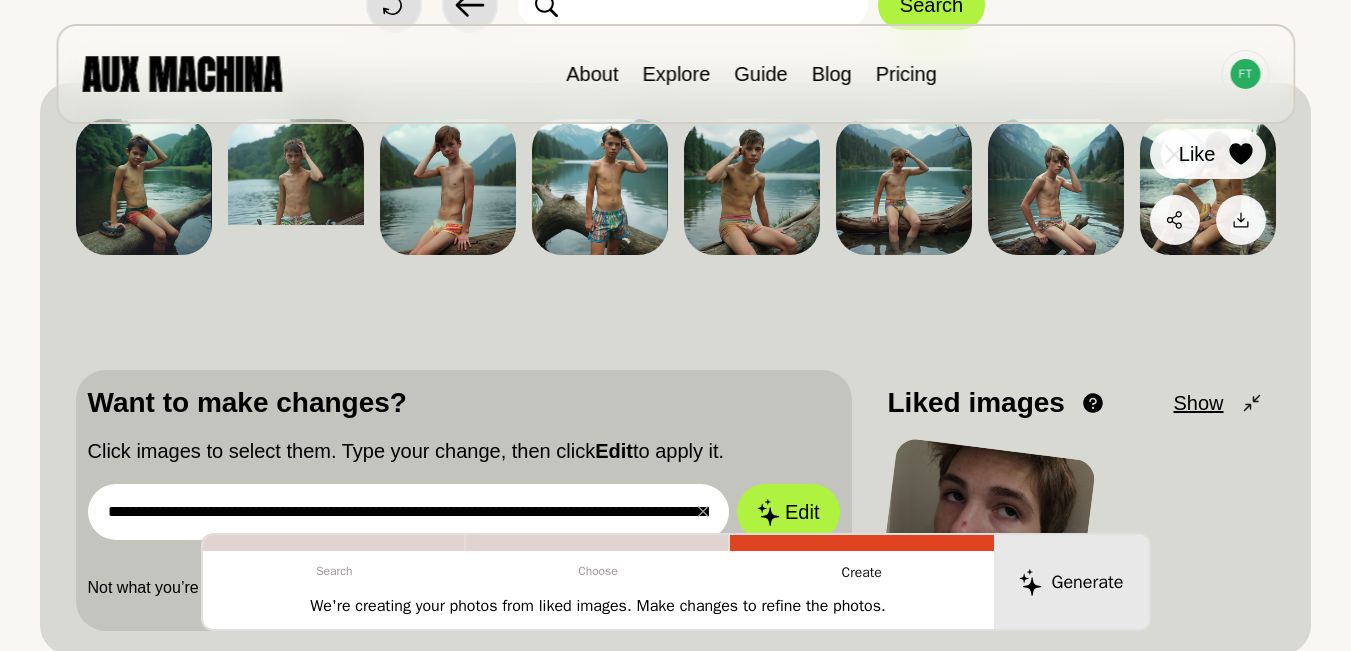 click 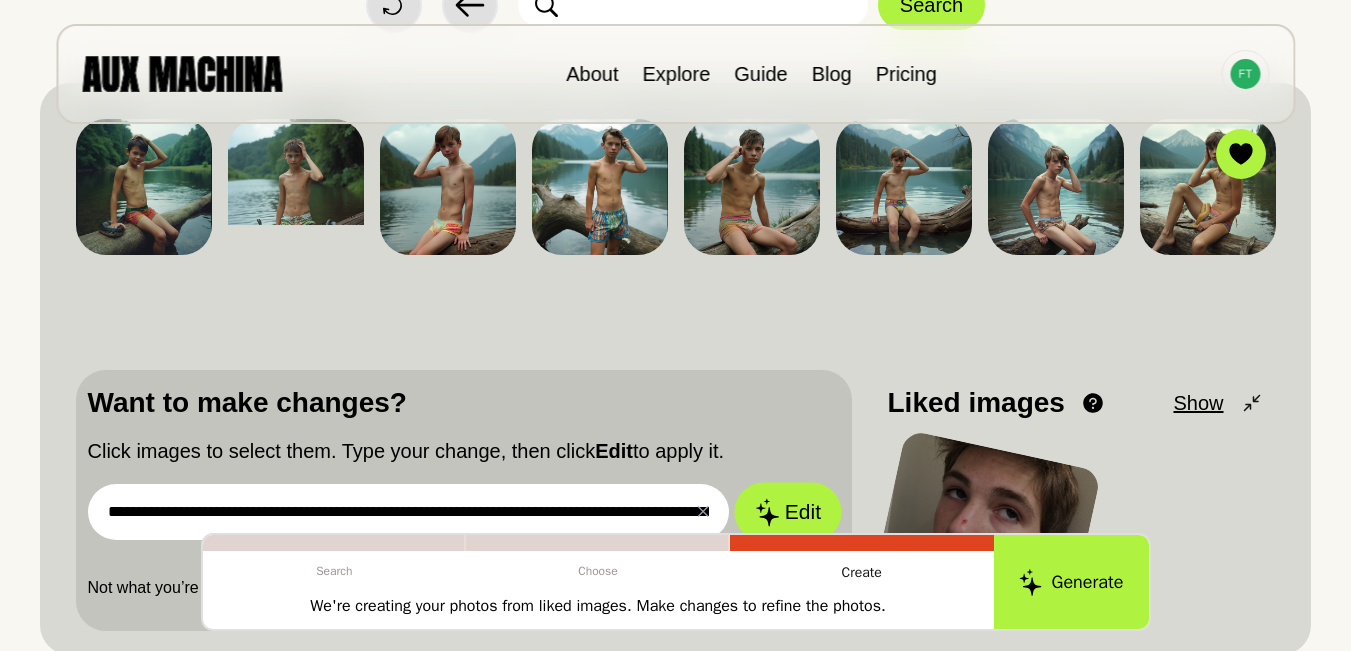 click on "Edit" at bounding box center [788, 512] 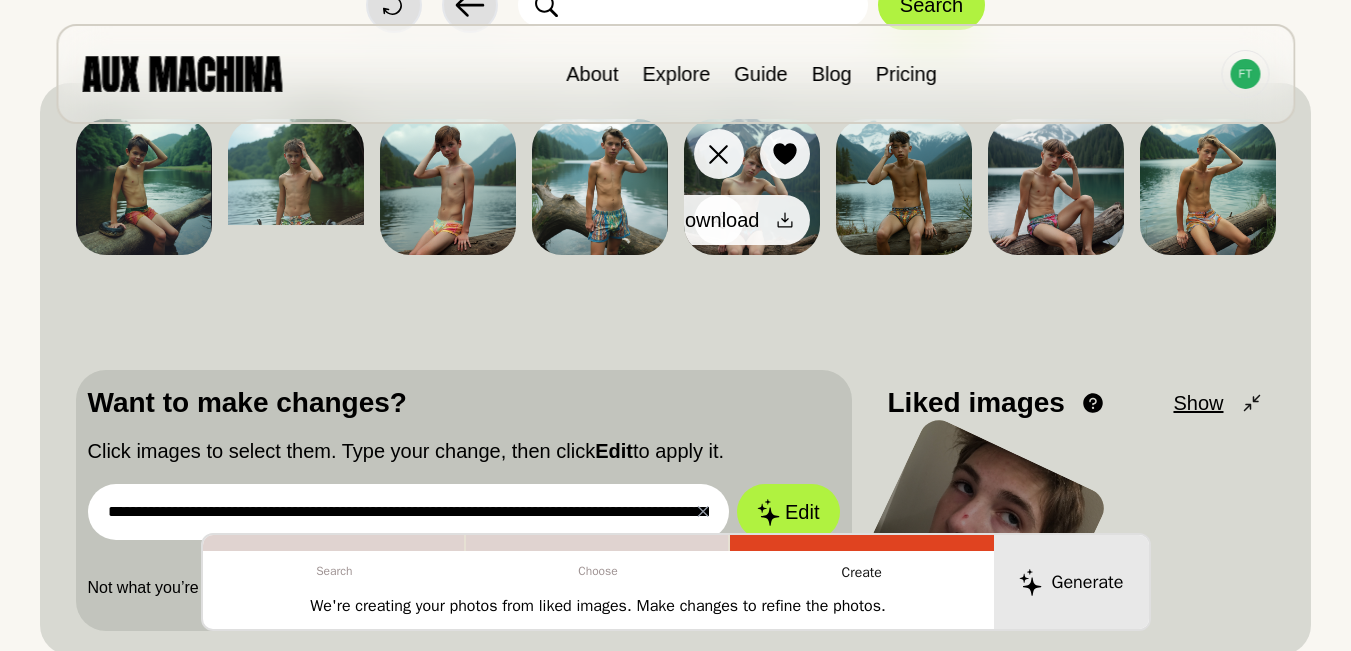 click 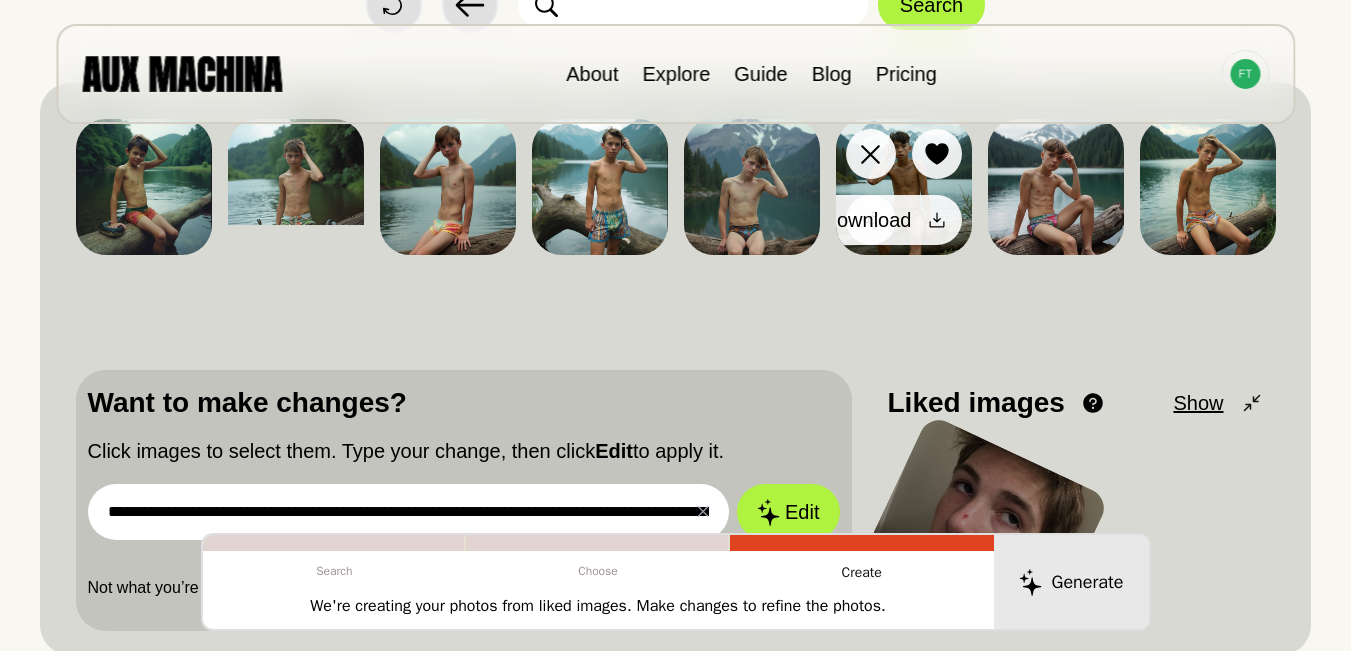 click 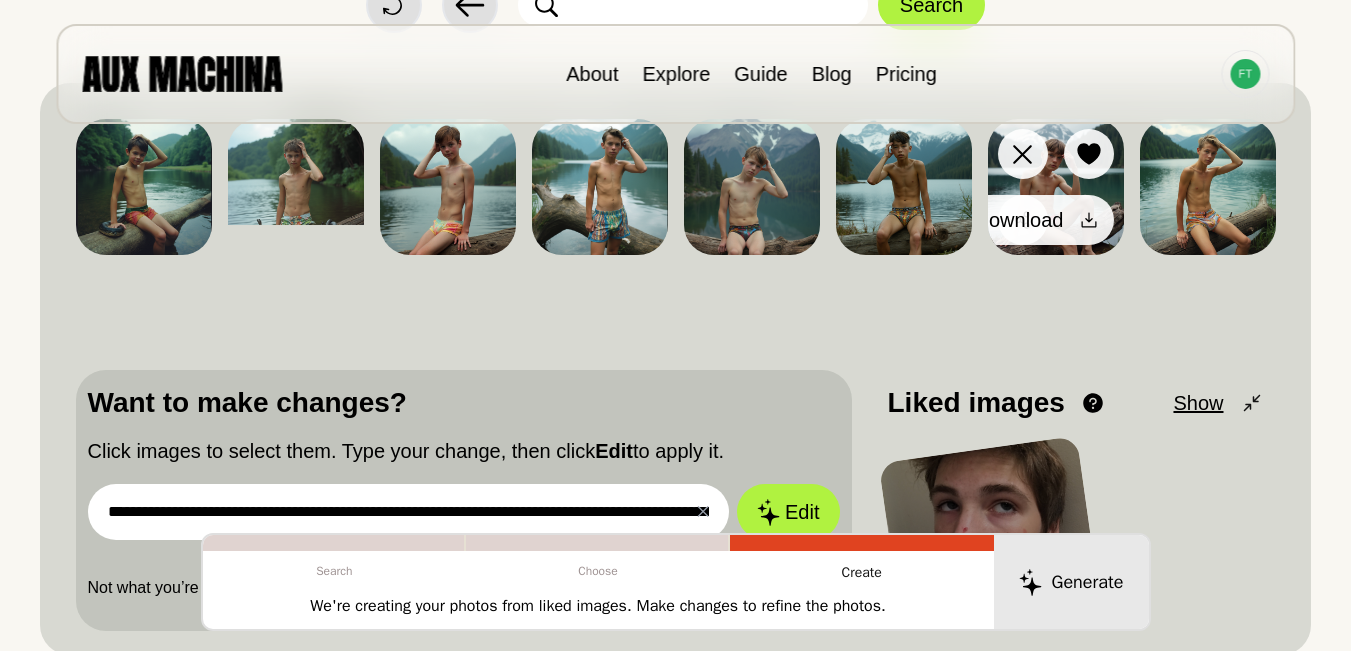 click 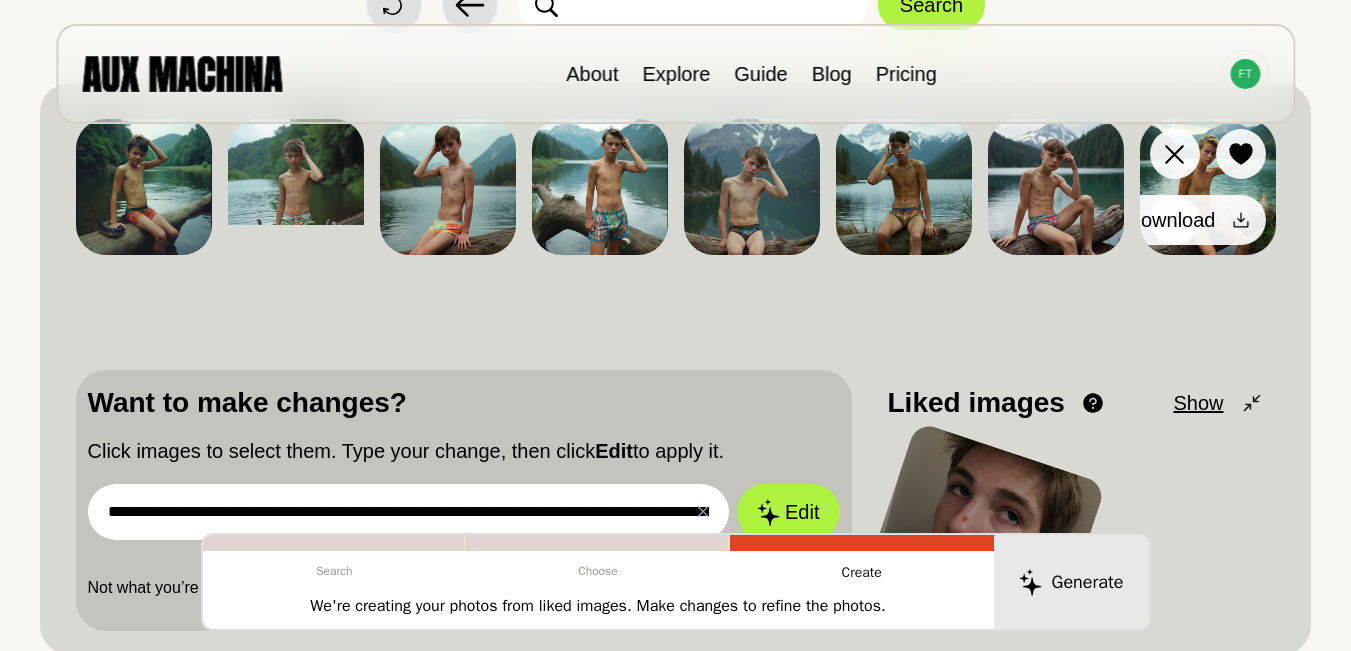 click 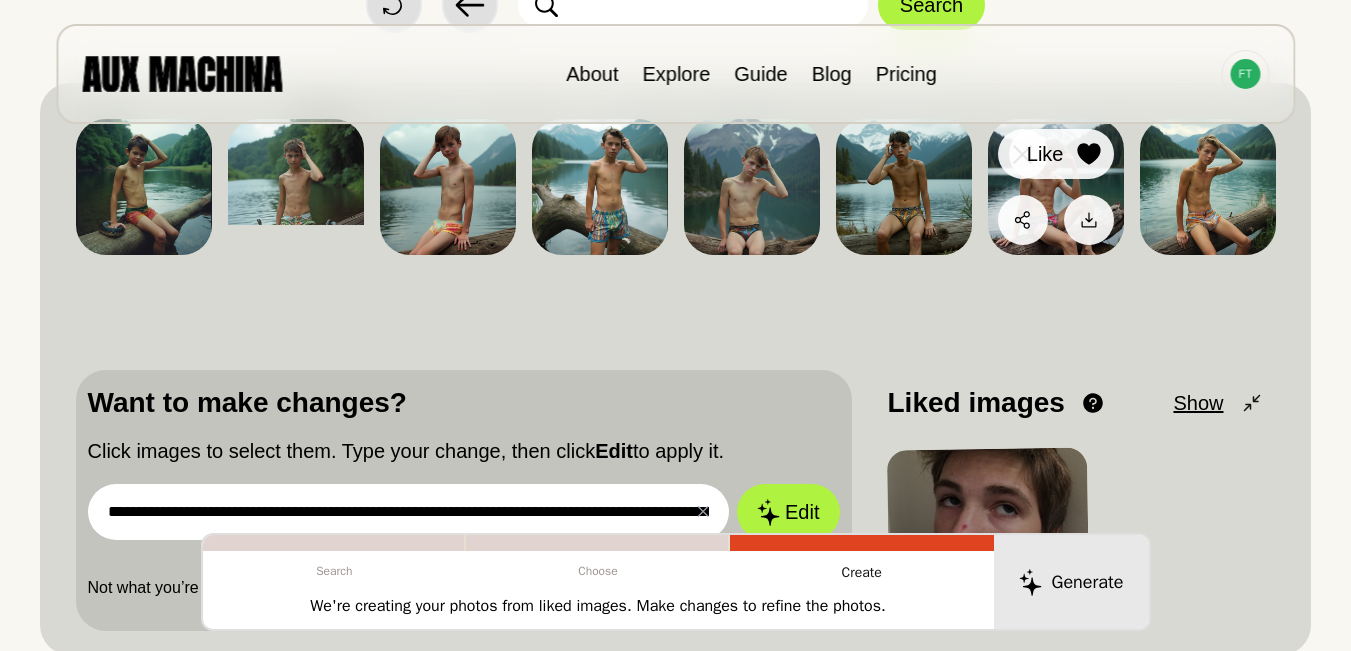 click 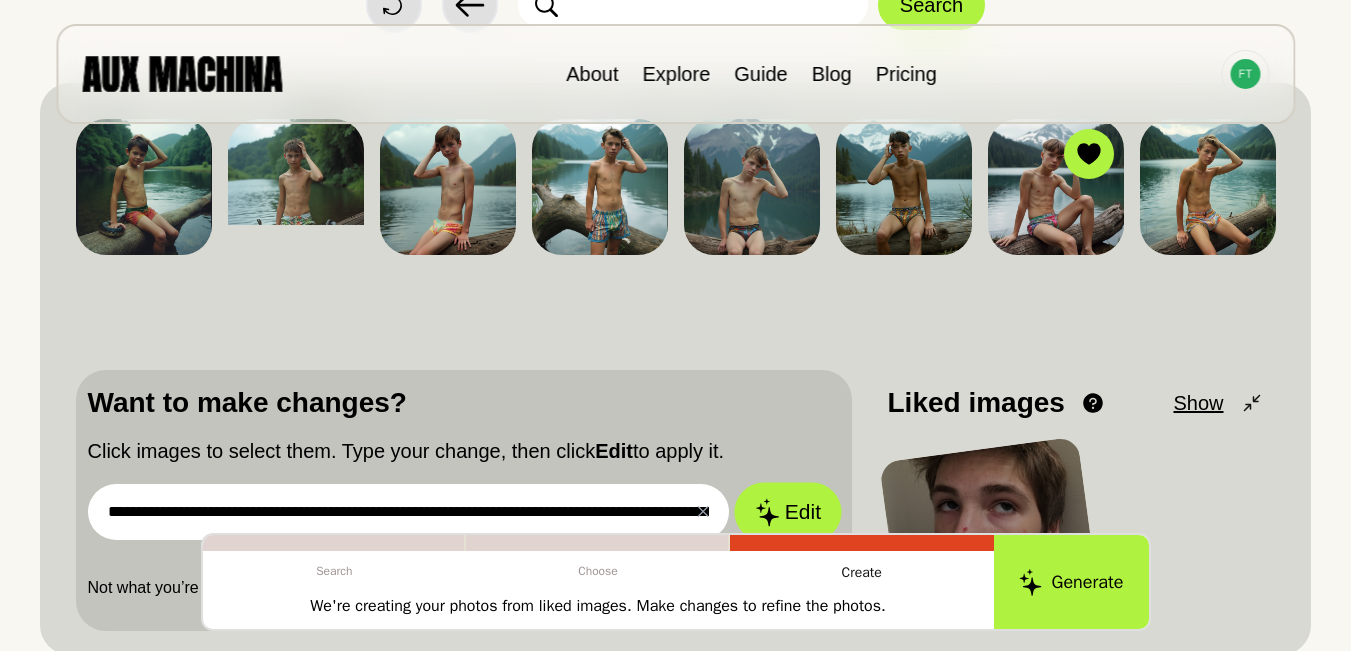 click on "Edit" at bounding box center (788, 512) 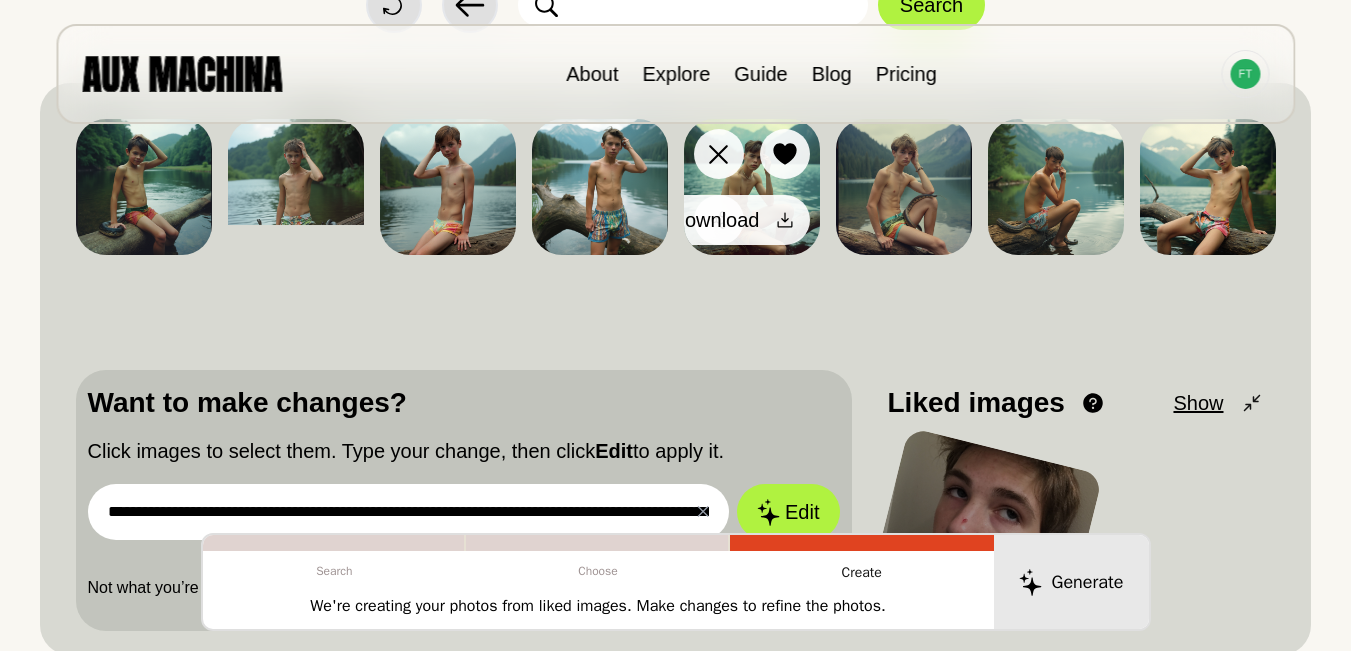 click 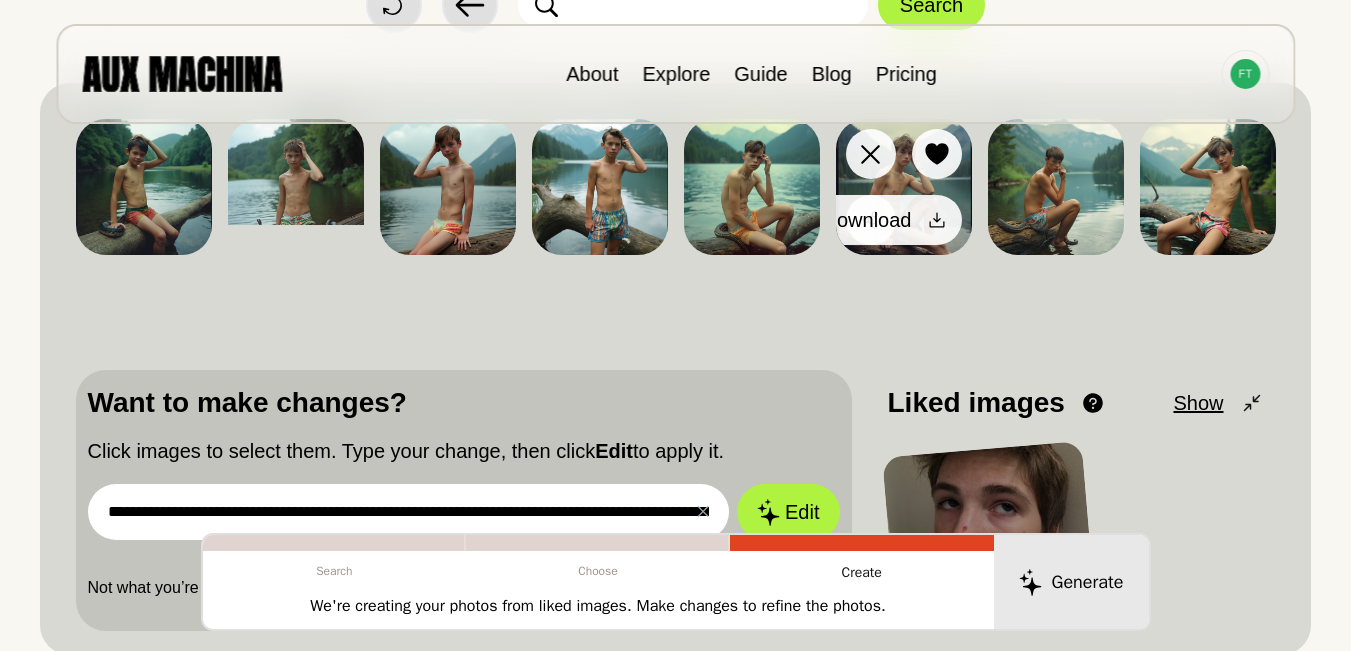click at bounding box center [937, 220] 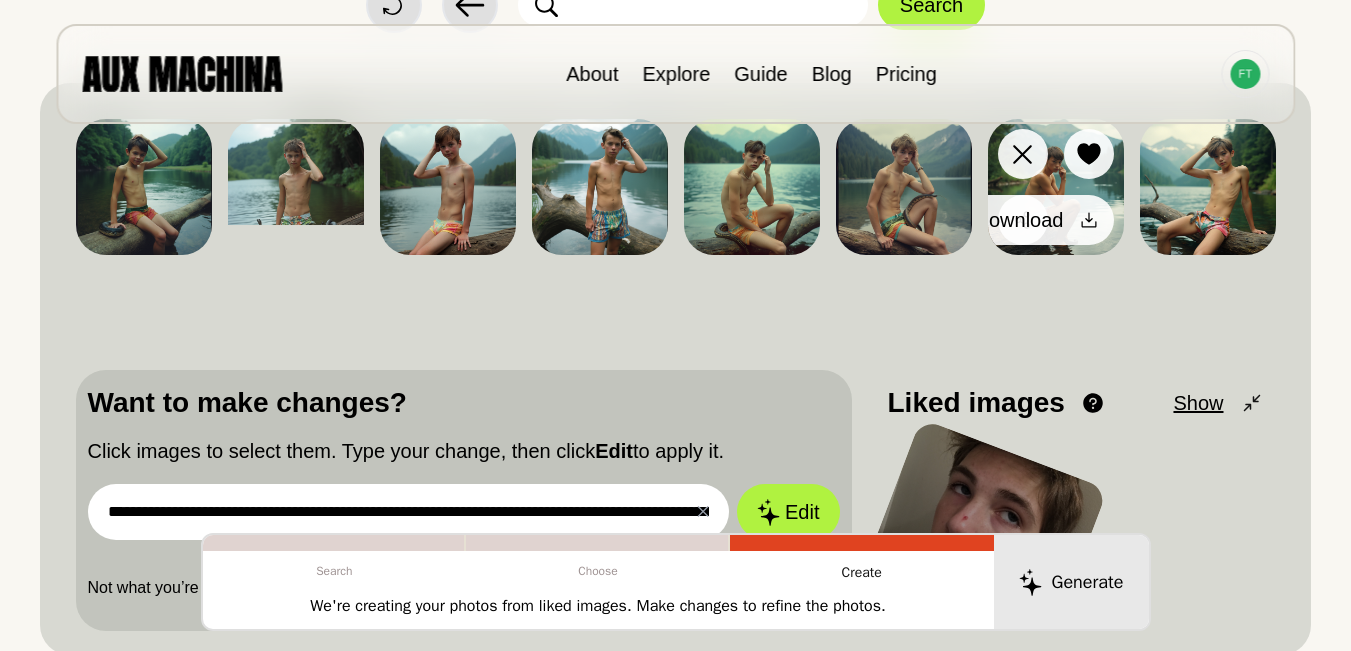 click 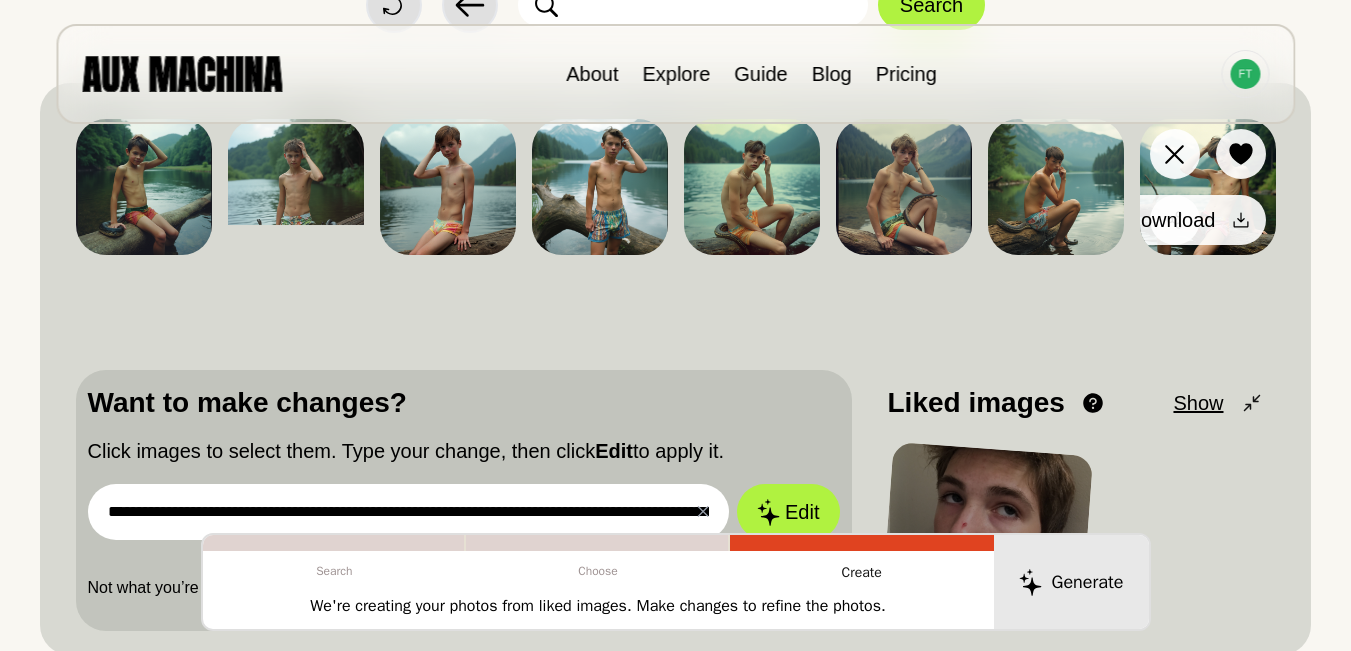 click 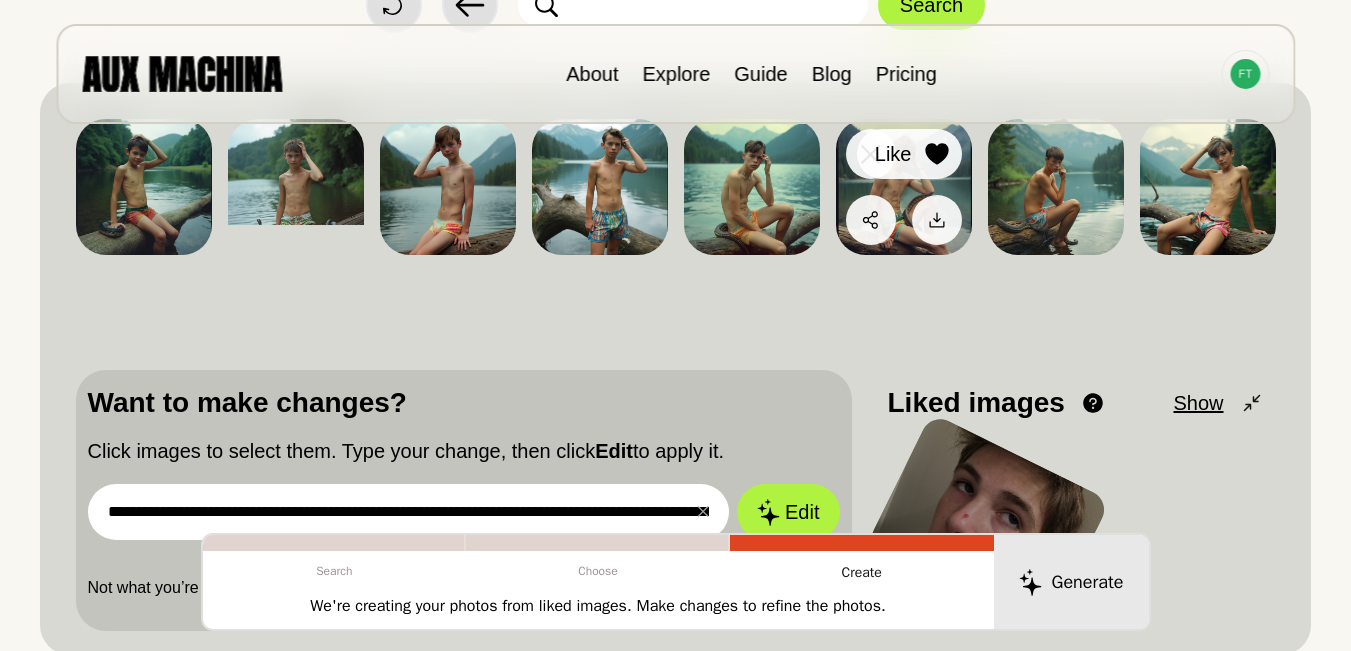 click on "Like" at bounding box center (909, 154) 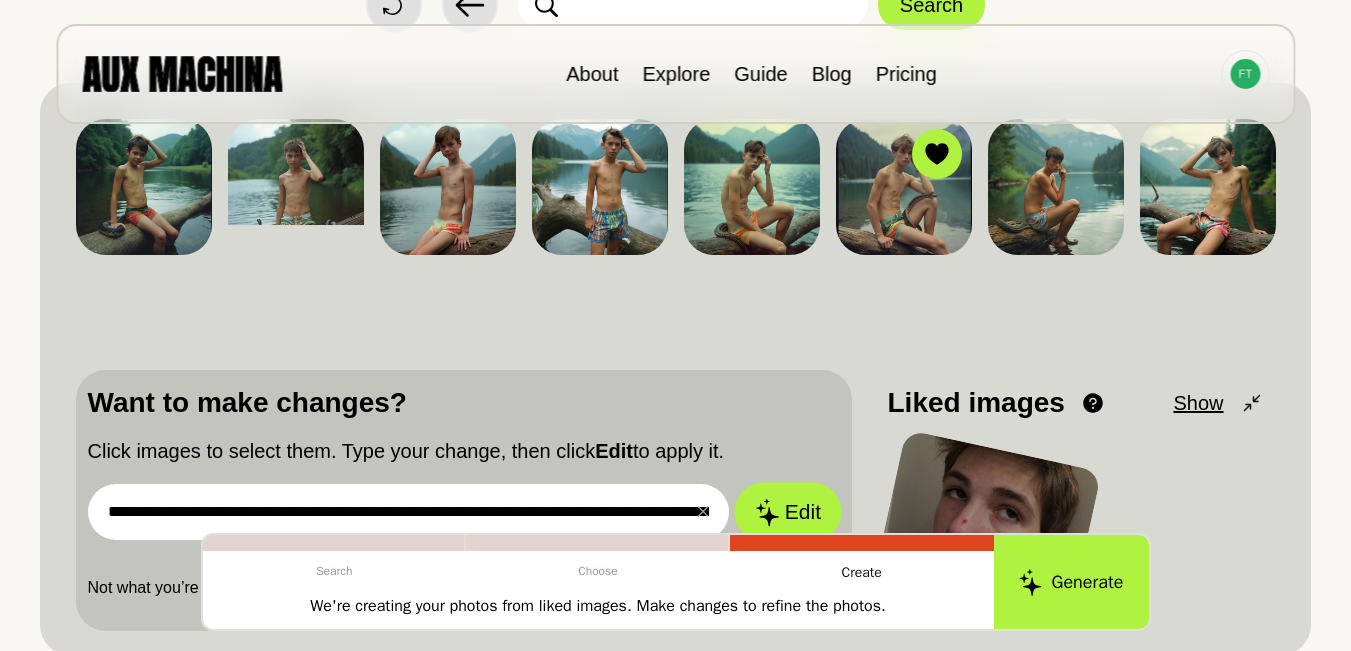click on "Edit" at bounding box center [788, 512] 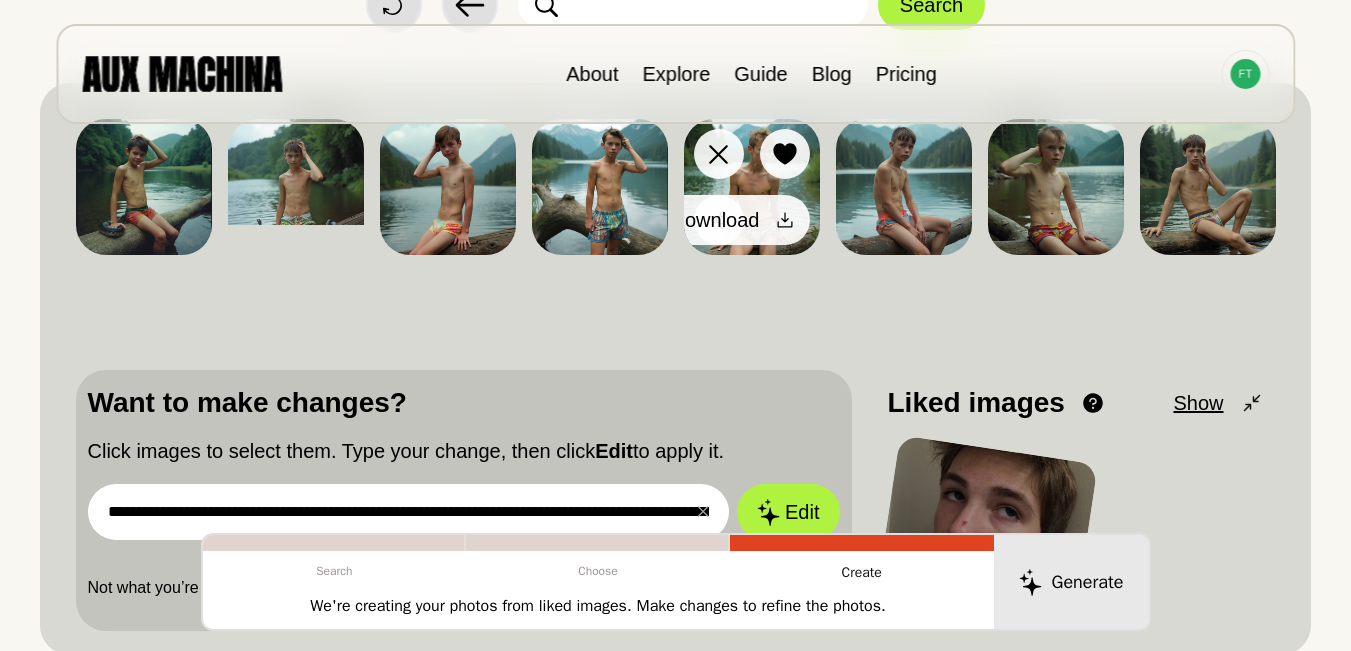 click 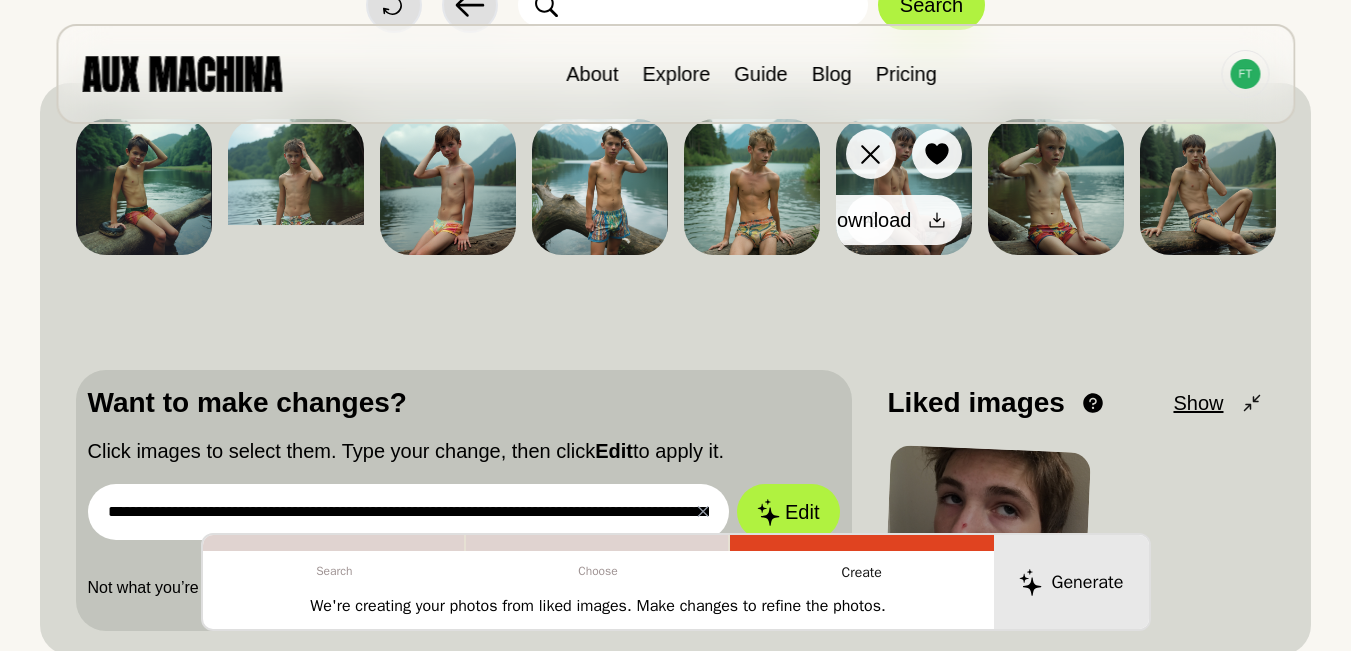 click 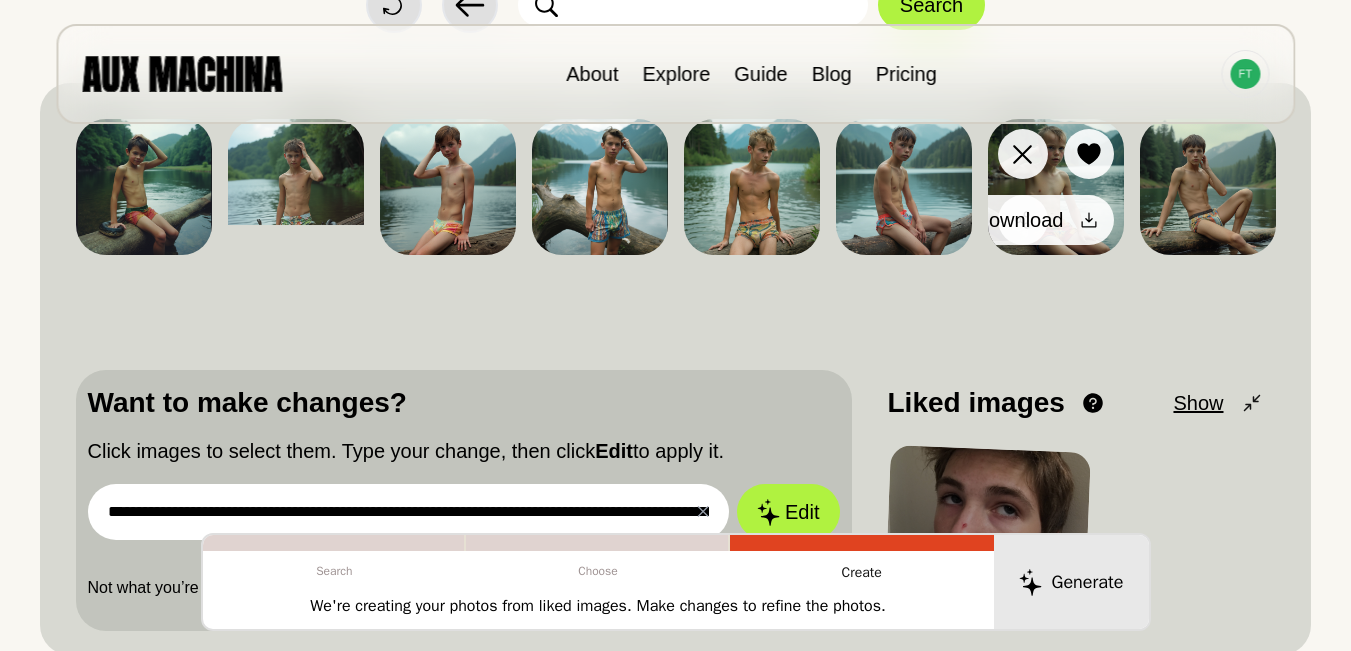 click 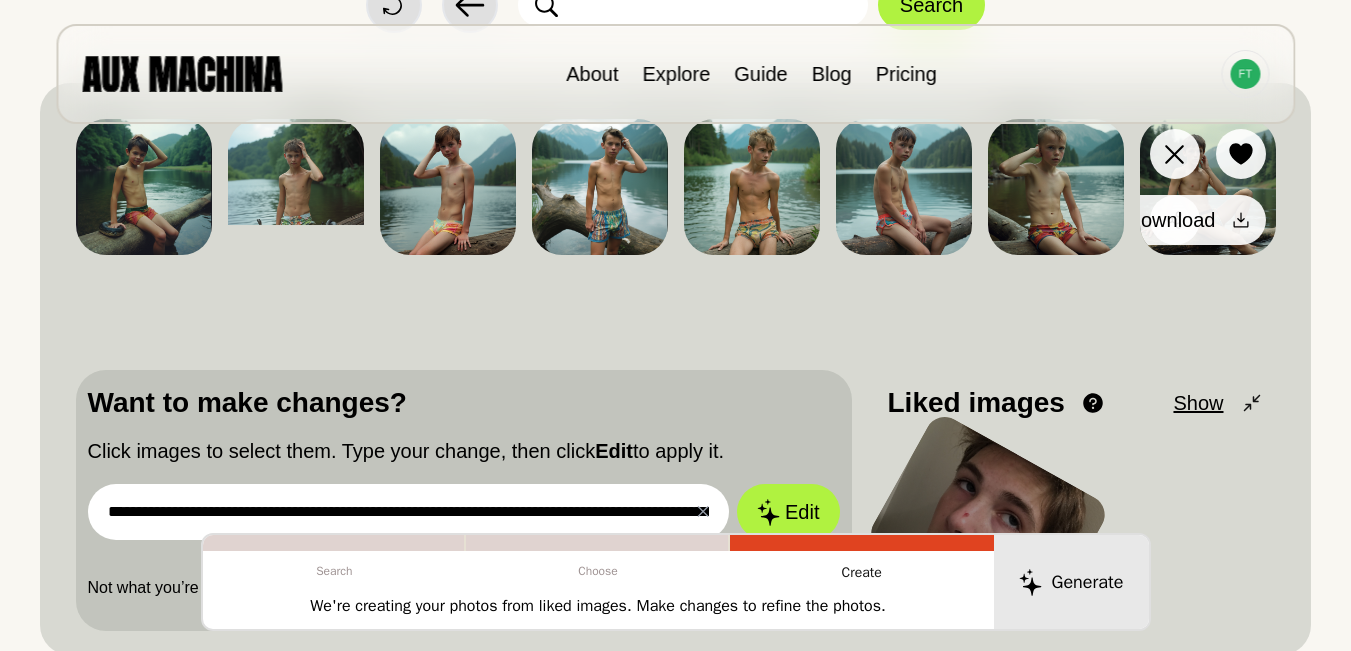 click 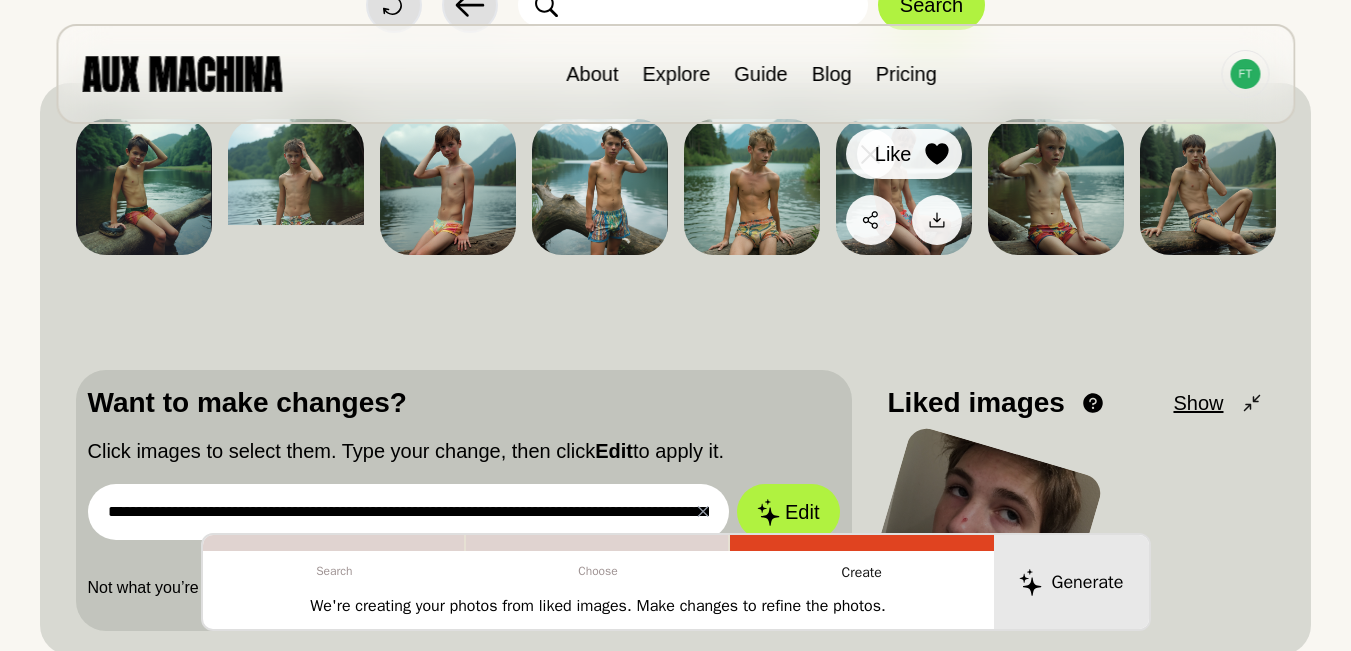 click 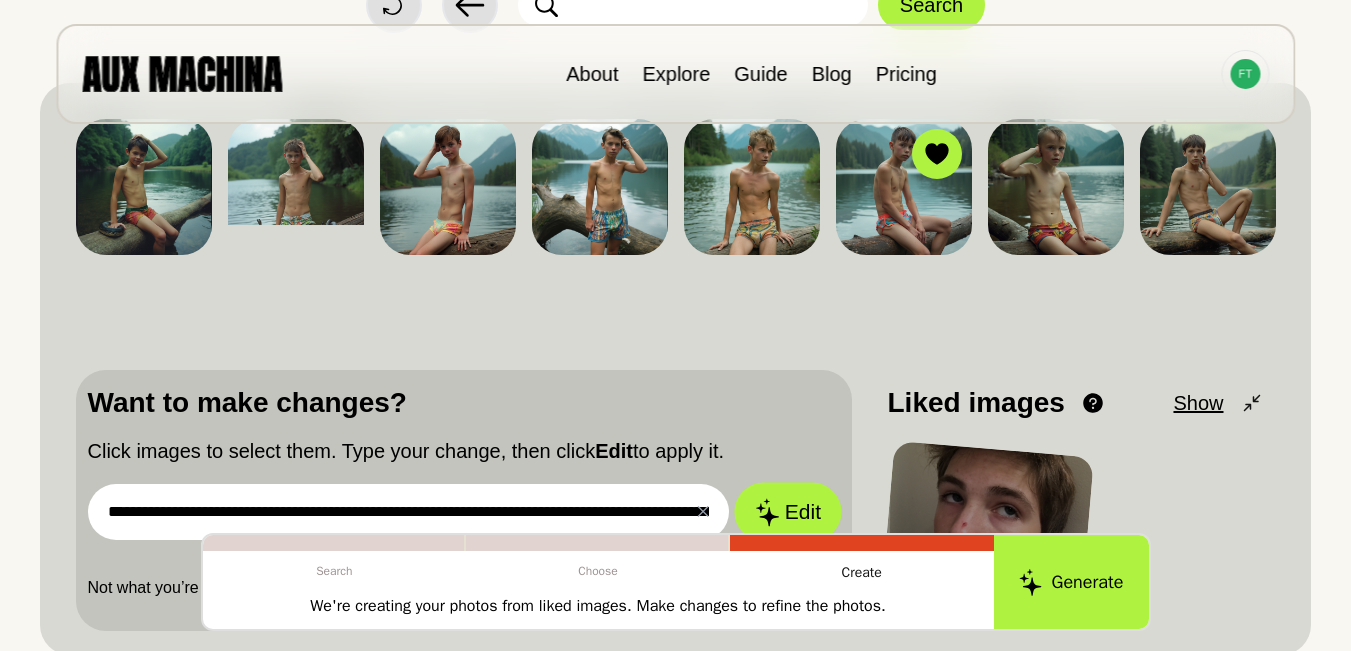 click on "Edit" at bounding box center (788, 512) 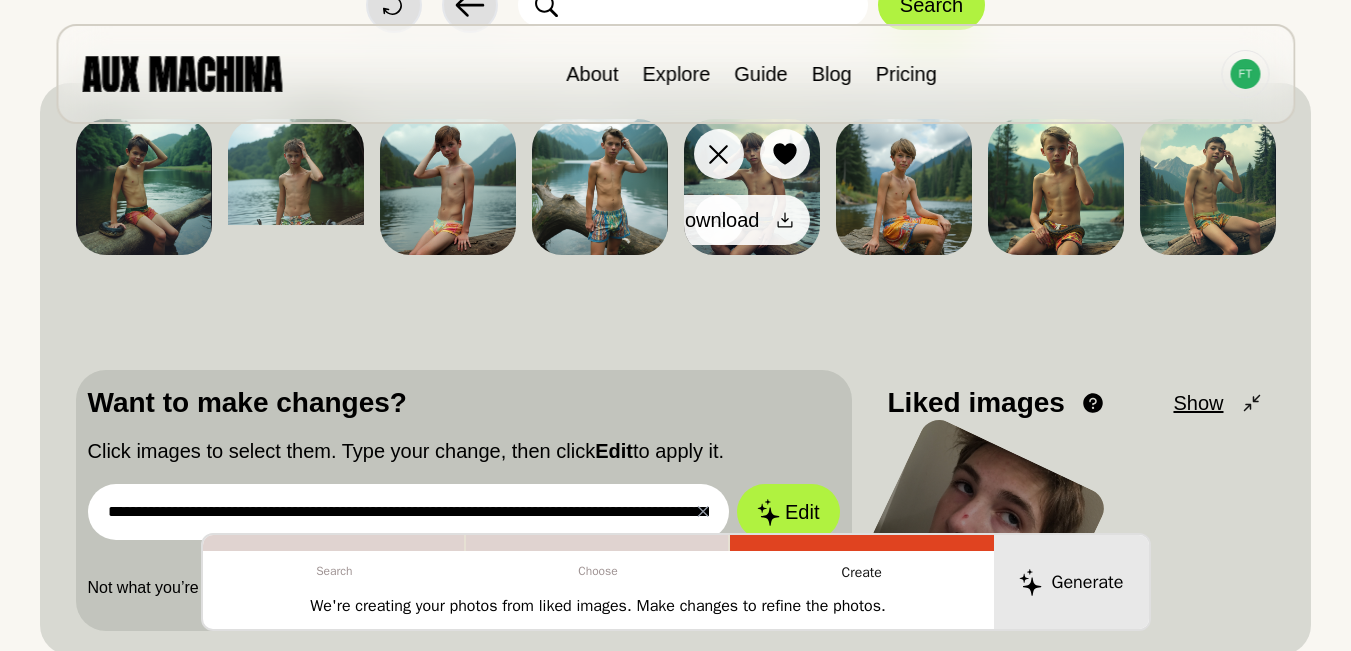 click 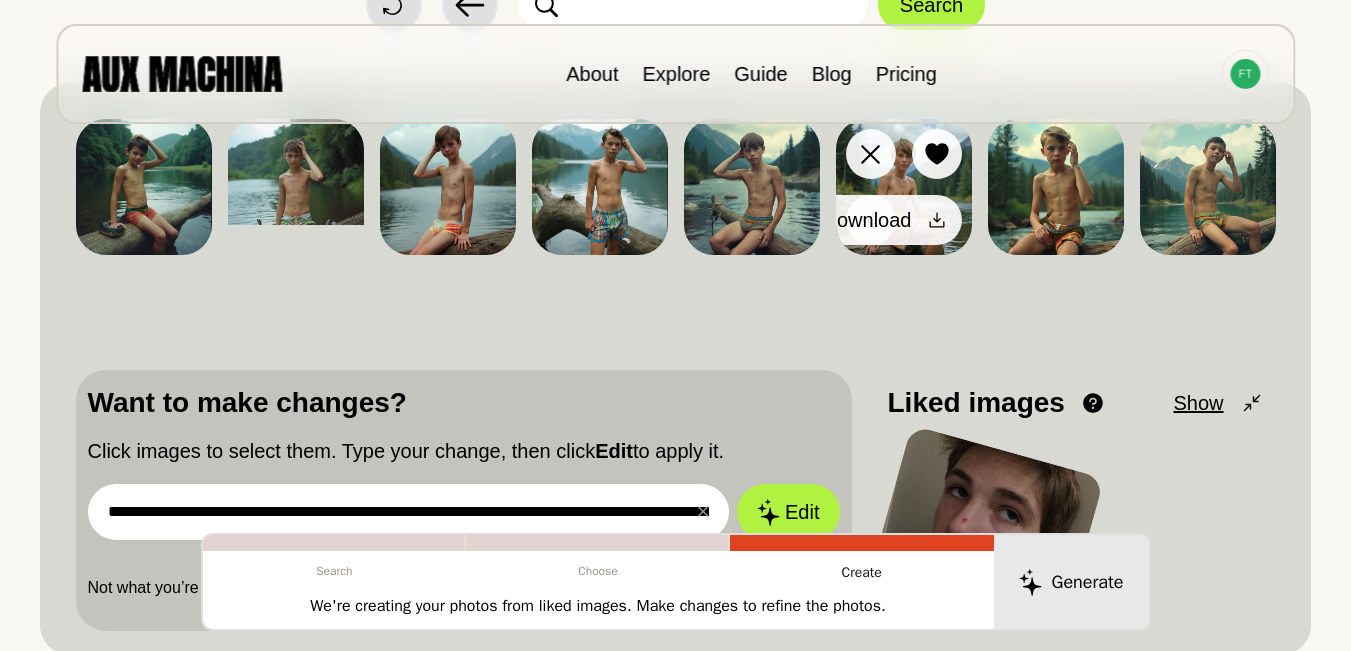 click 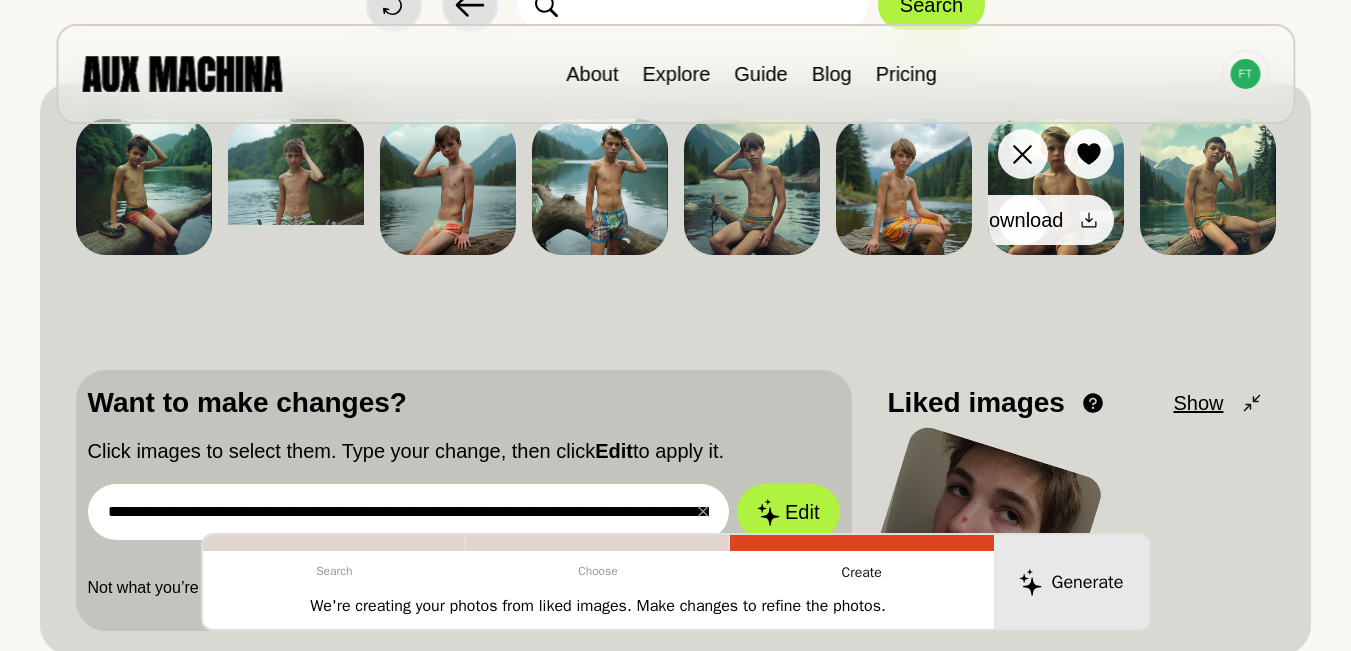 click 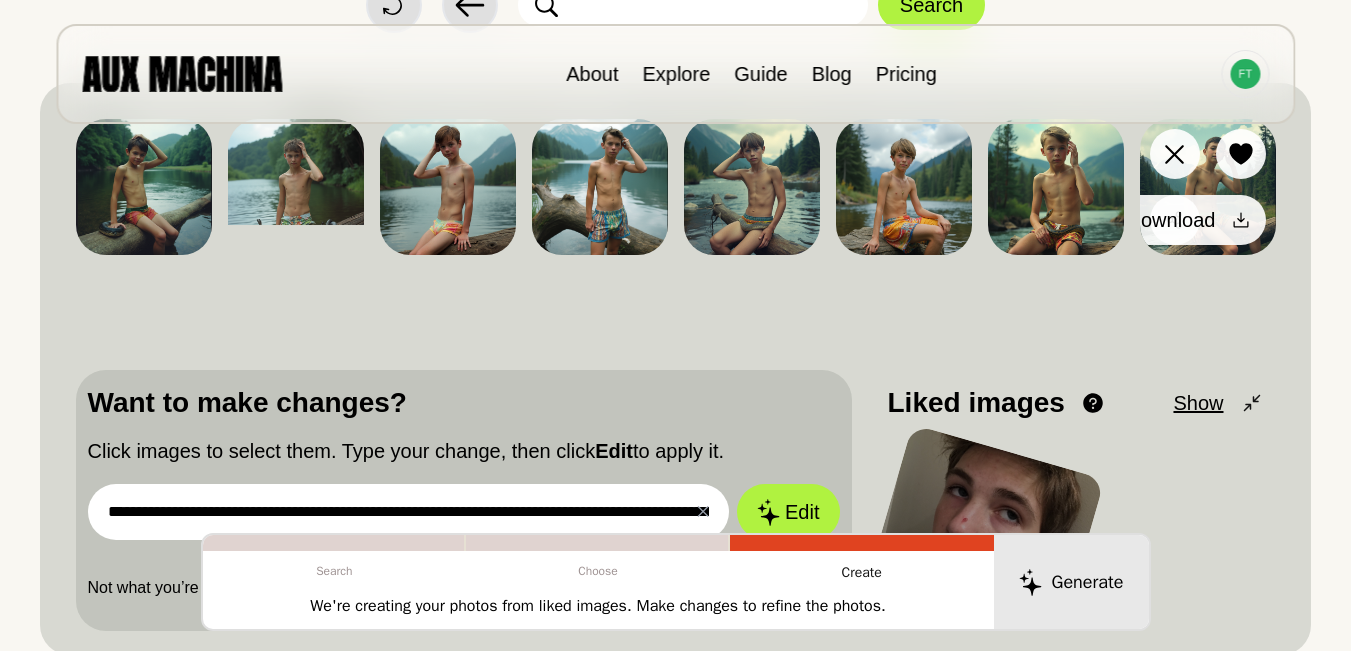 click 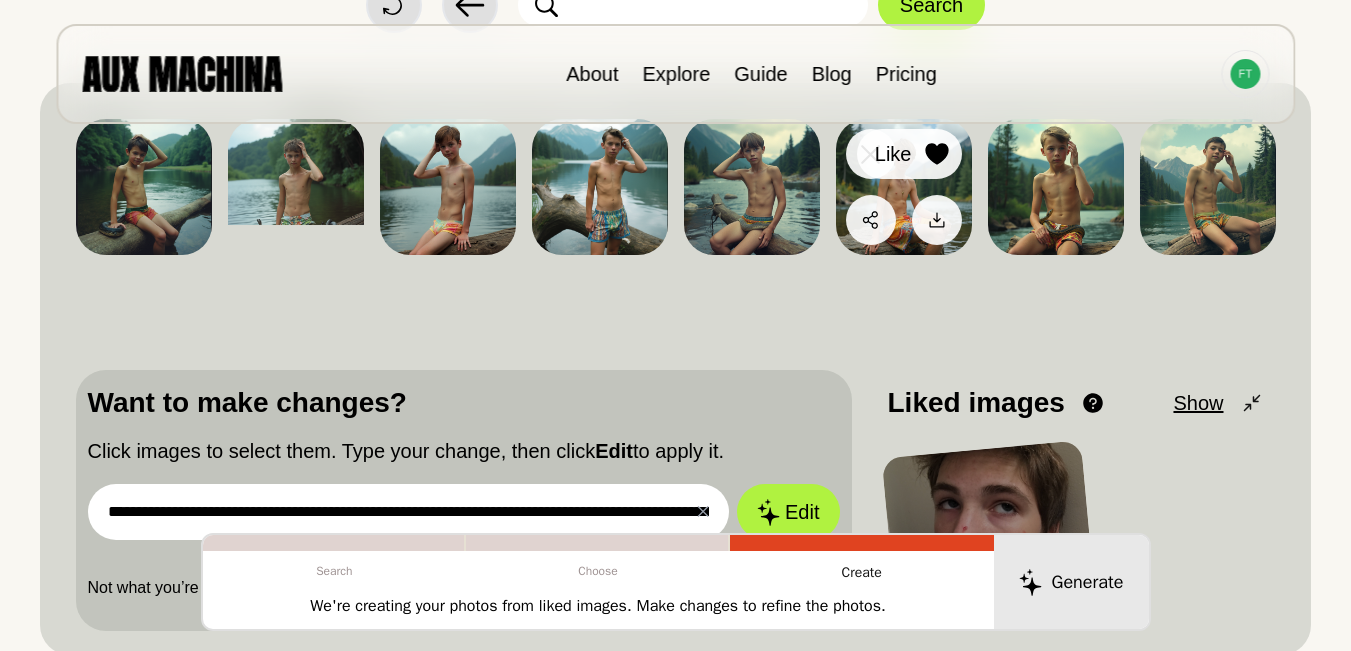 click 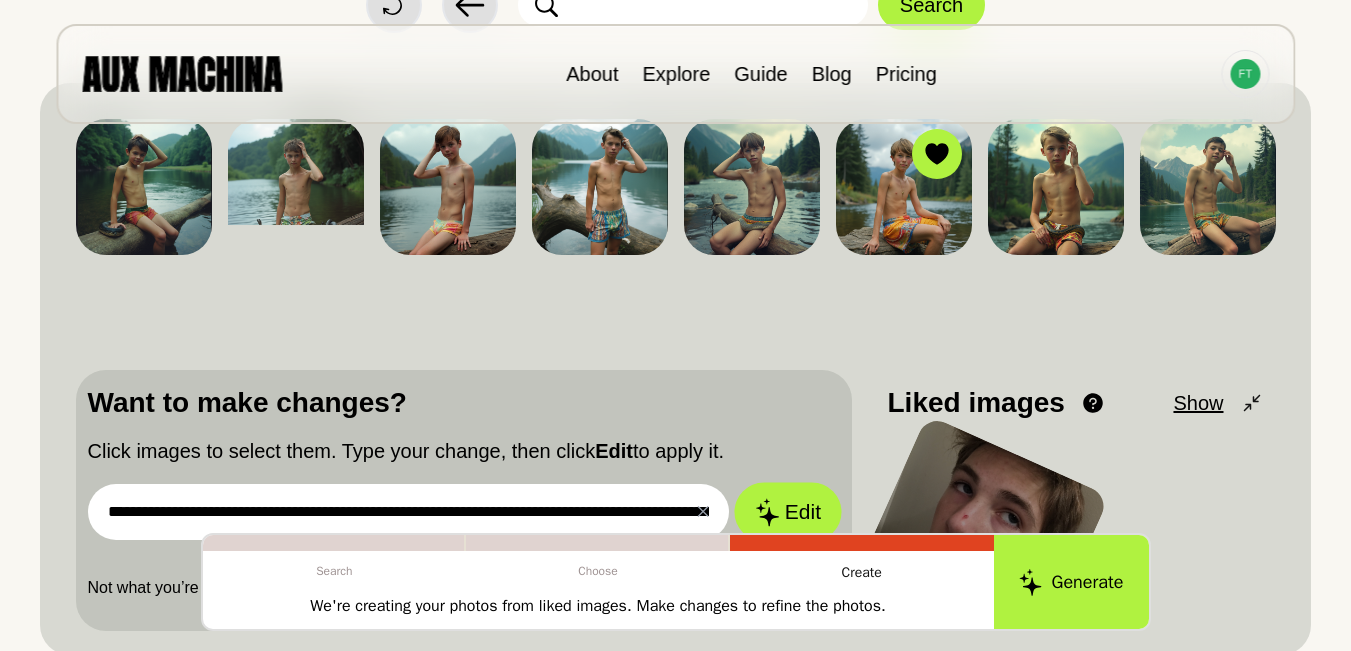 click on "Edit" at bounding box center (788, 512) 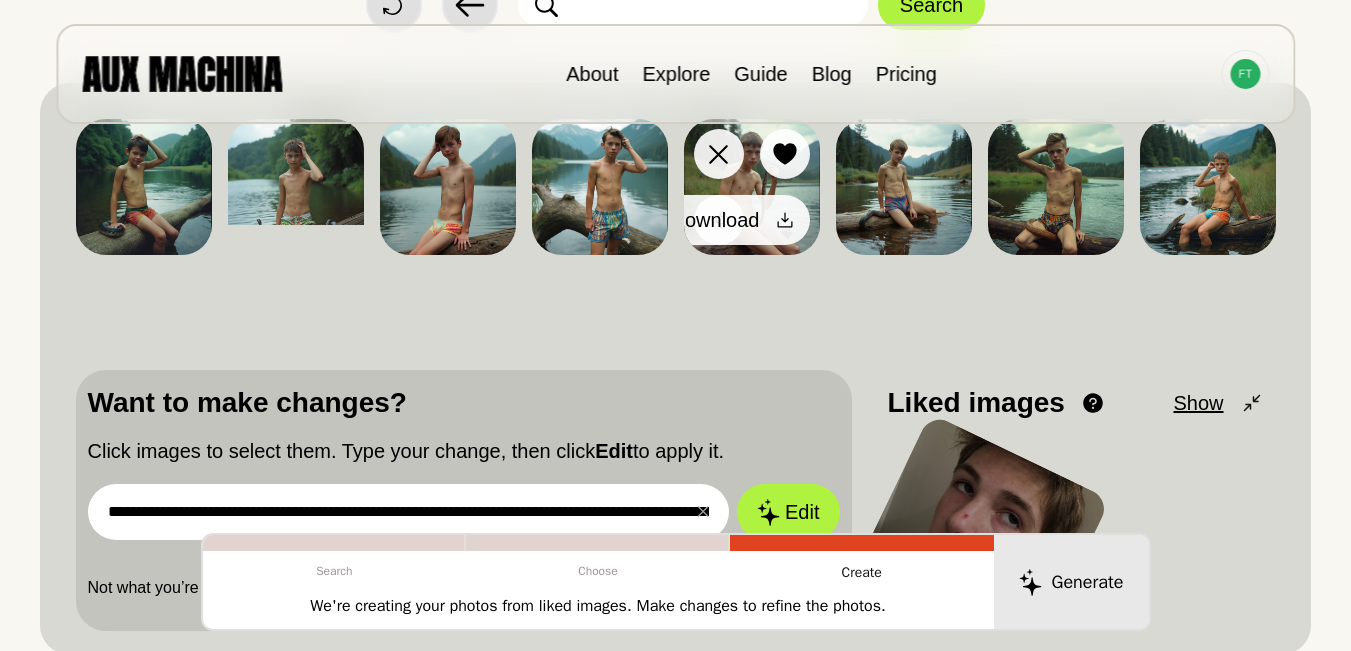 drag, startPoint x: 783, startPoint y: 228, endPoint x: 795, endPoint y: 227, distance: 12.0415945 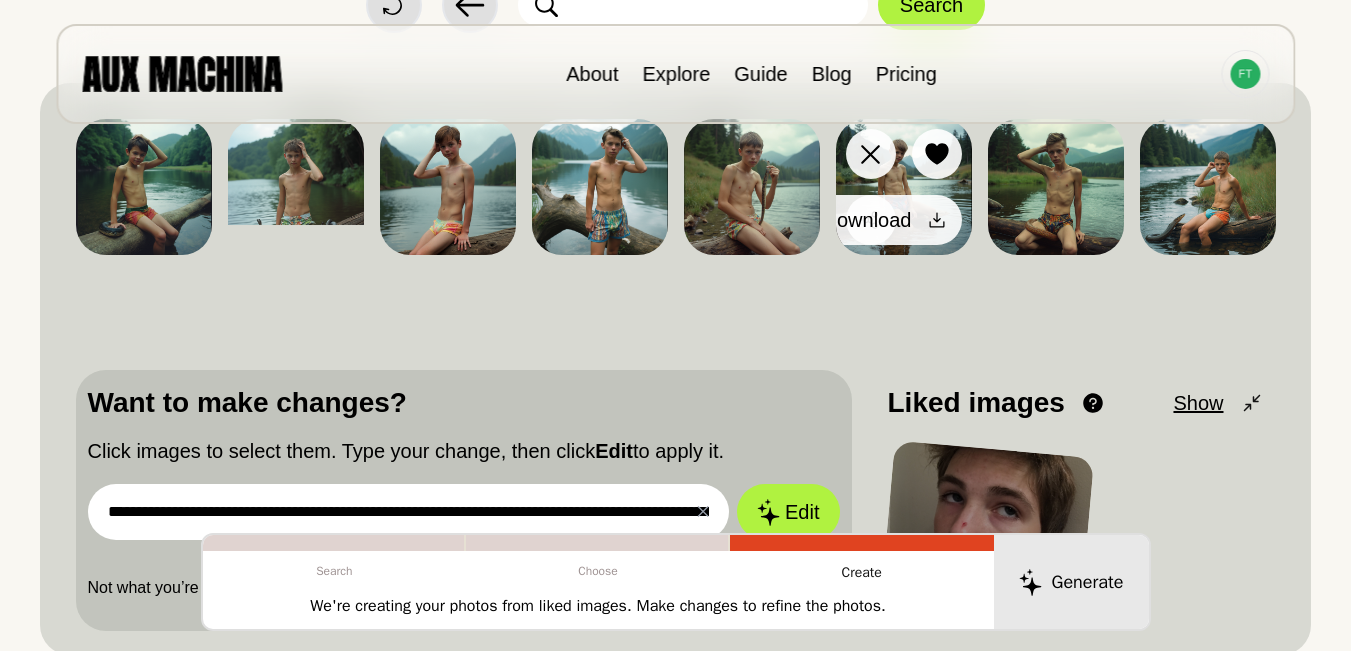 click on "Download" at bounding box center (882, 220) 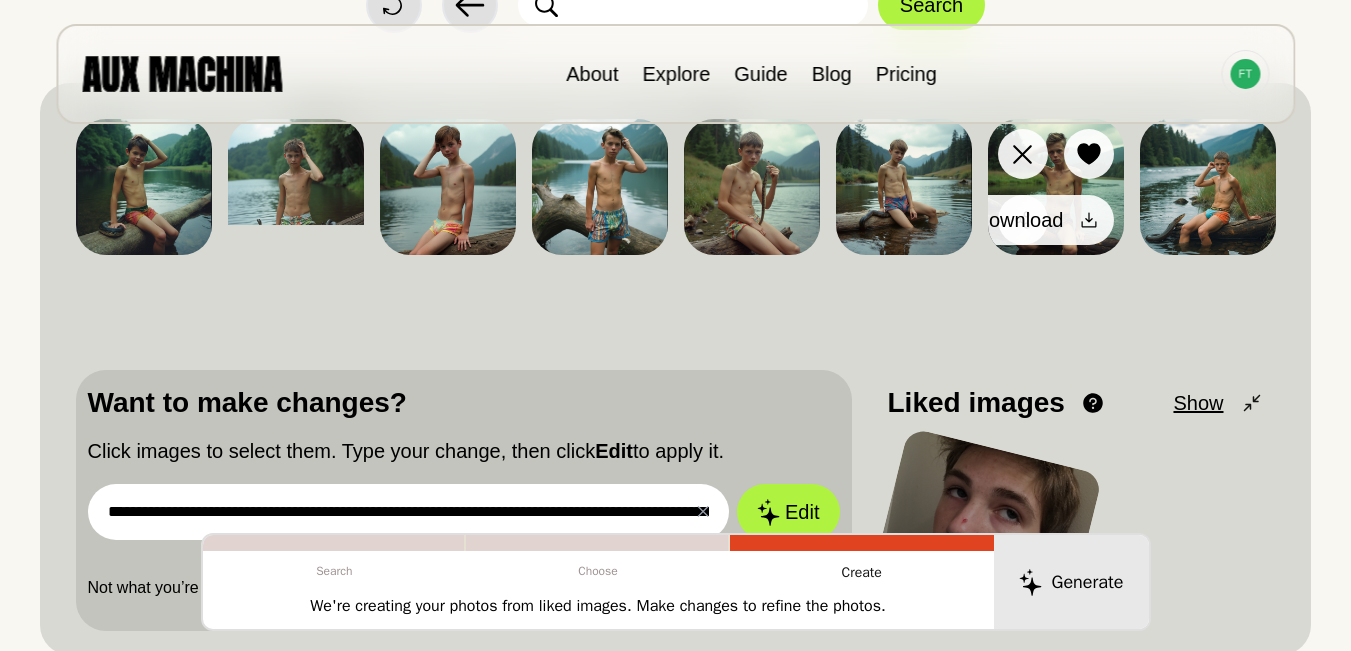 click 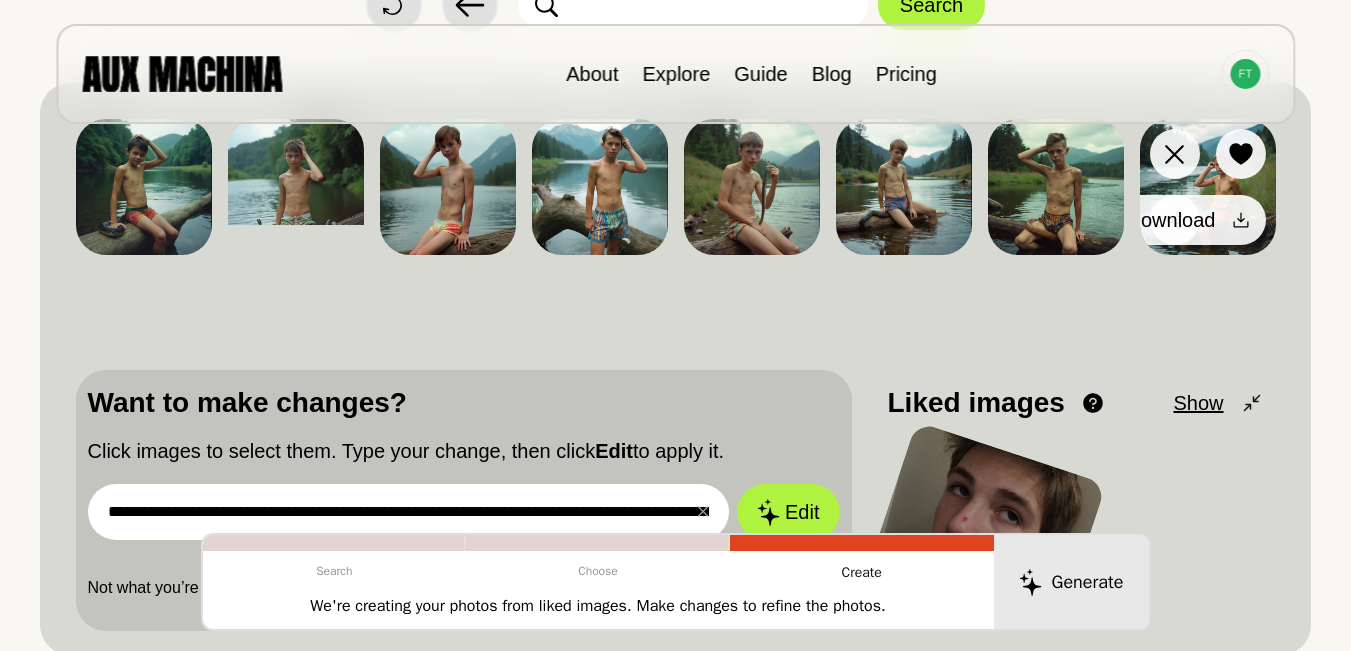 click 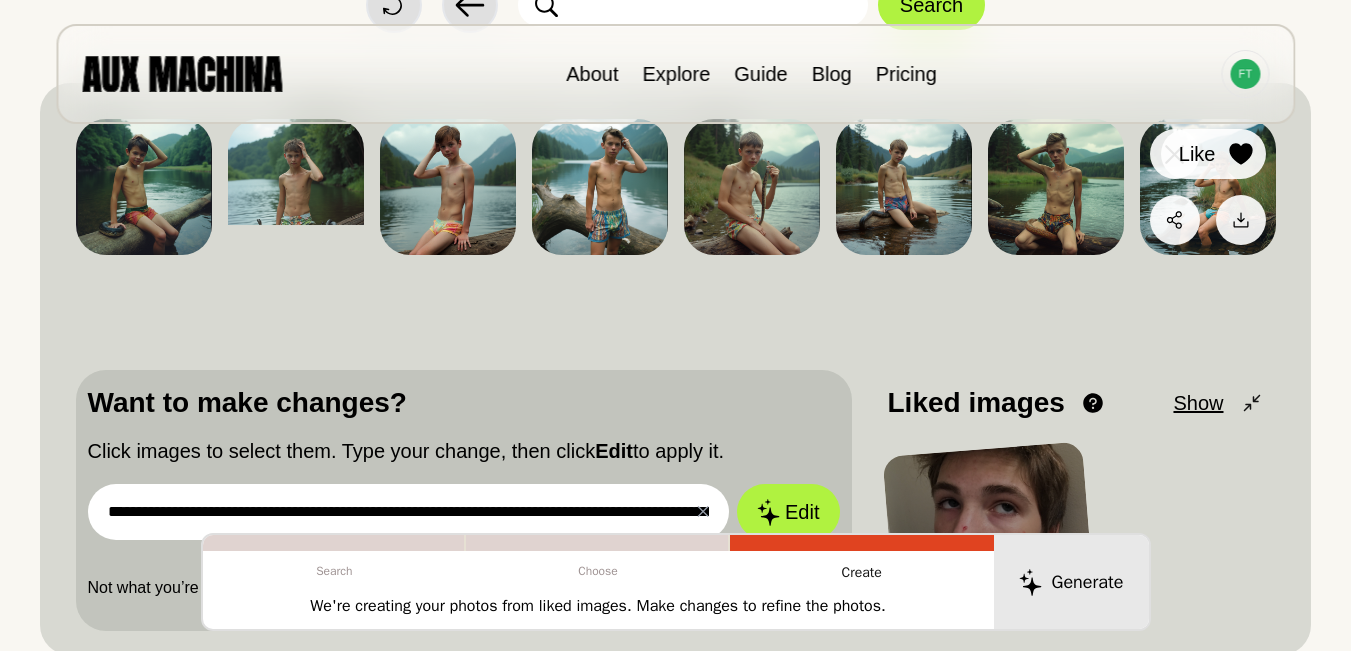 click 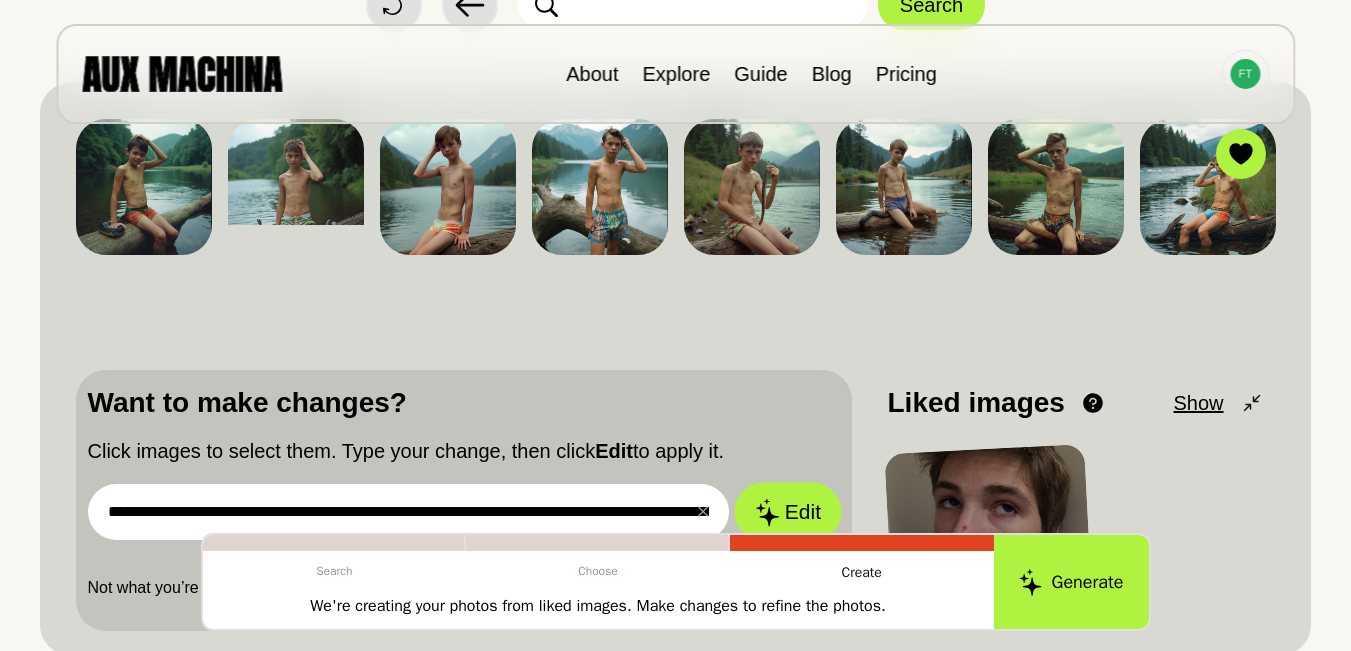 click on "Edit" at bounding box center [788, 512] 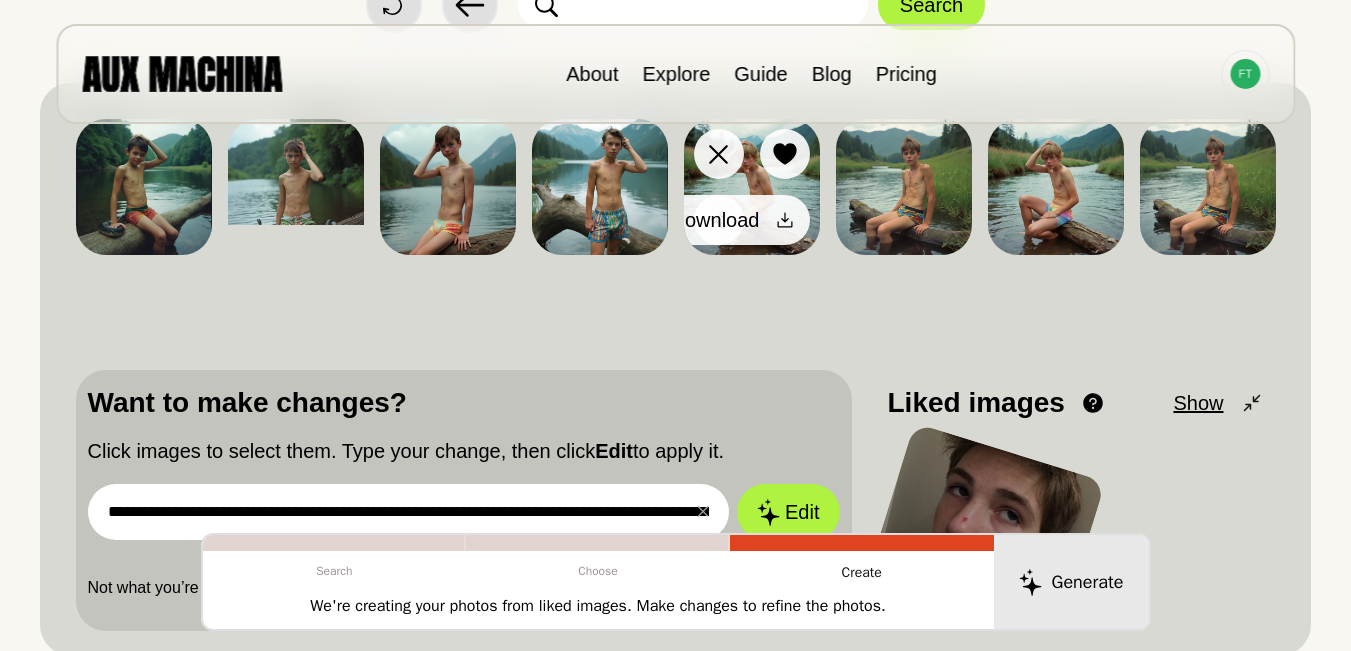 click 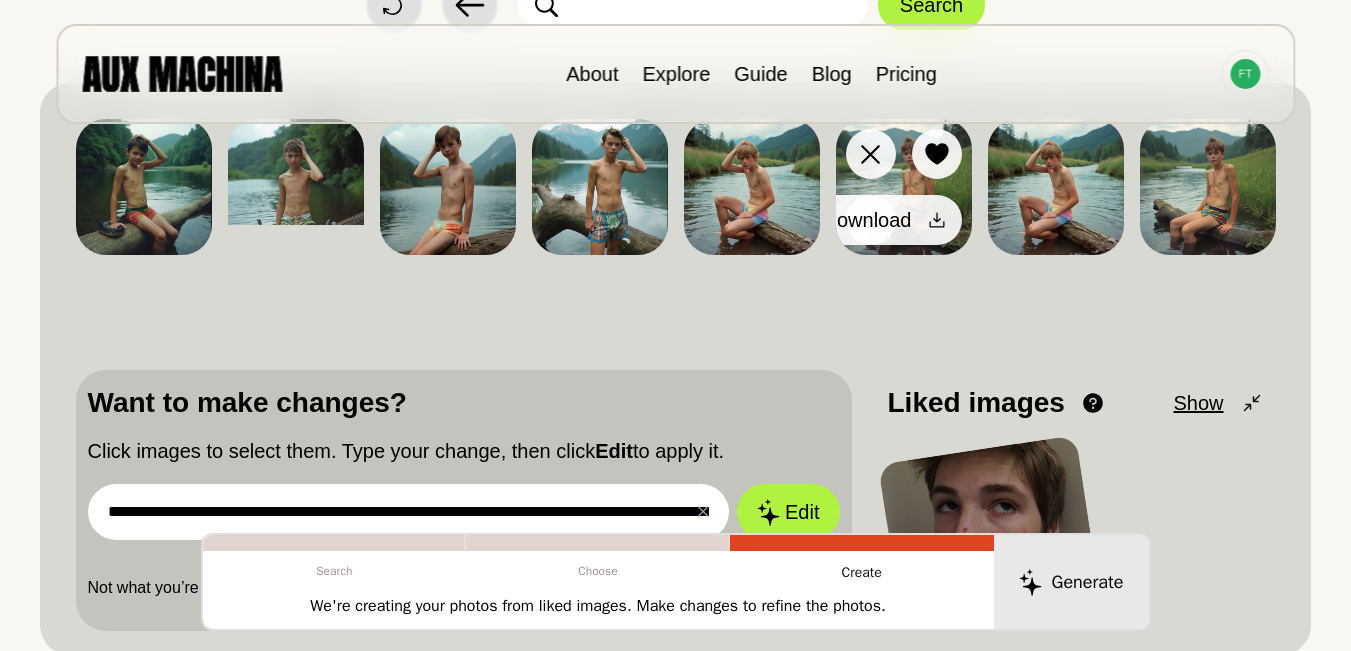 click at bounding box center [937, 220] 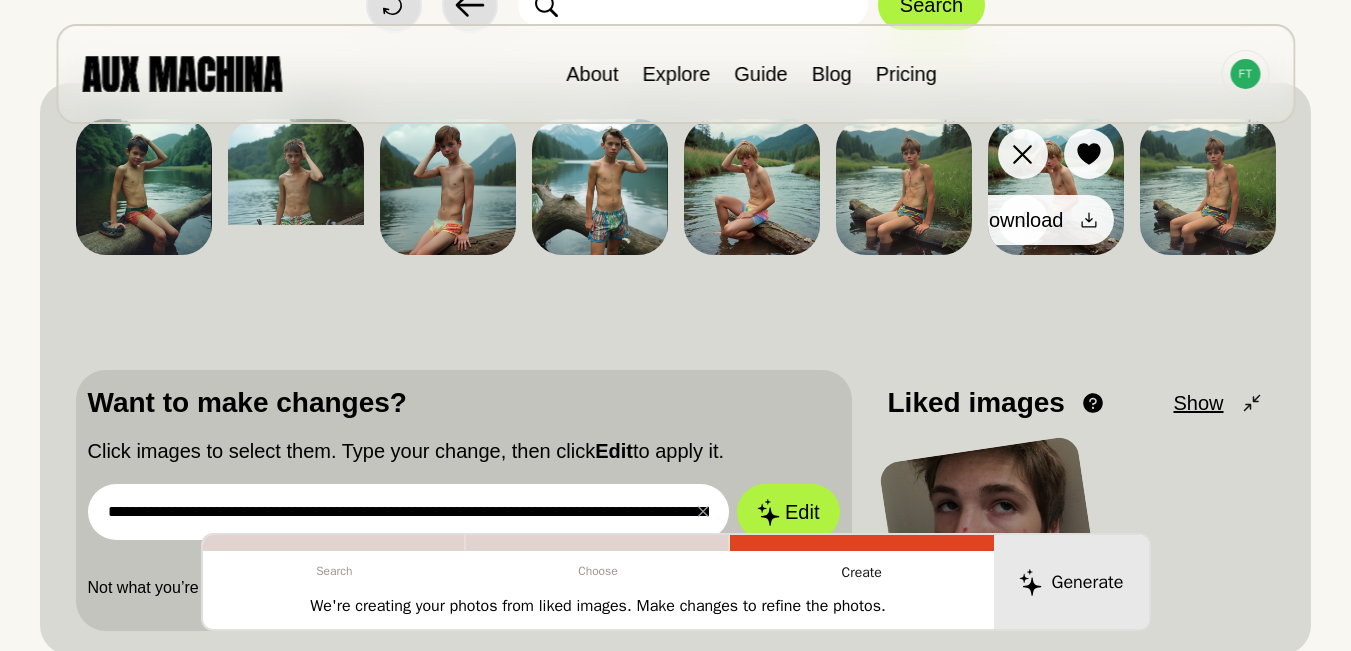 click 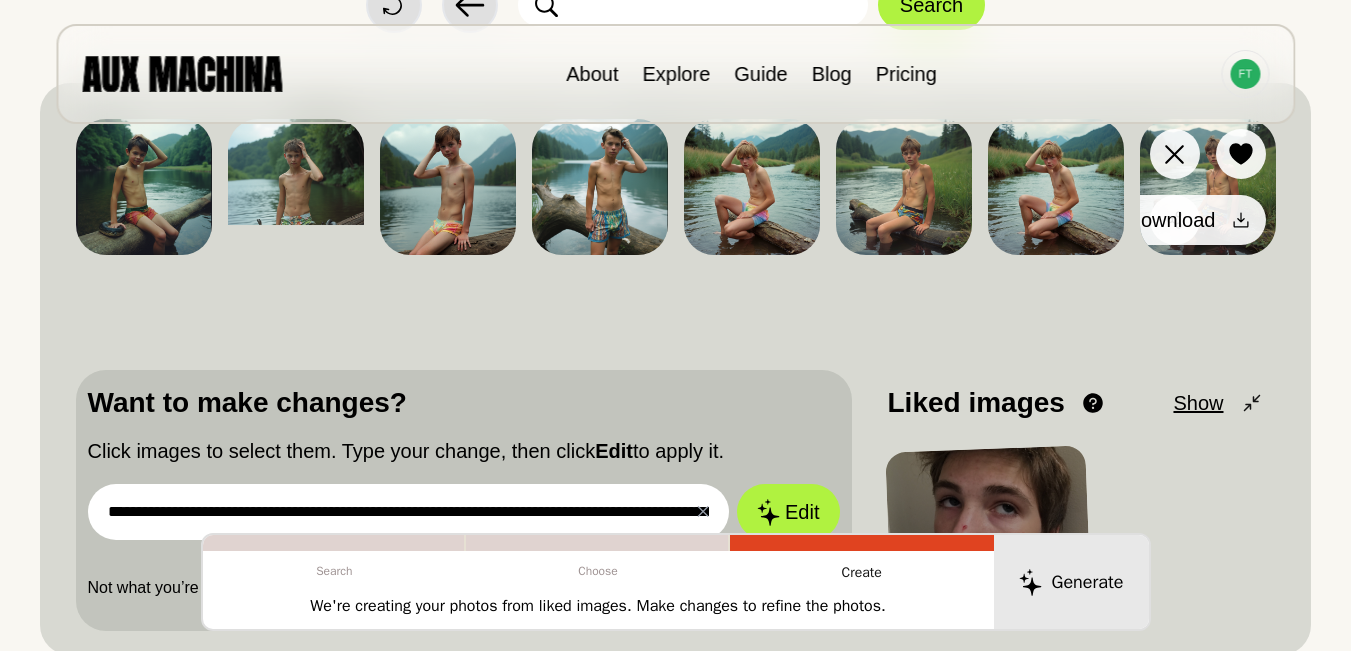 click 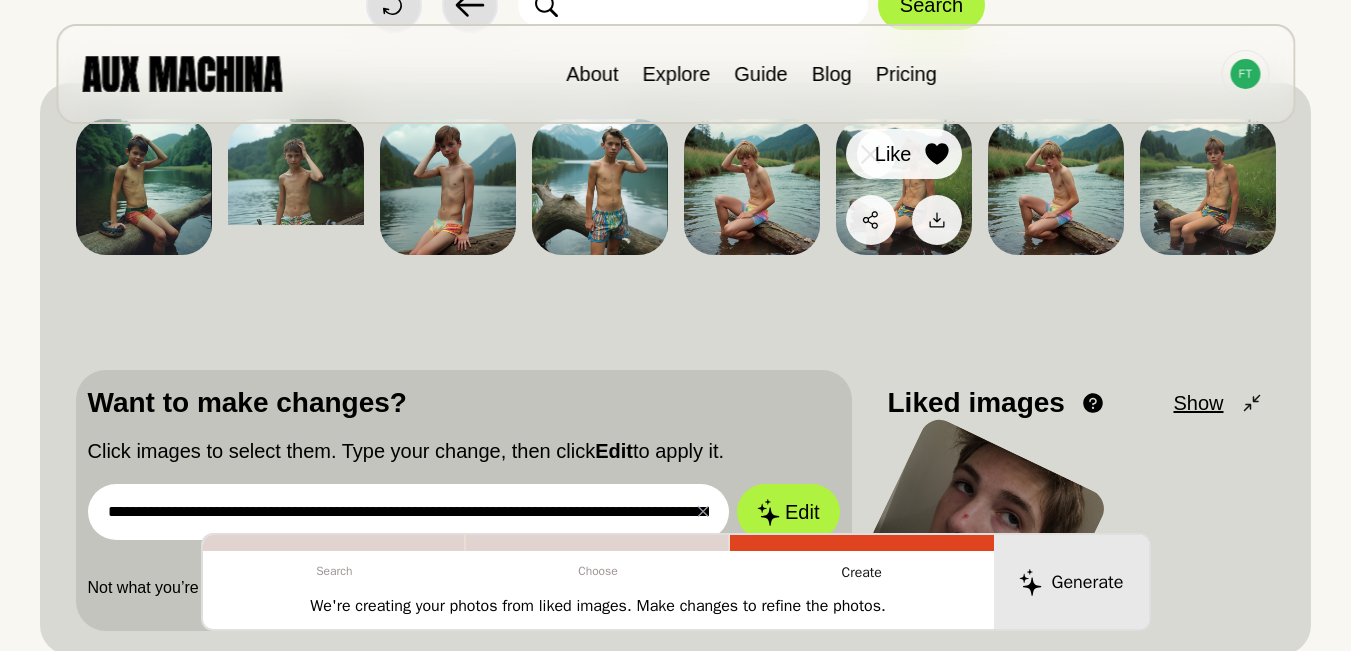 click 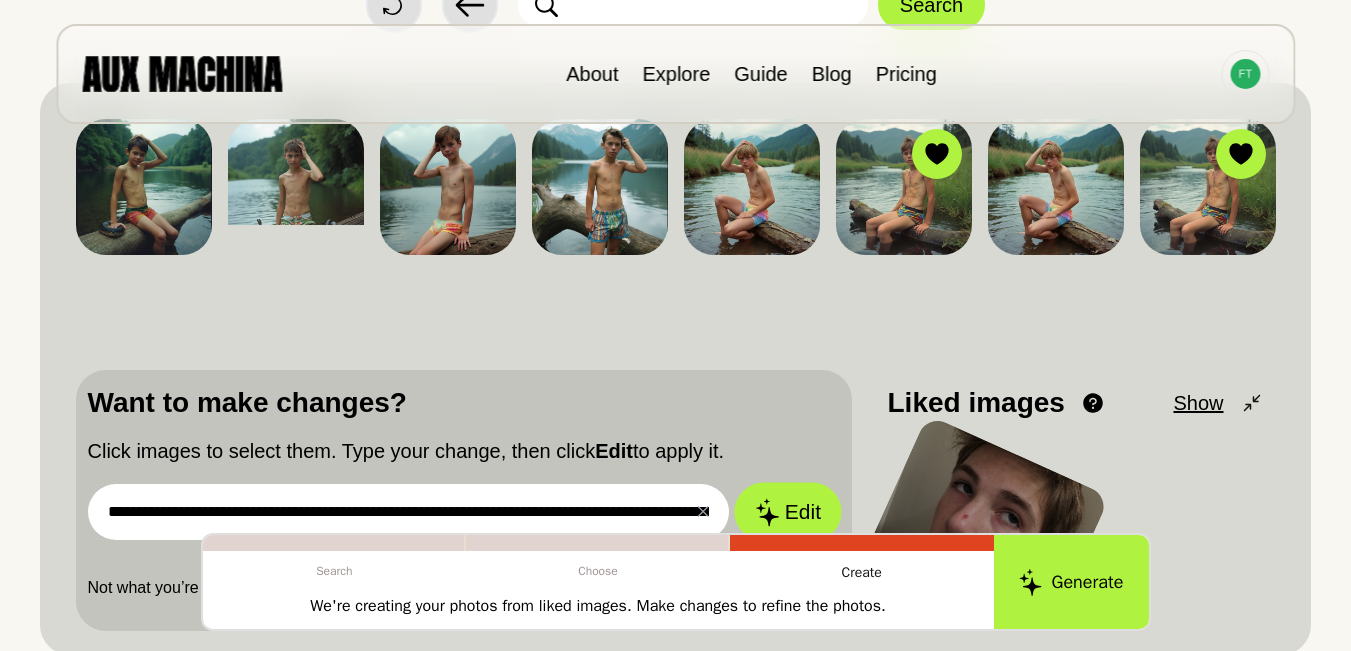 click on "Edit" at bounding box center [788, 512] 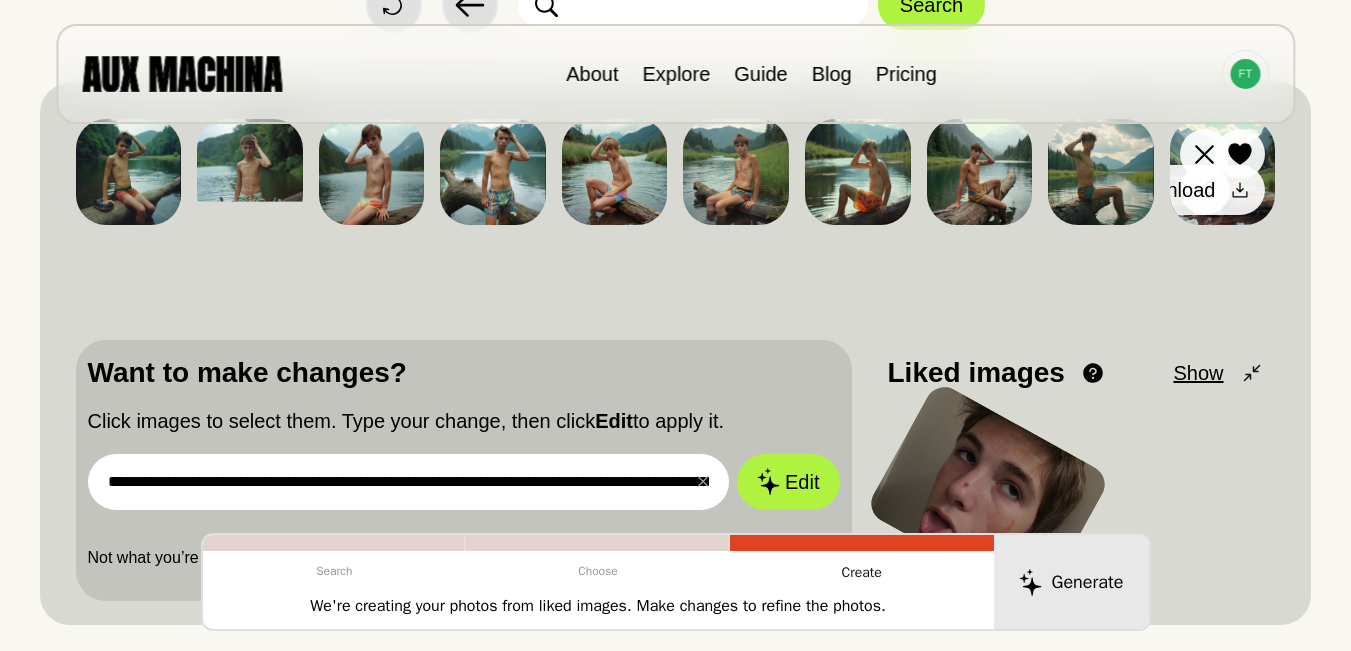 click 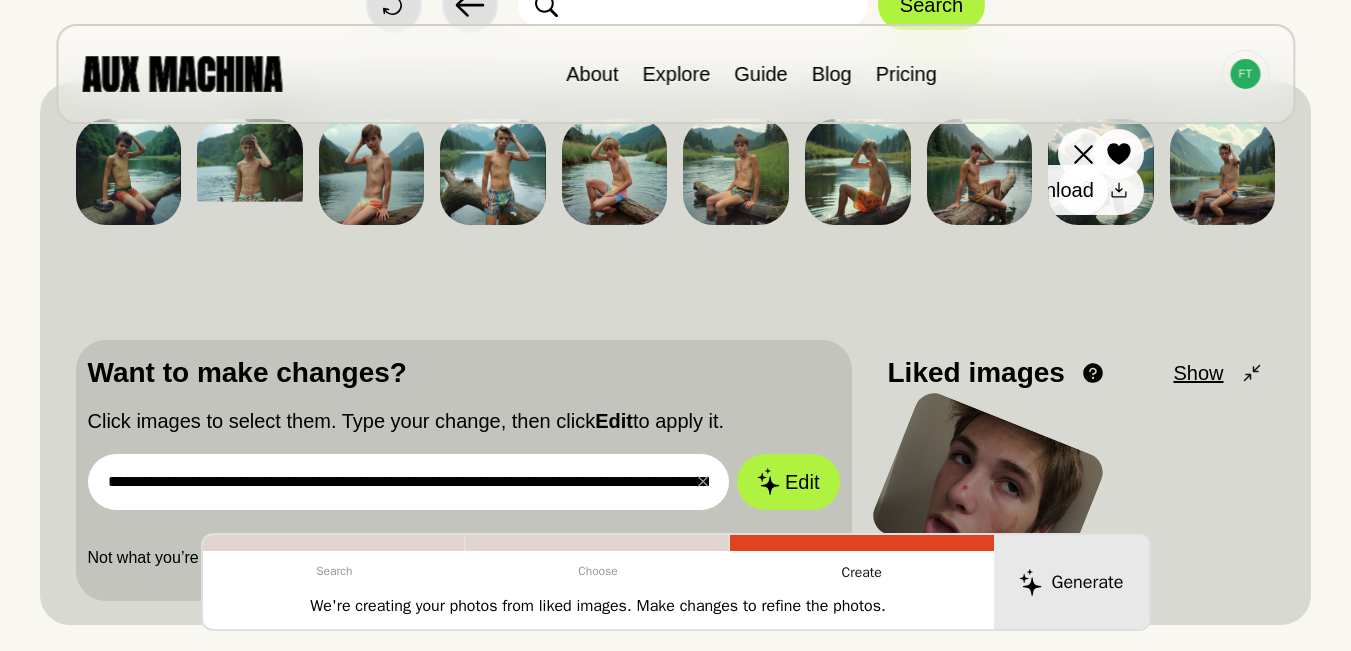 click 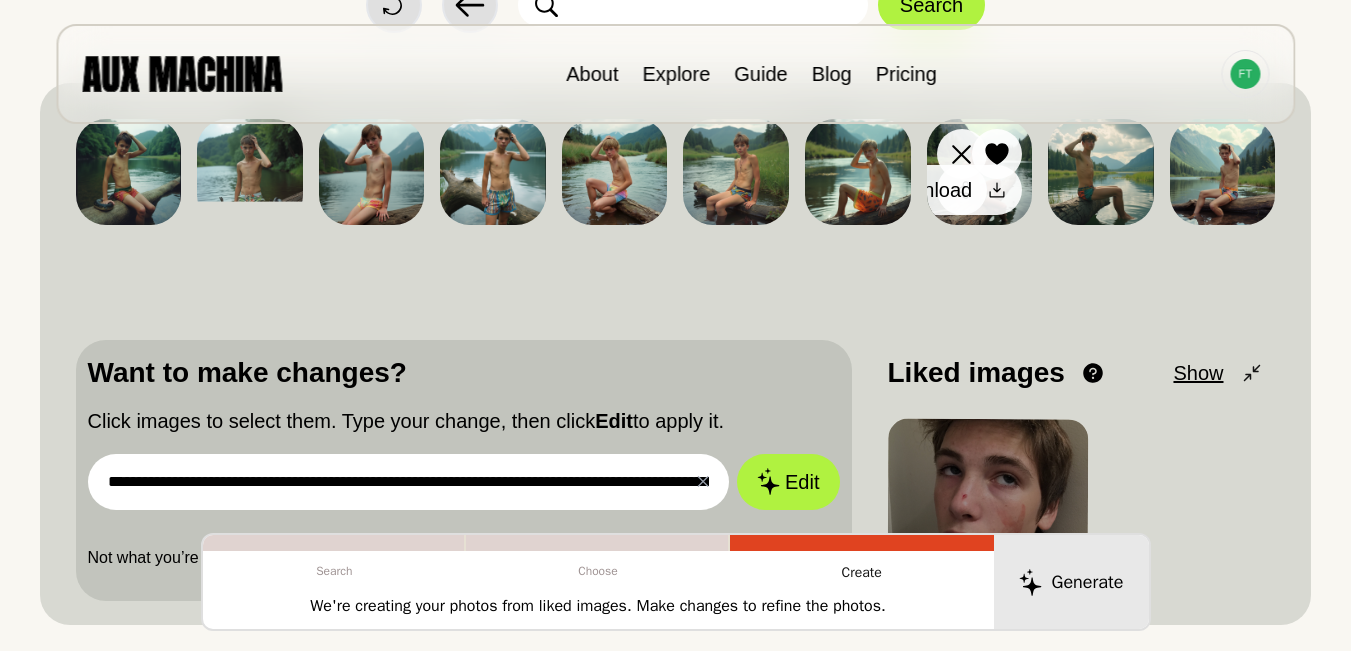 click at bounding box center [997, 190] 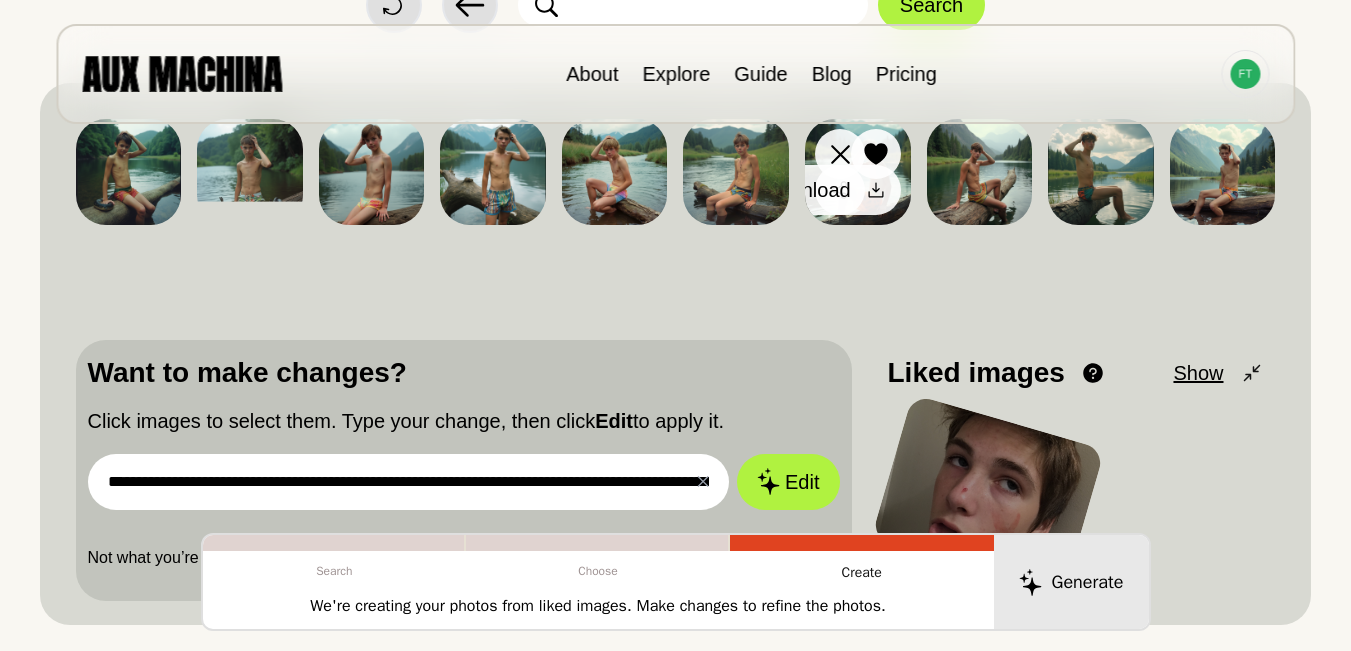 click 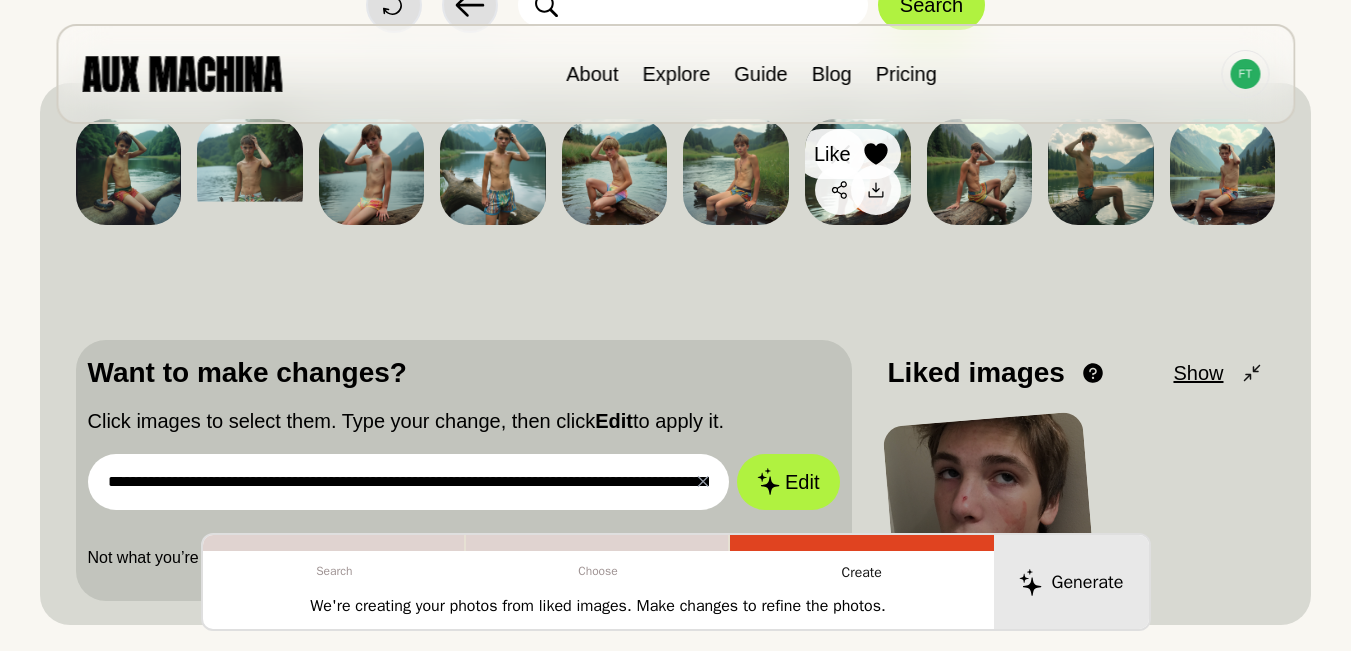 click at bounding box center (876, 154) 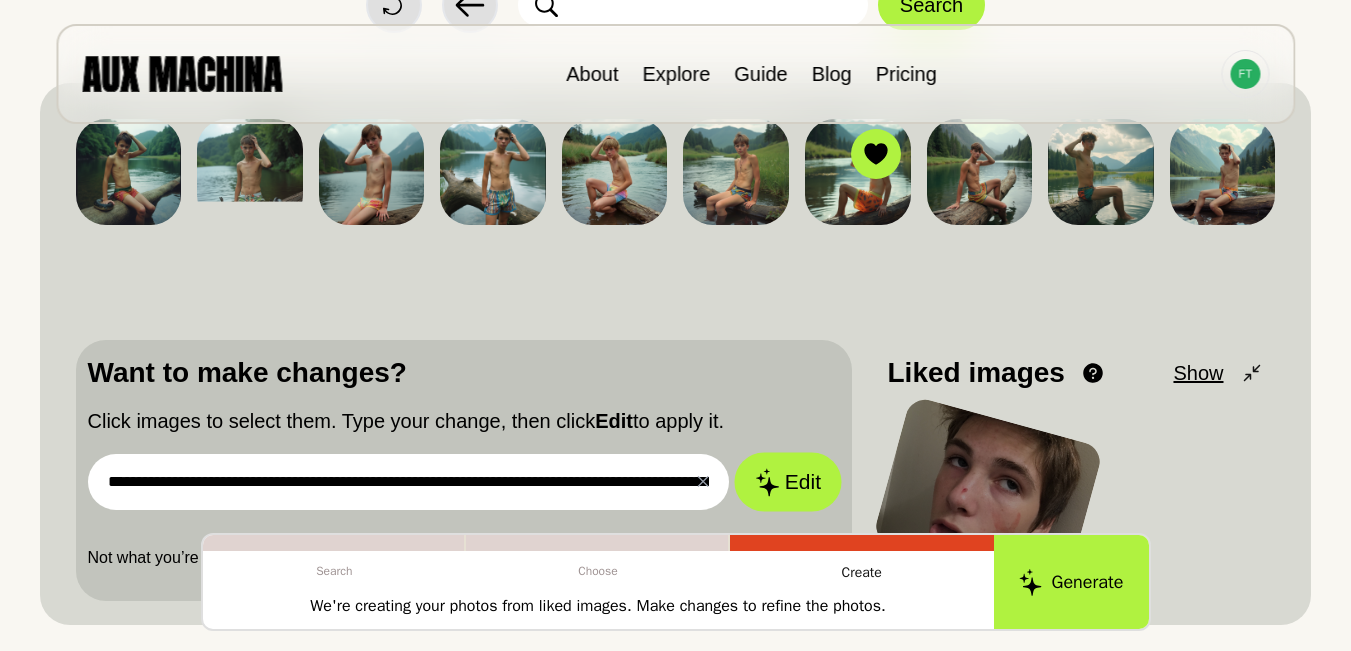 click on "Edit" at bounding box center (788, 481) 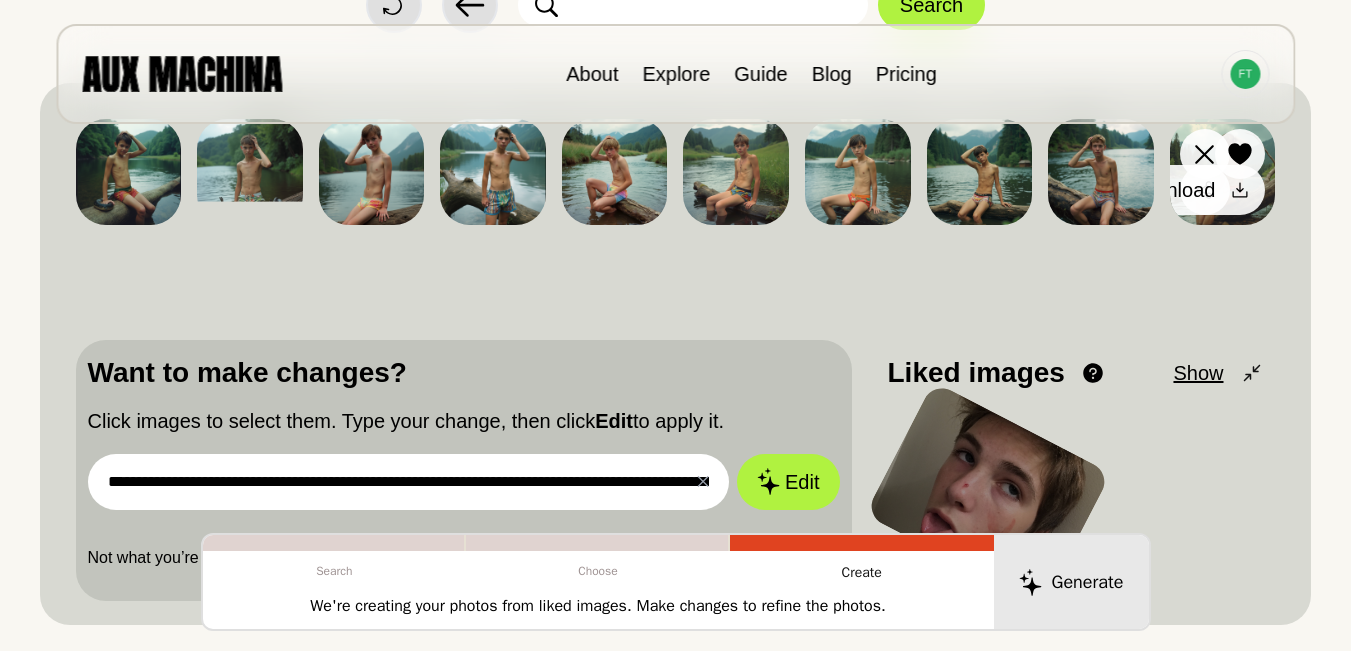 click on "Download" at bounding box center (1185, 190) 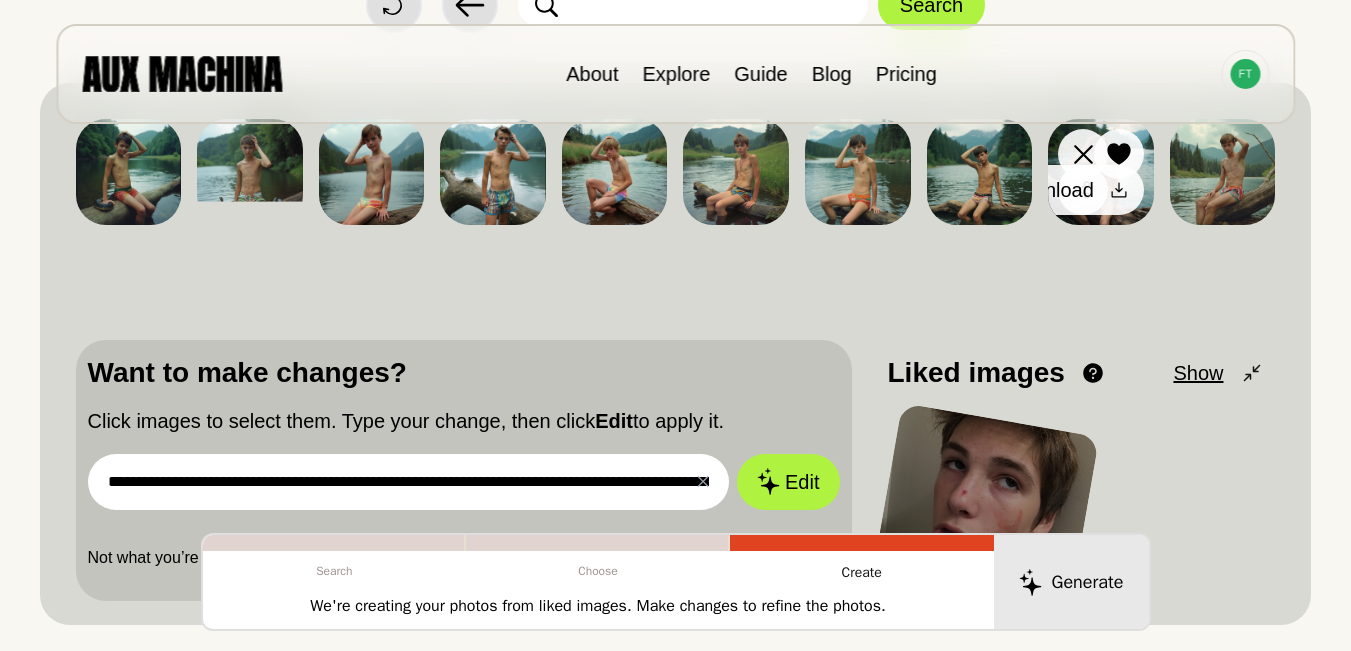 click at bounding box center [1119, 190] 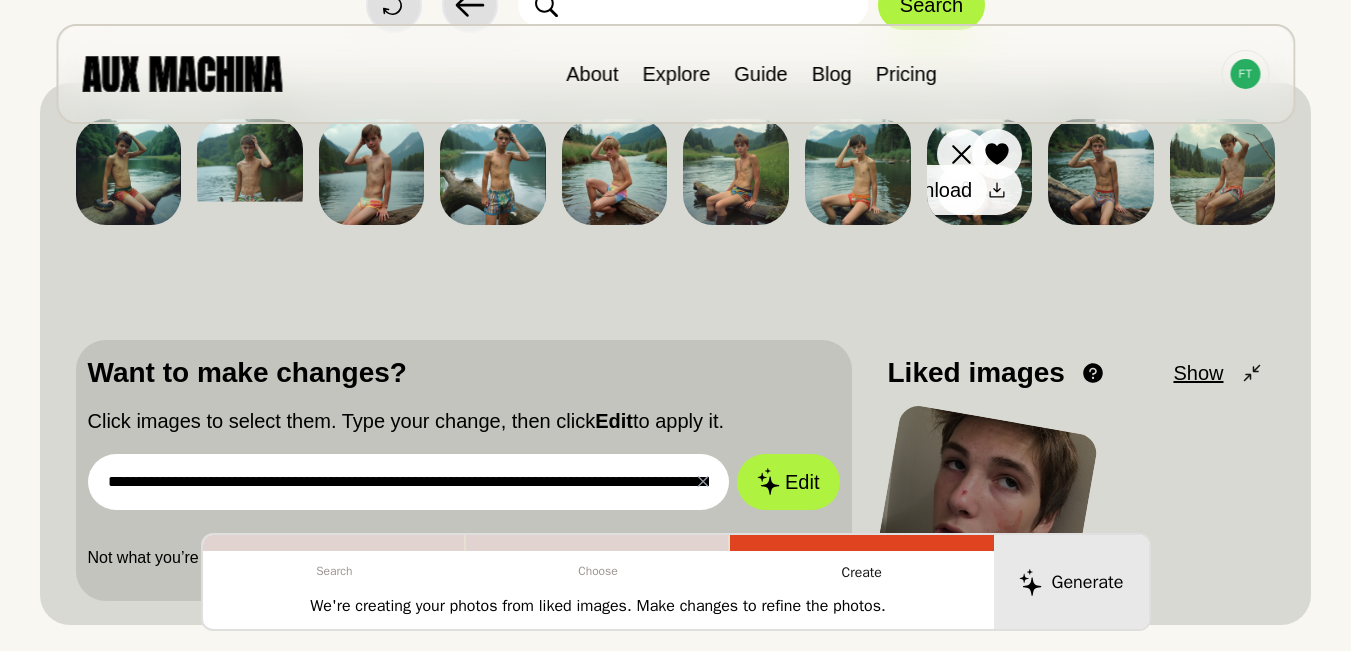 click 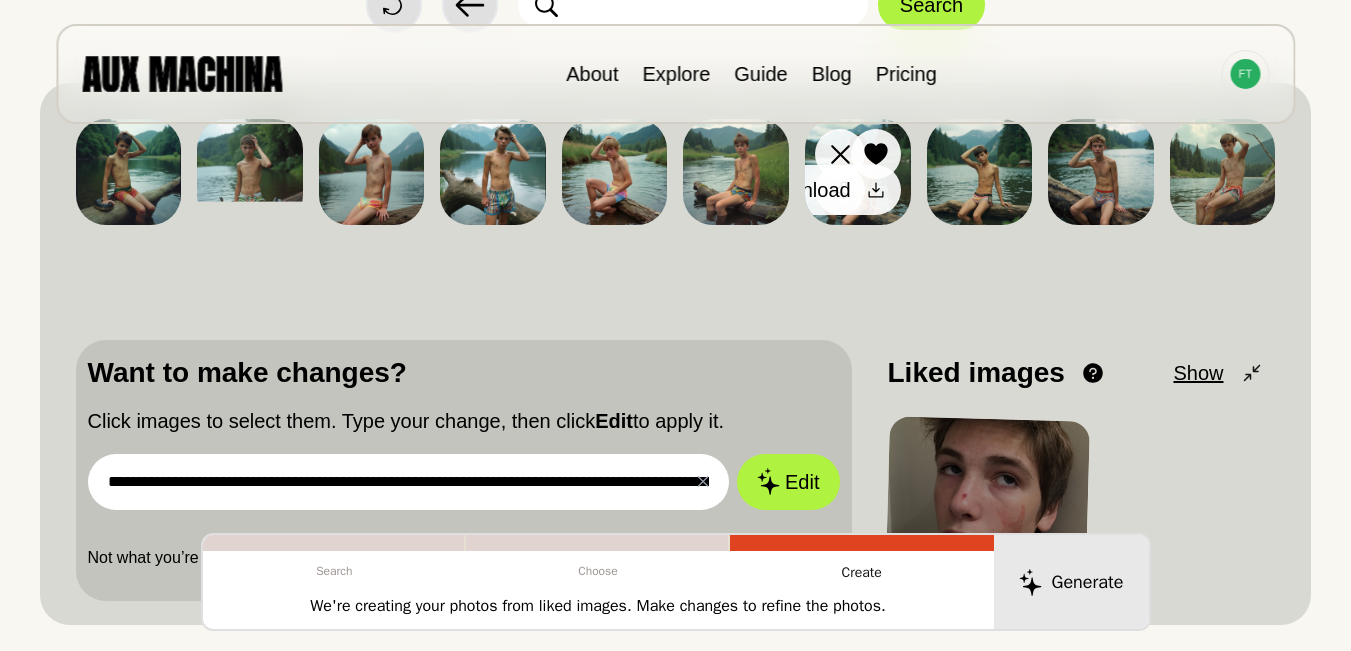 click 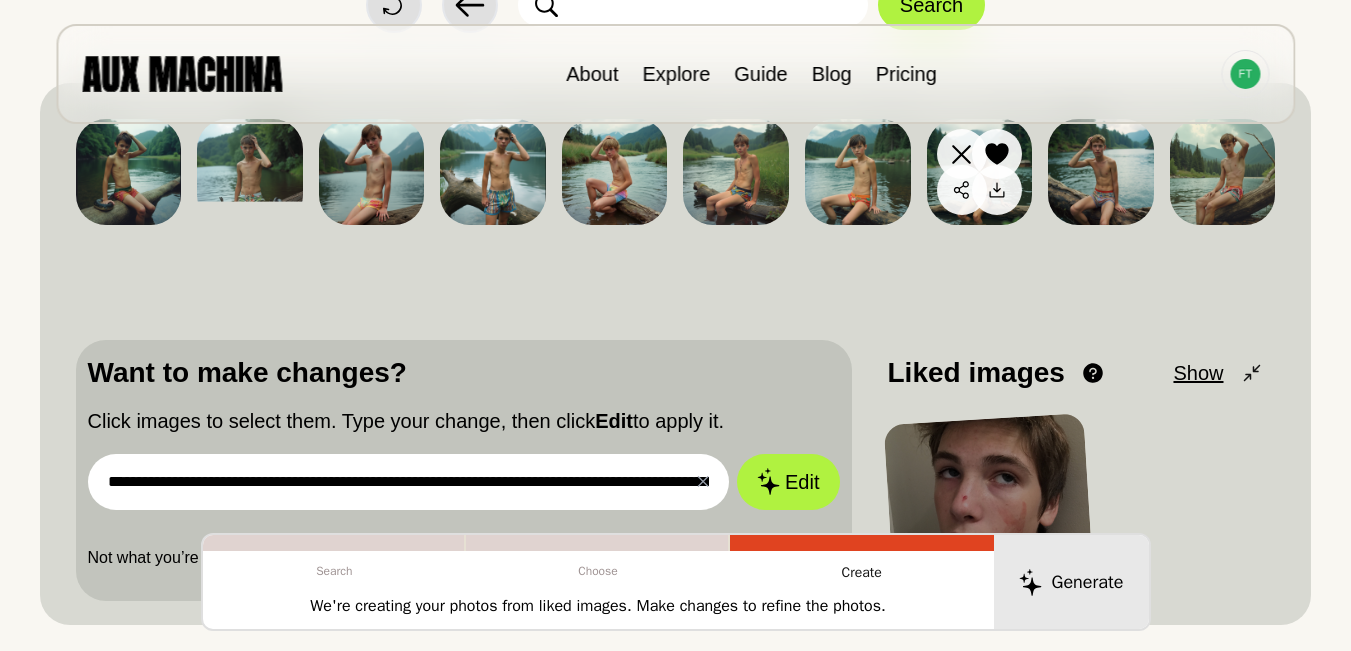 click at bounding box center (980, 172) 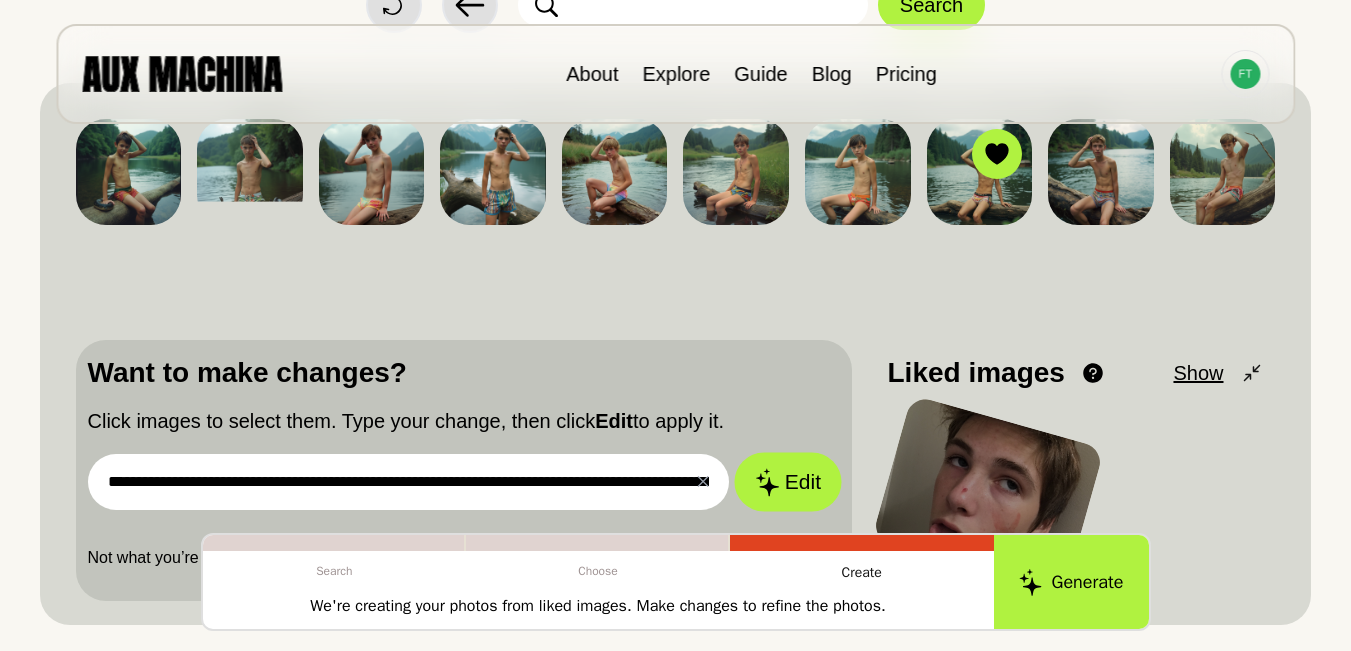 click on "Edit" at bounding box center [788, 481] 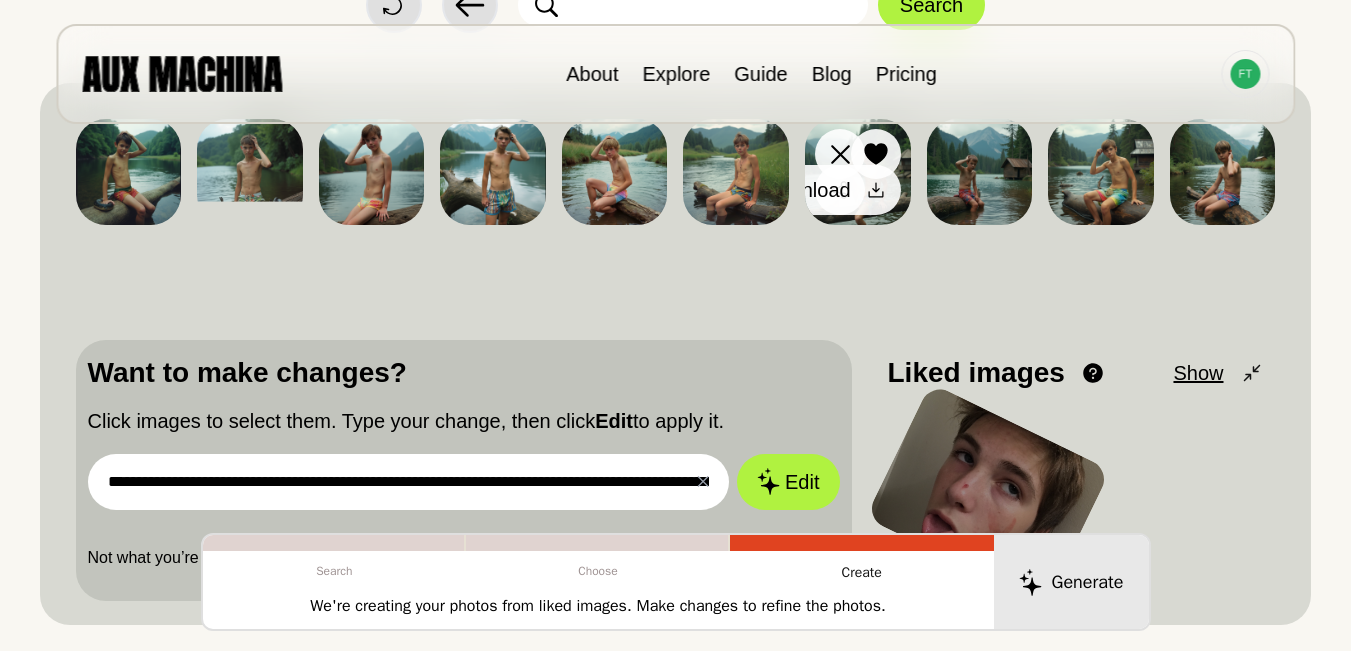 click 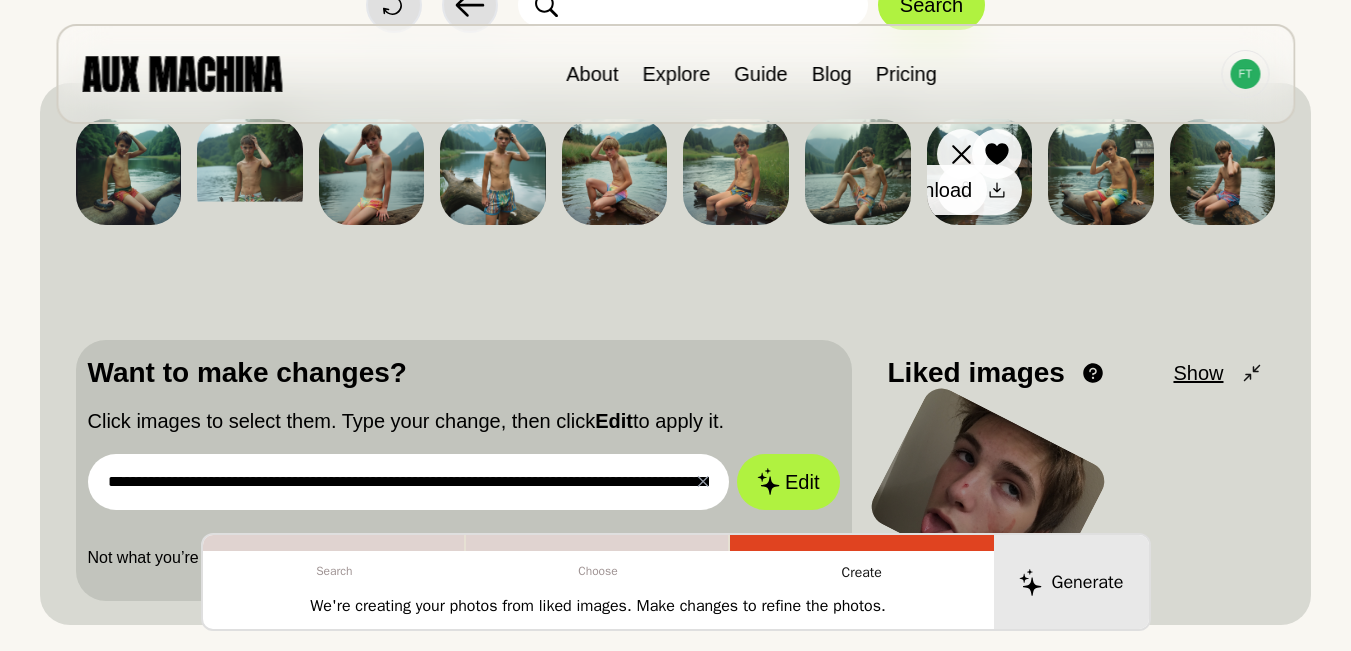 click 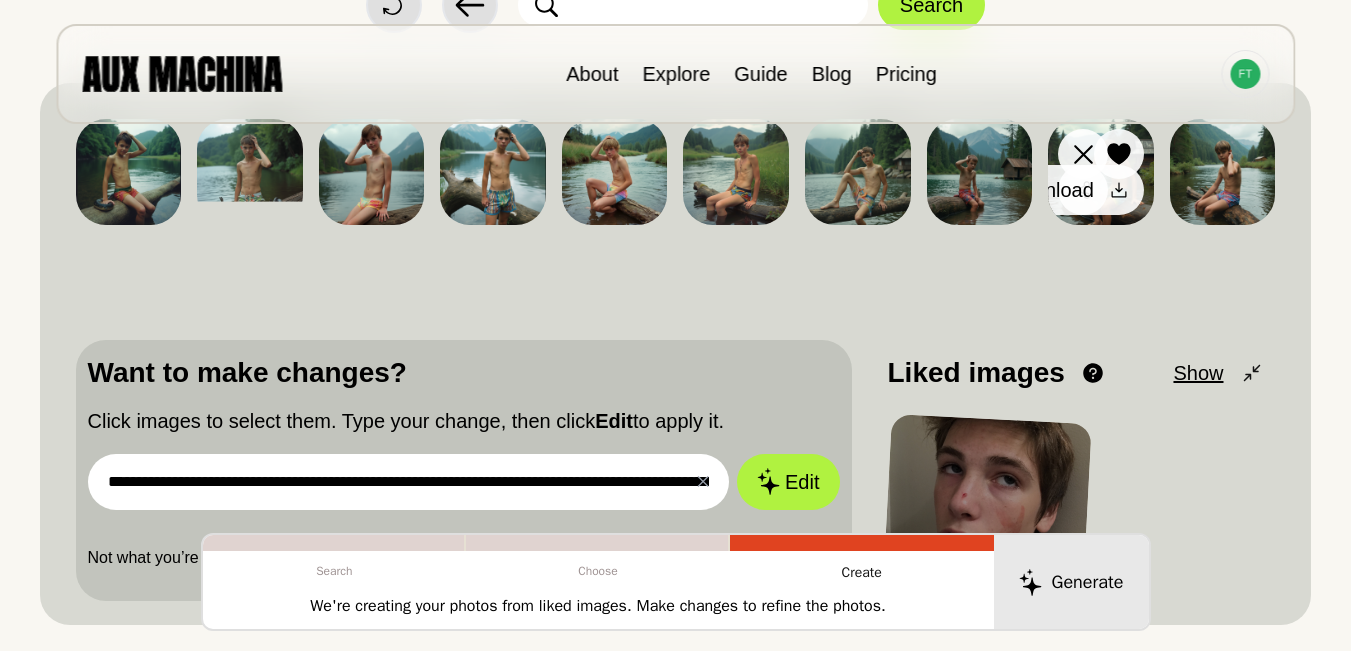 click 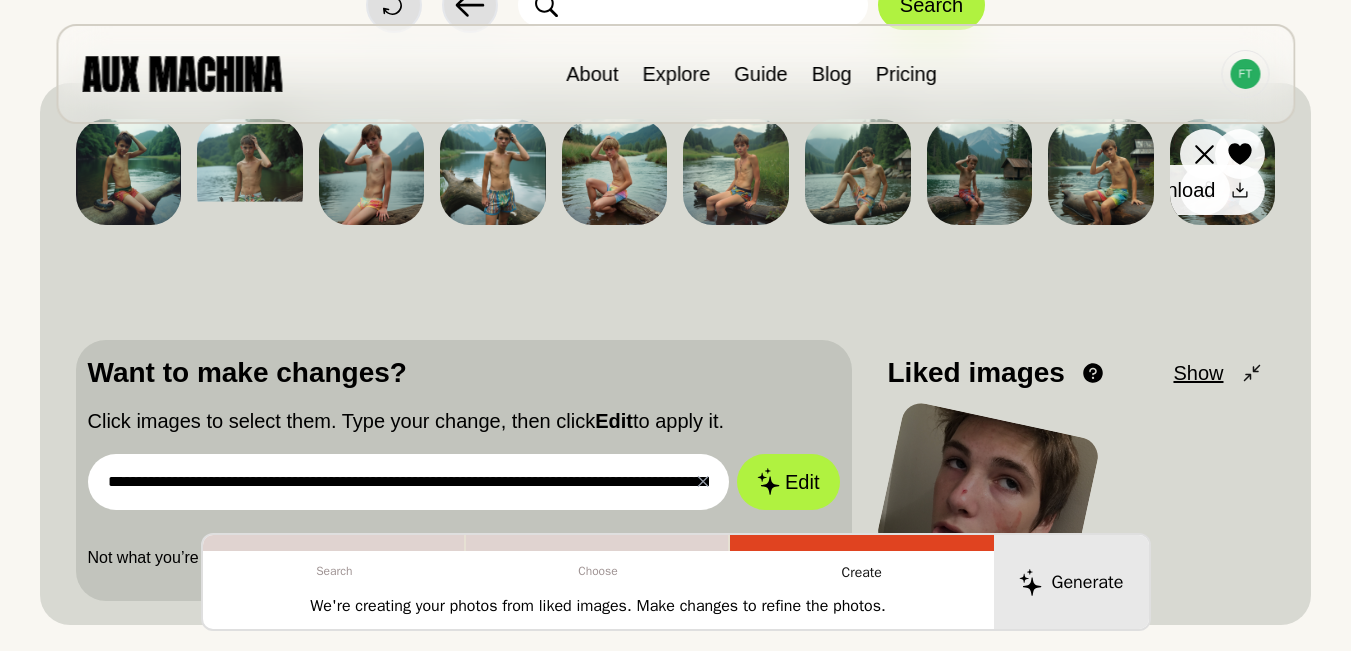 click 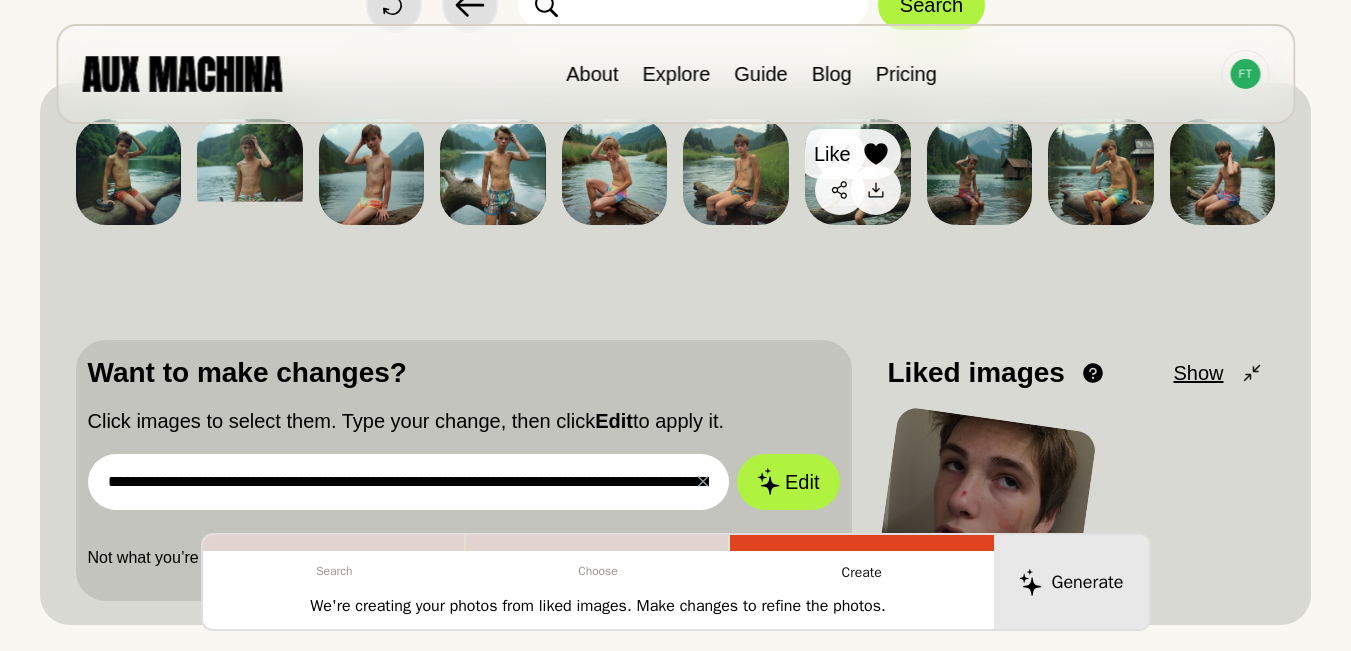 click 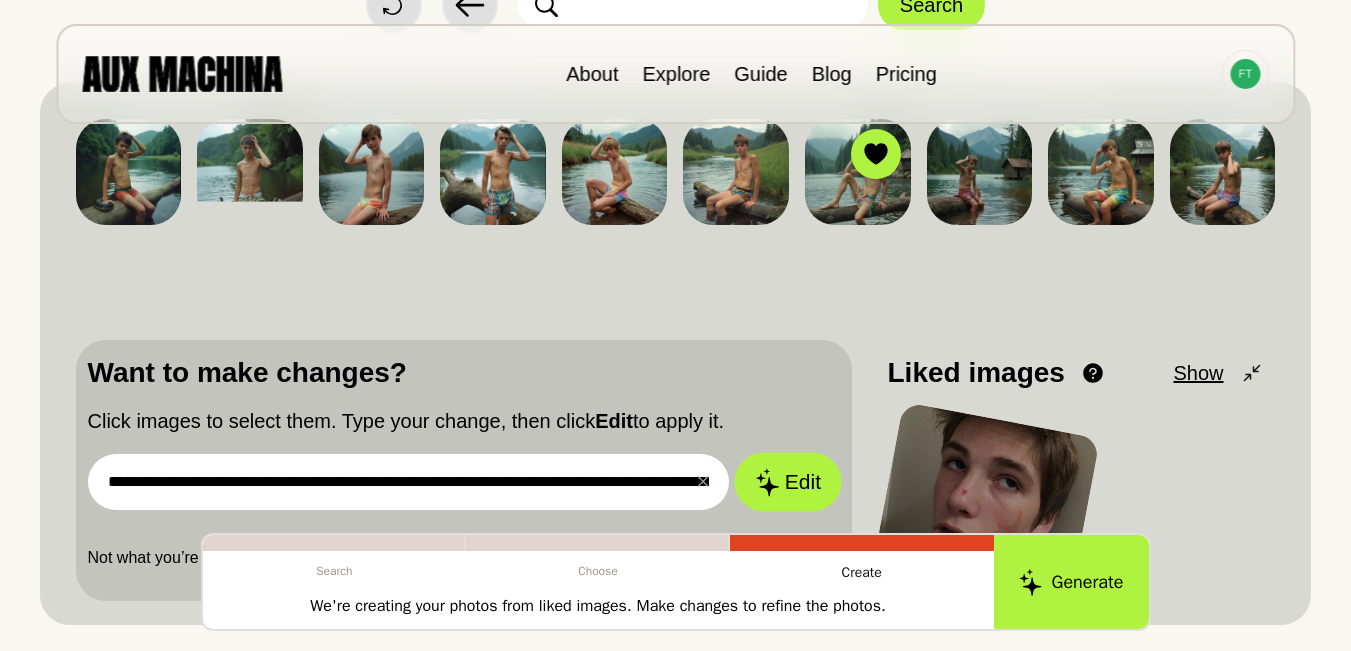 click on "Edit" at bounding box center [788, 481] 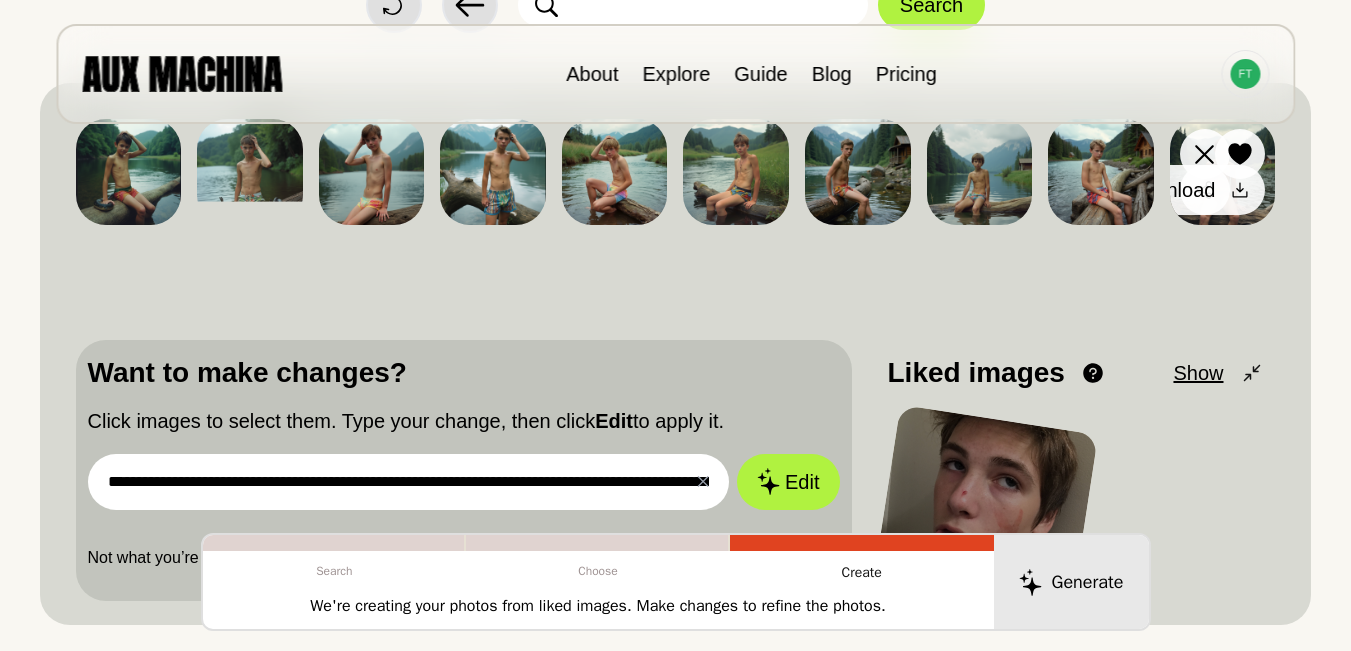 click at bounding box center (1240, 190) 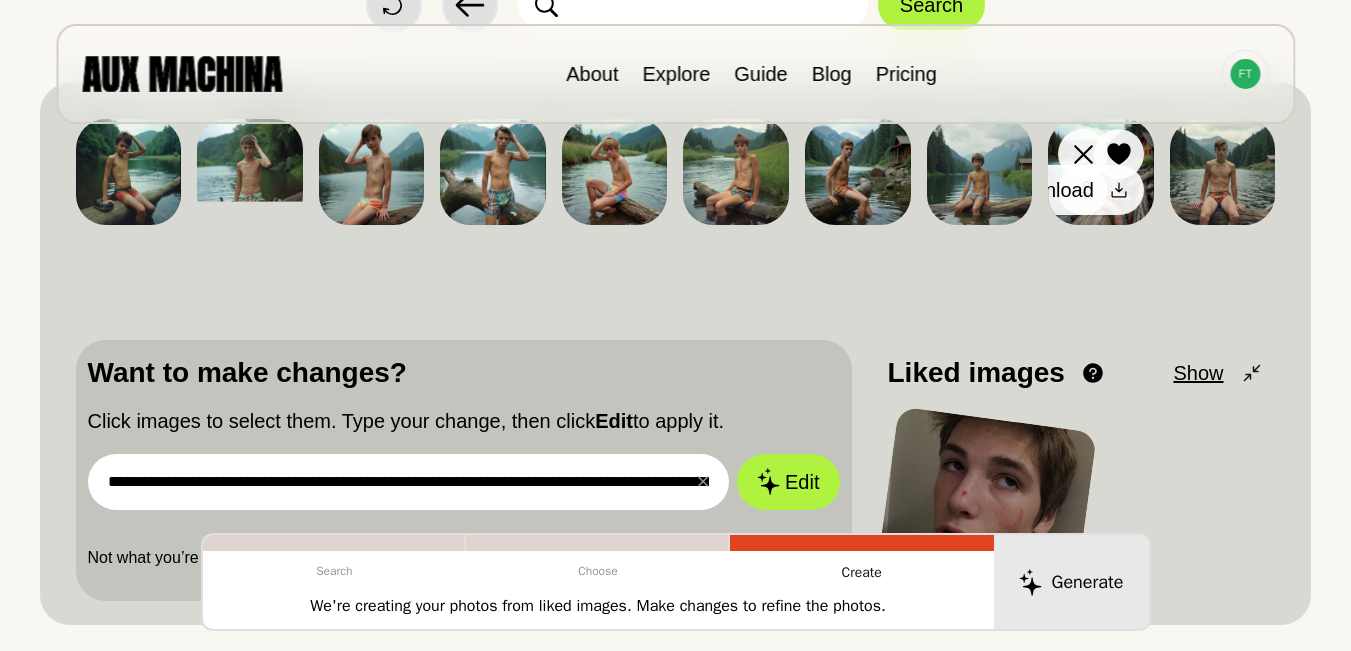click on "Download" at bounding box center (1064, 190) 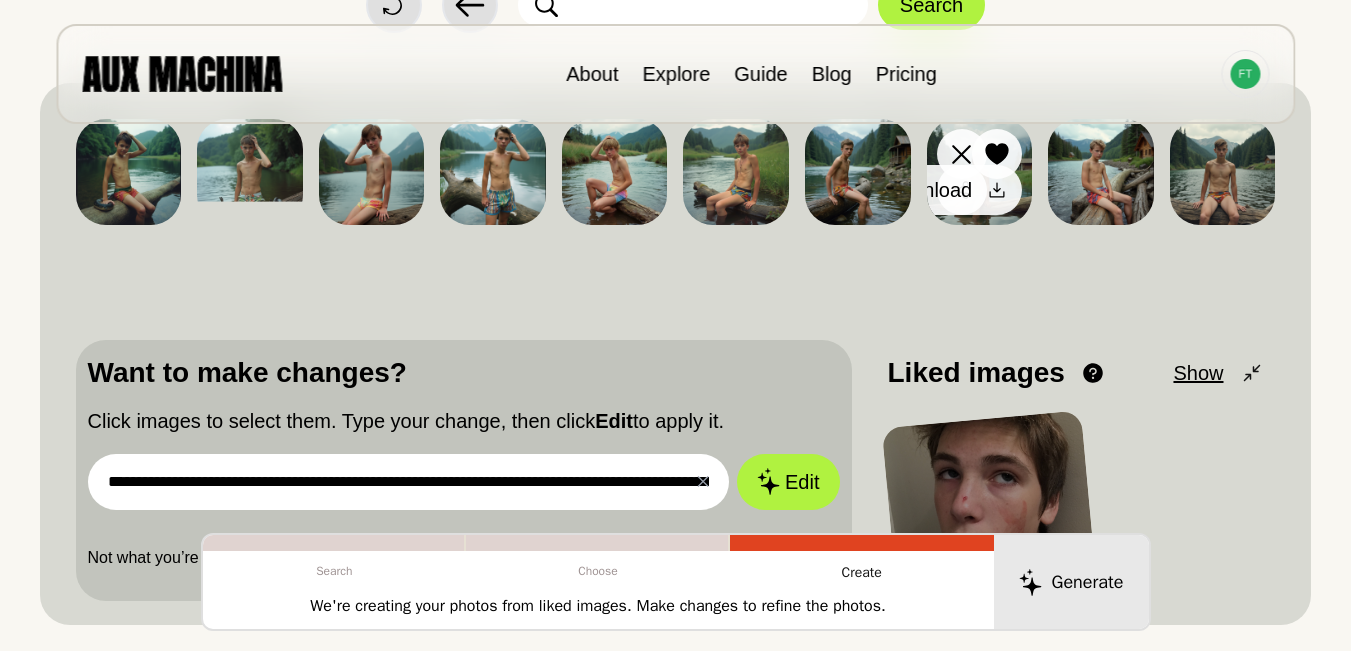 click 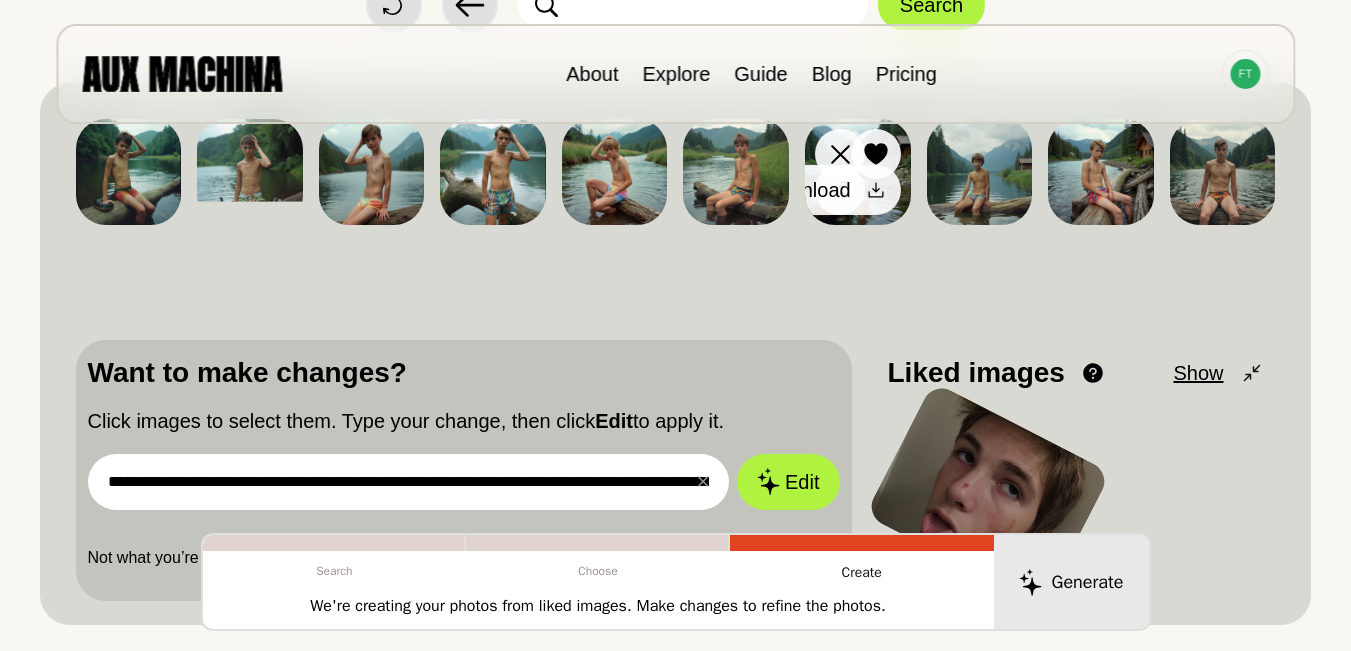 click 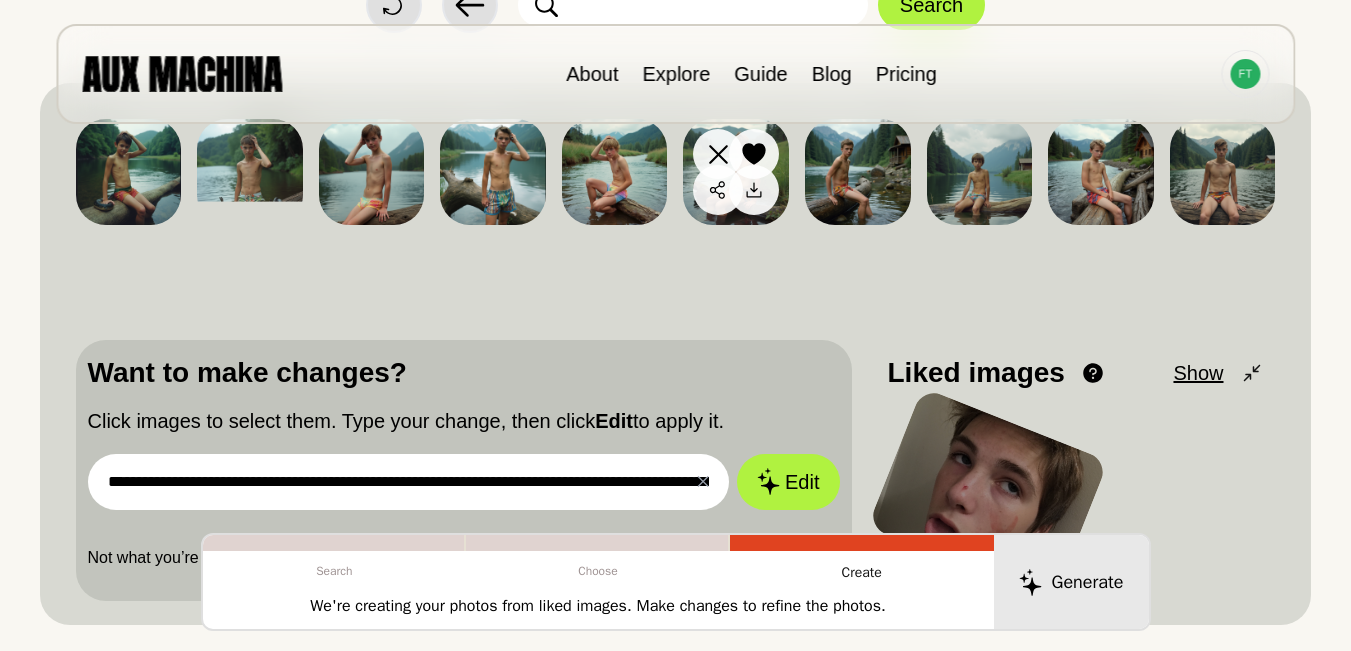 click 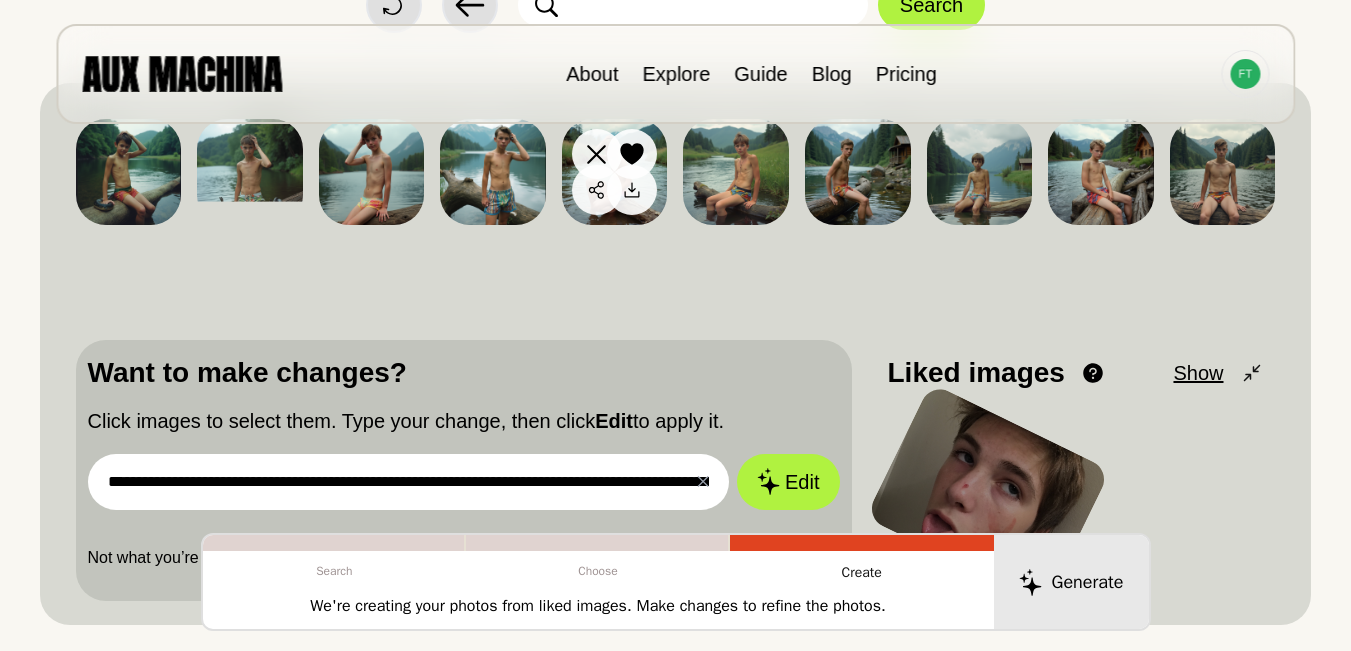 click 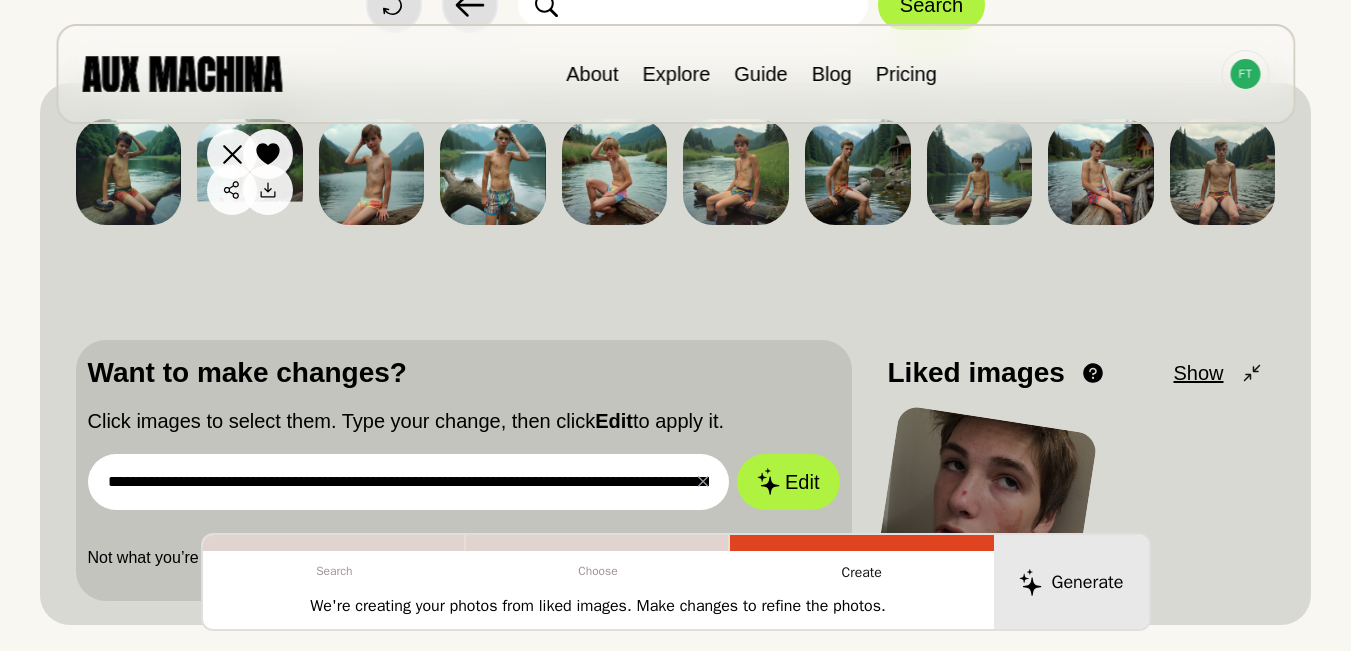 click 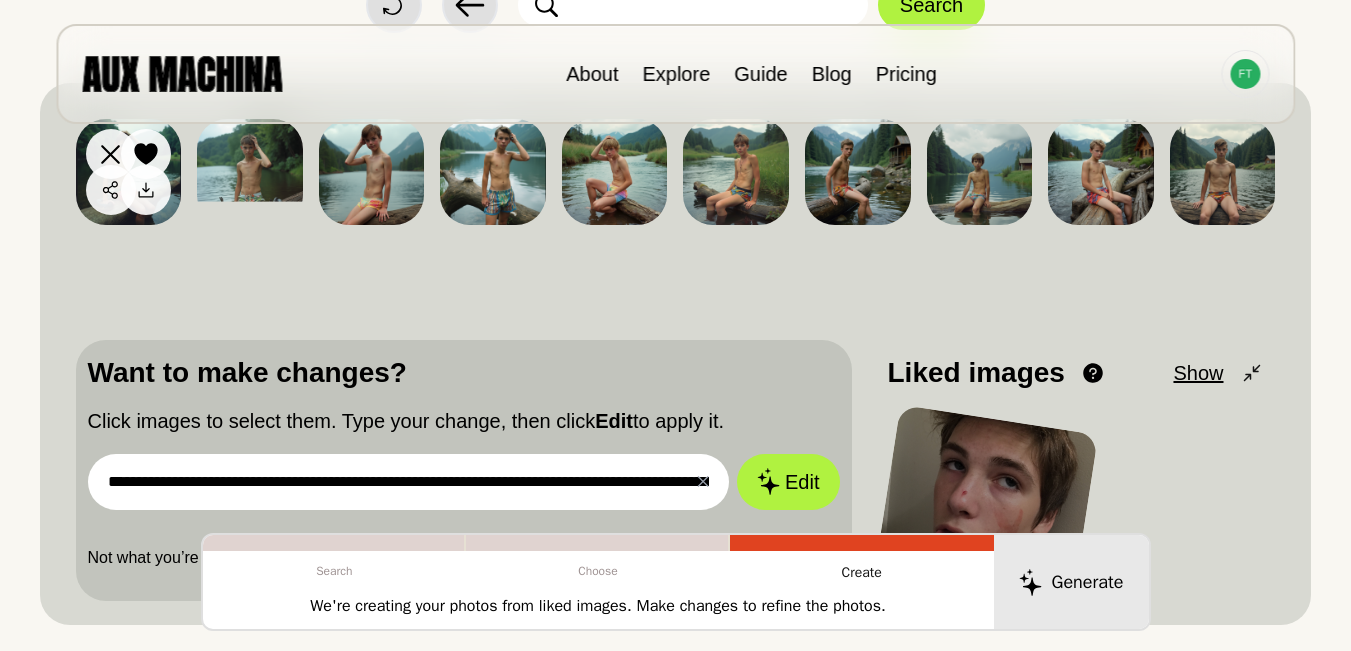 click 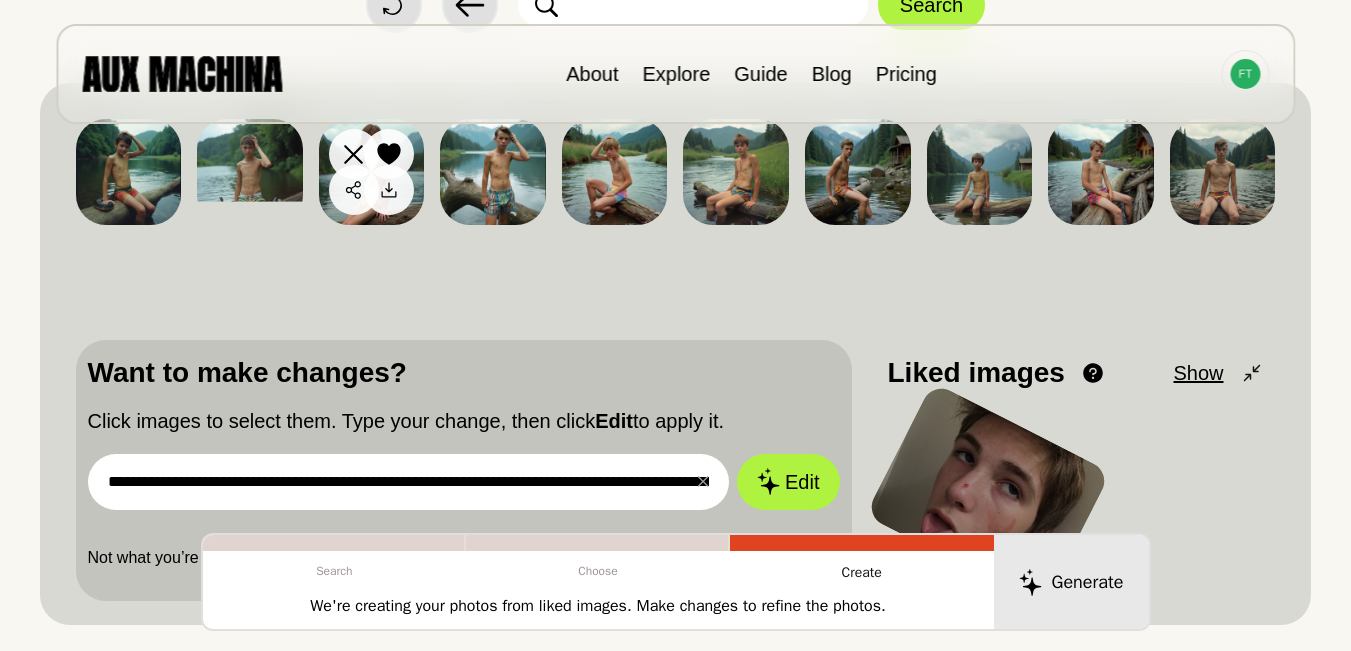 click 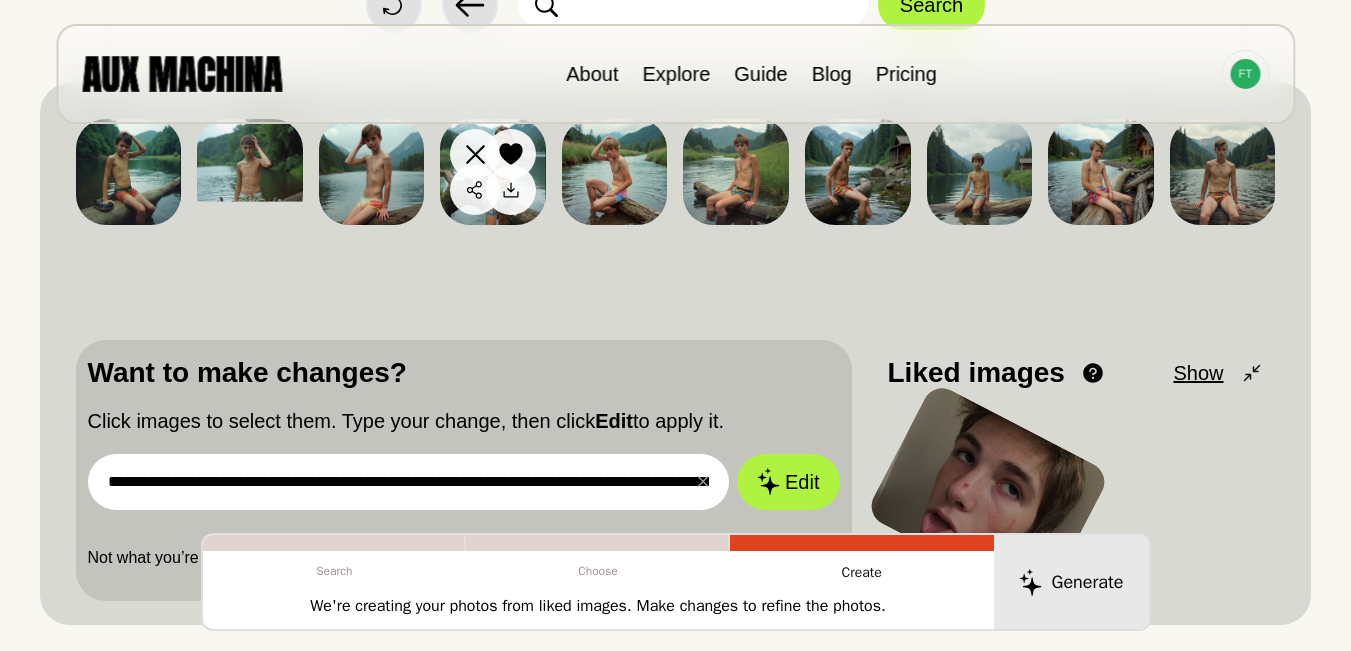 click 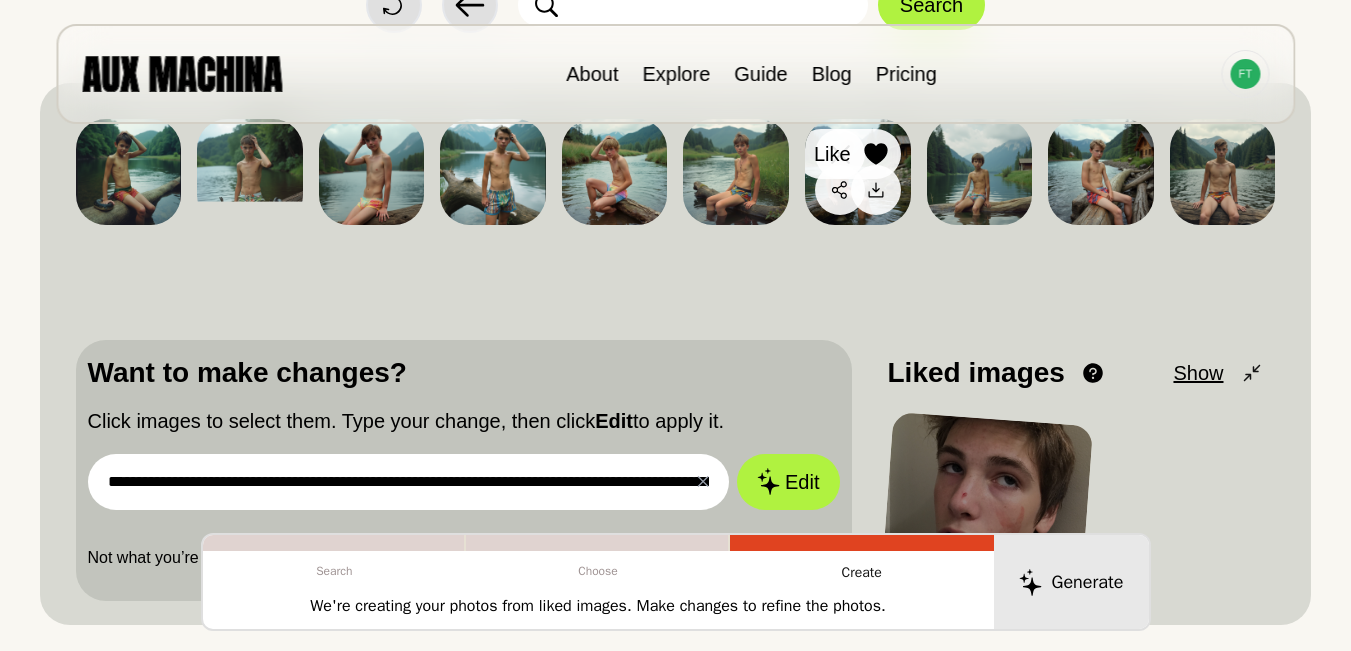 click at bounding box center [876, 154] 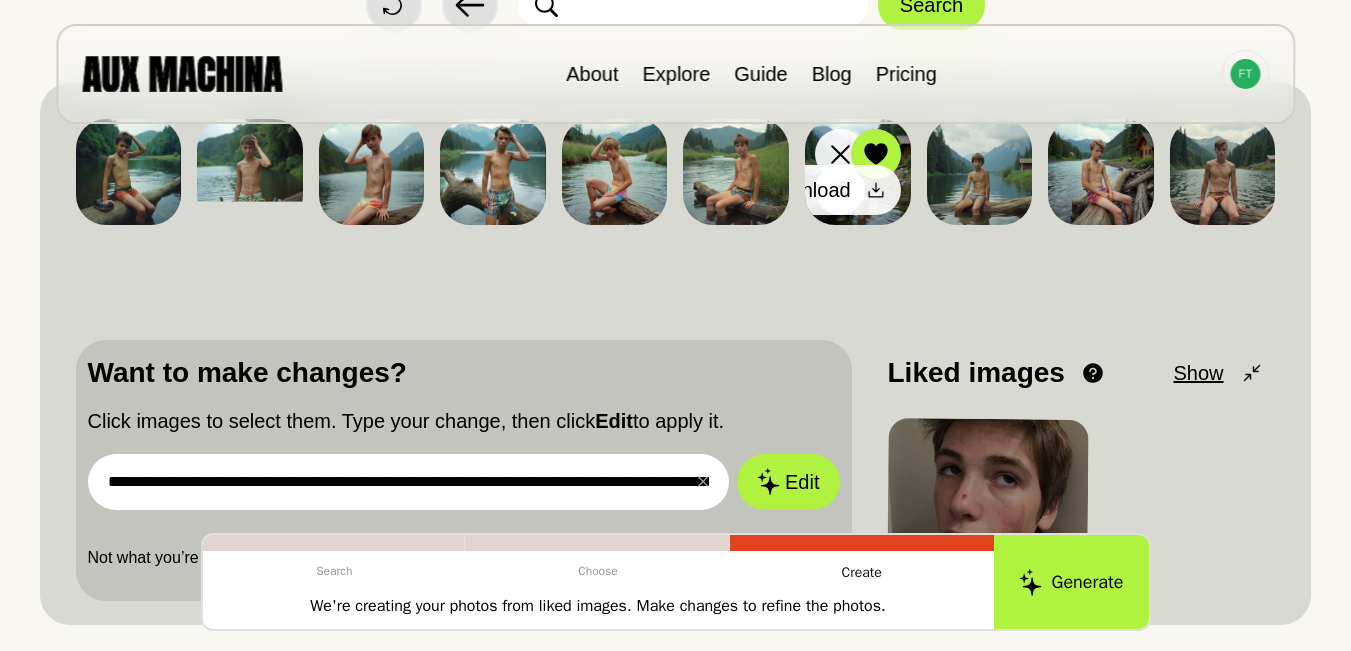 click at bounding box center (876, 190) 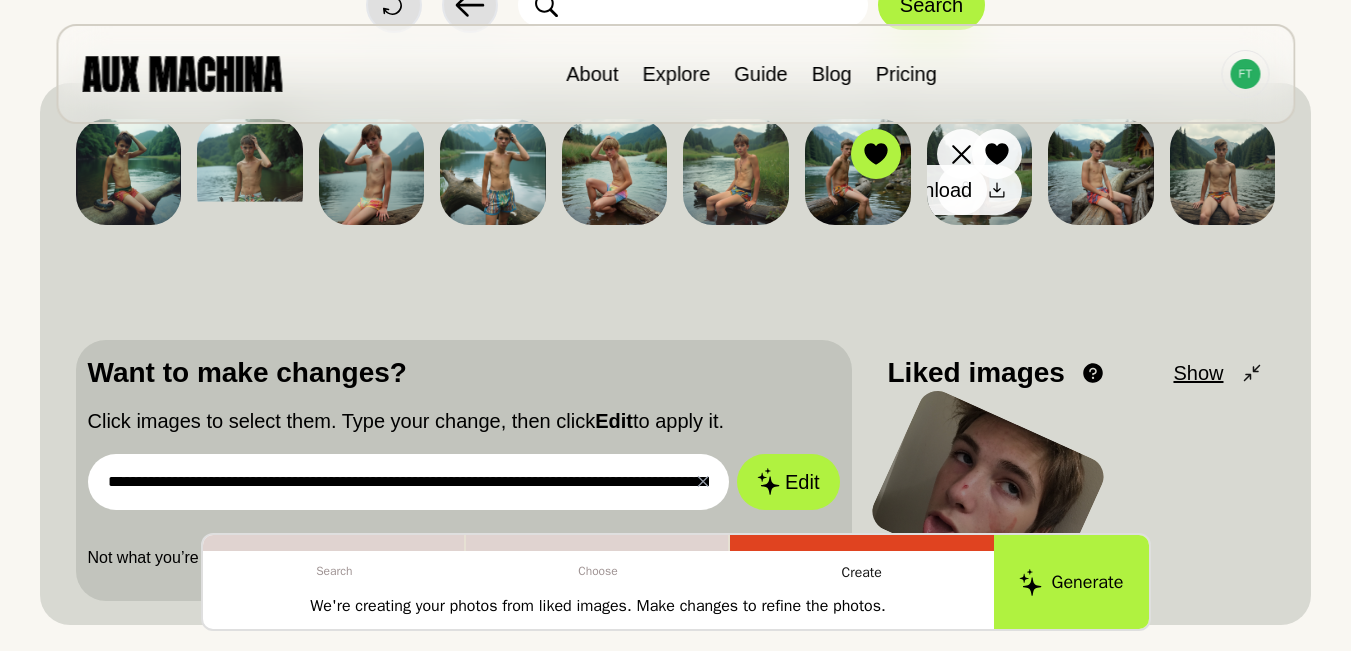 click 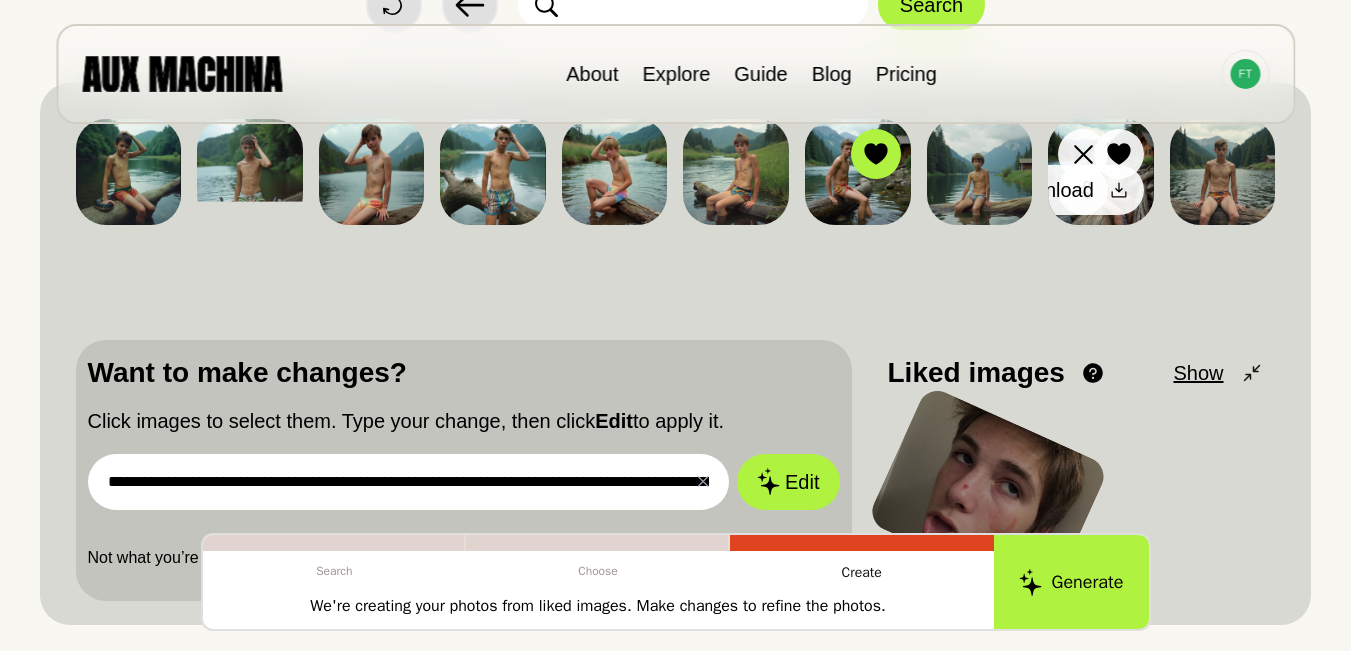 click 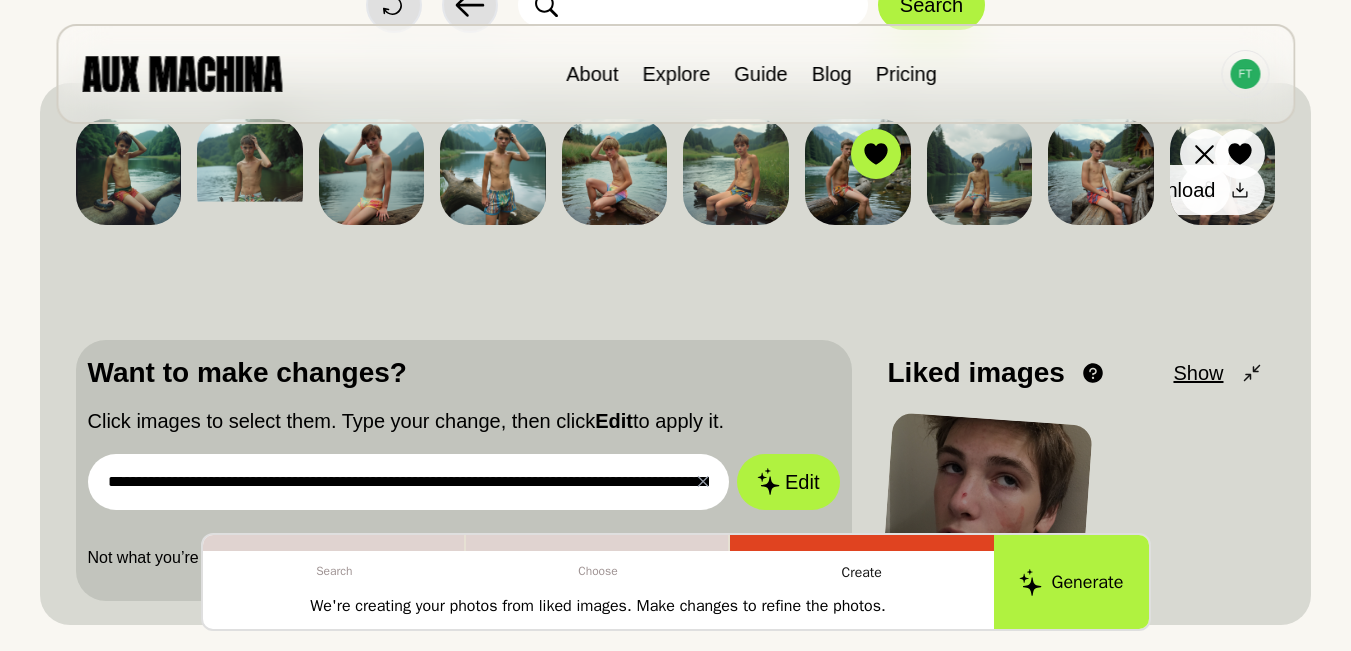 click 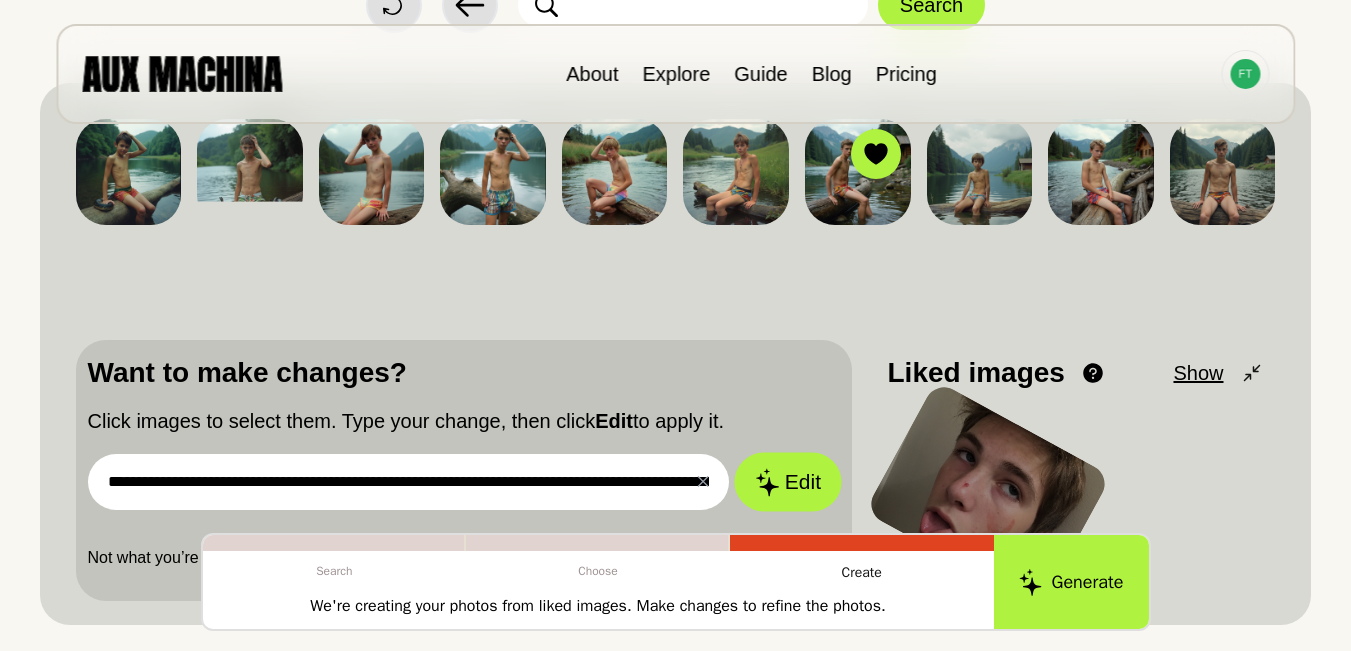 click on "Edit" at bounding box center (788, 481) 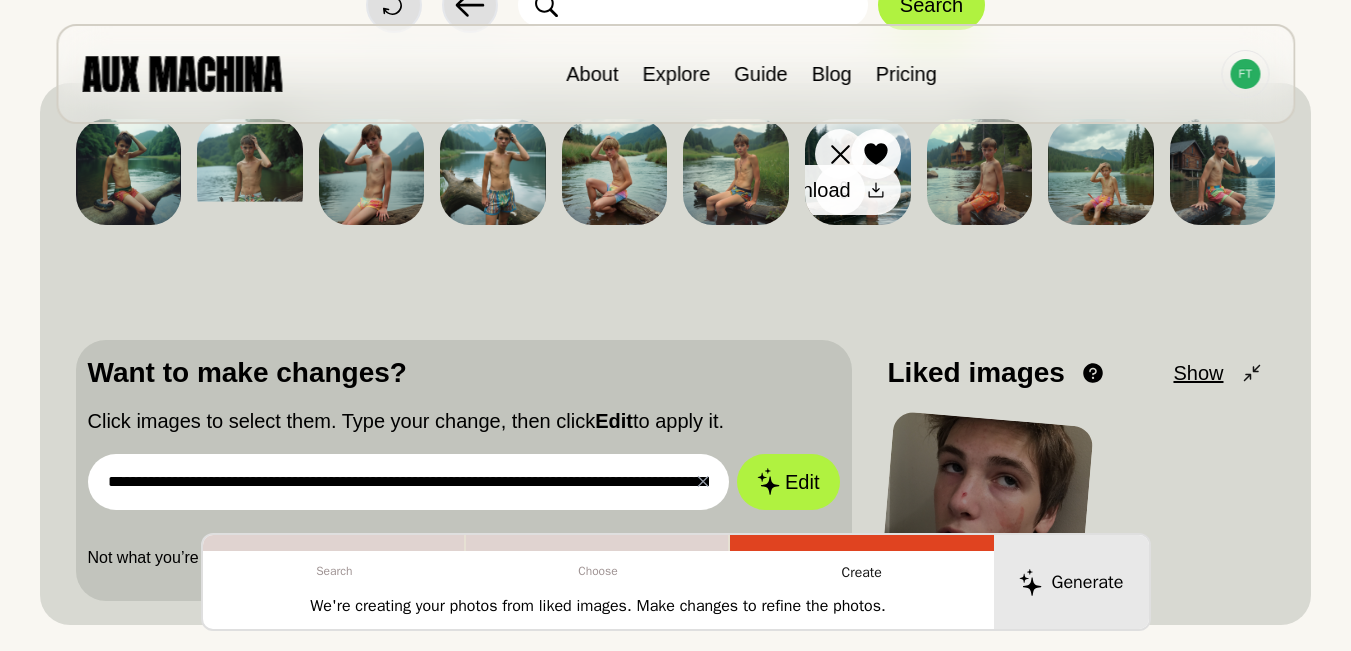 click 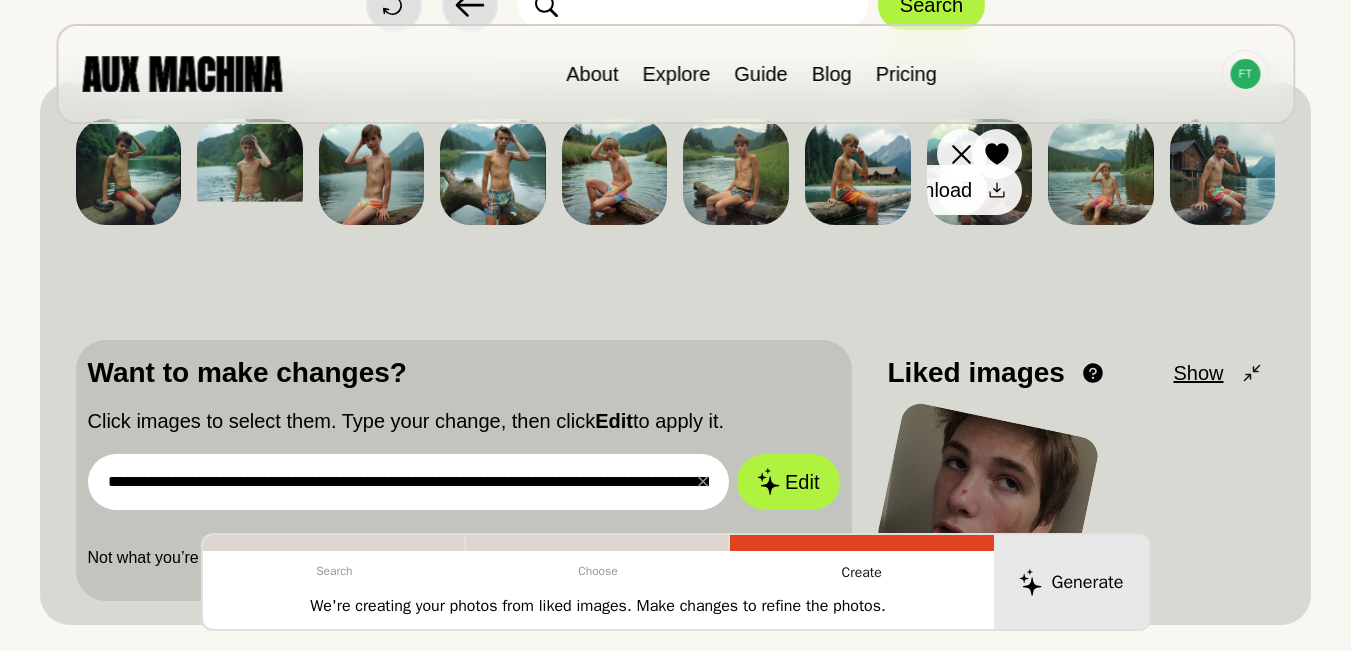 click 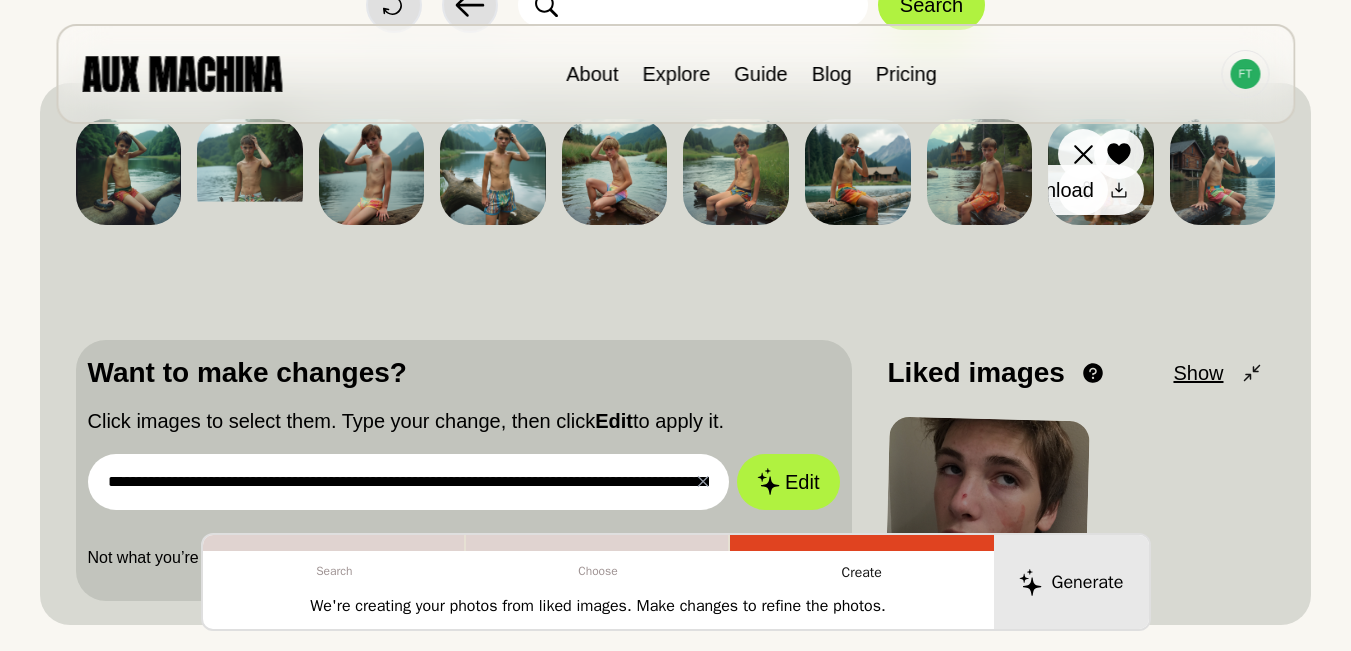 click 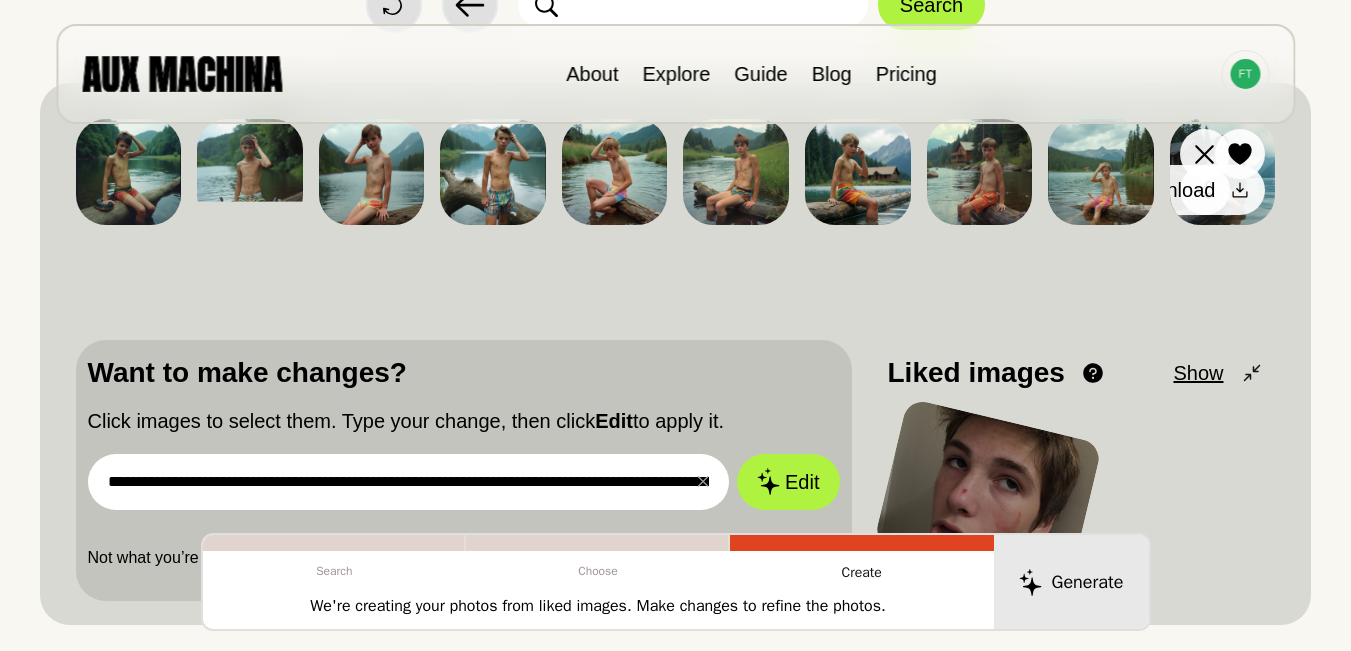 click 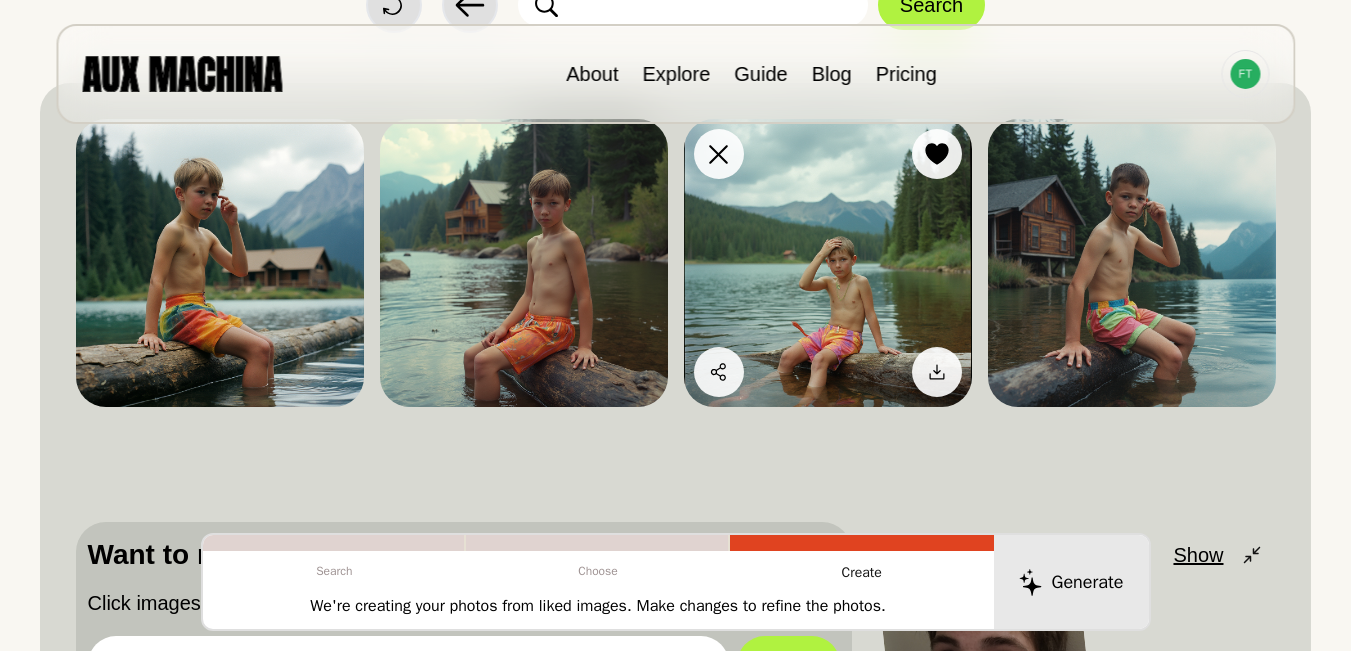 click at bounding box center (828, 263) 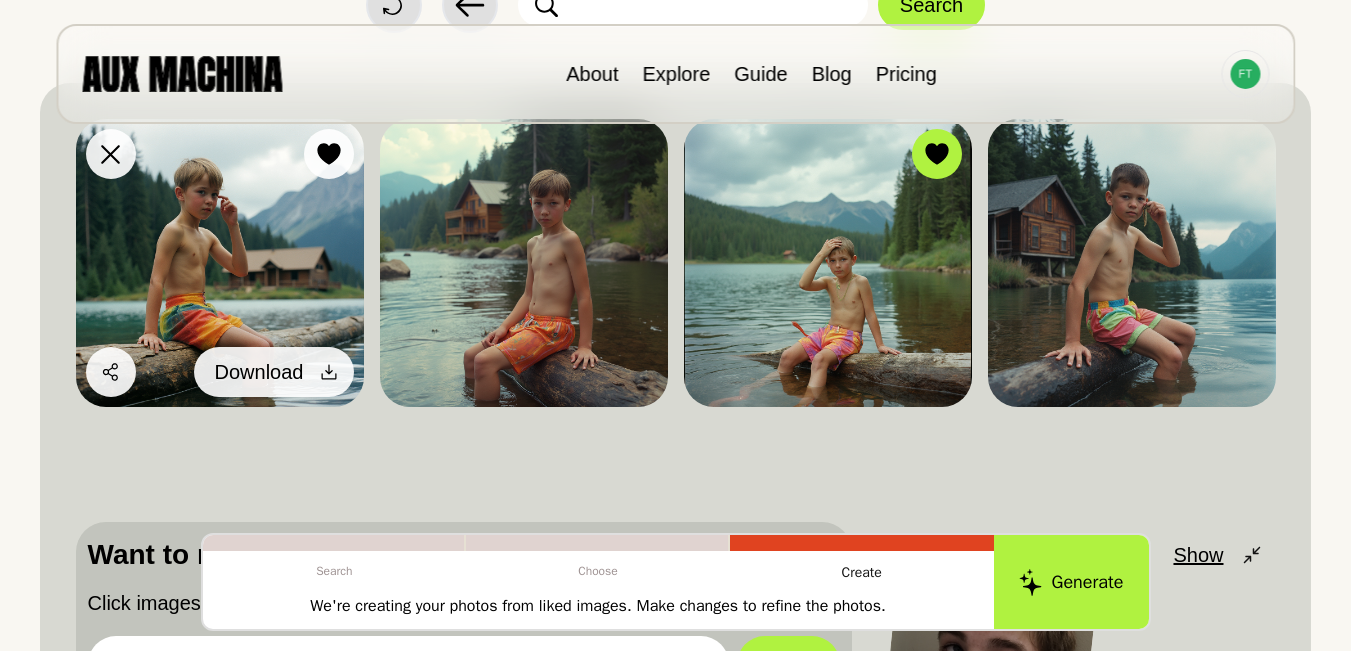 click 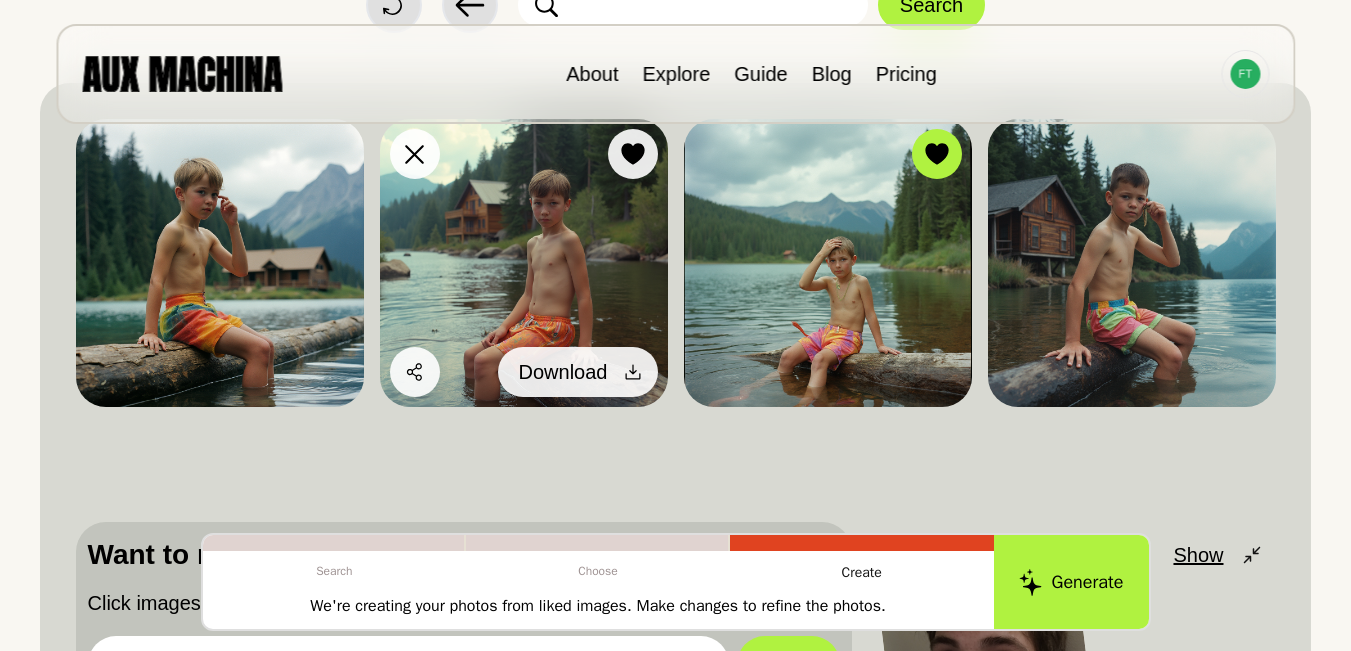 click 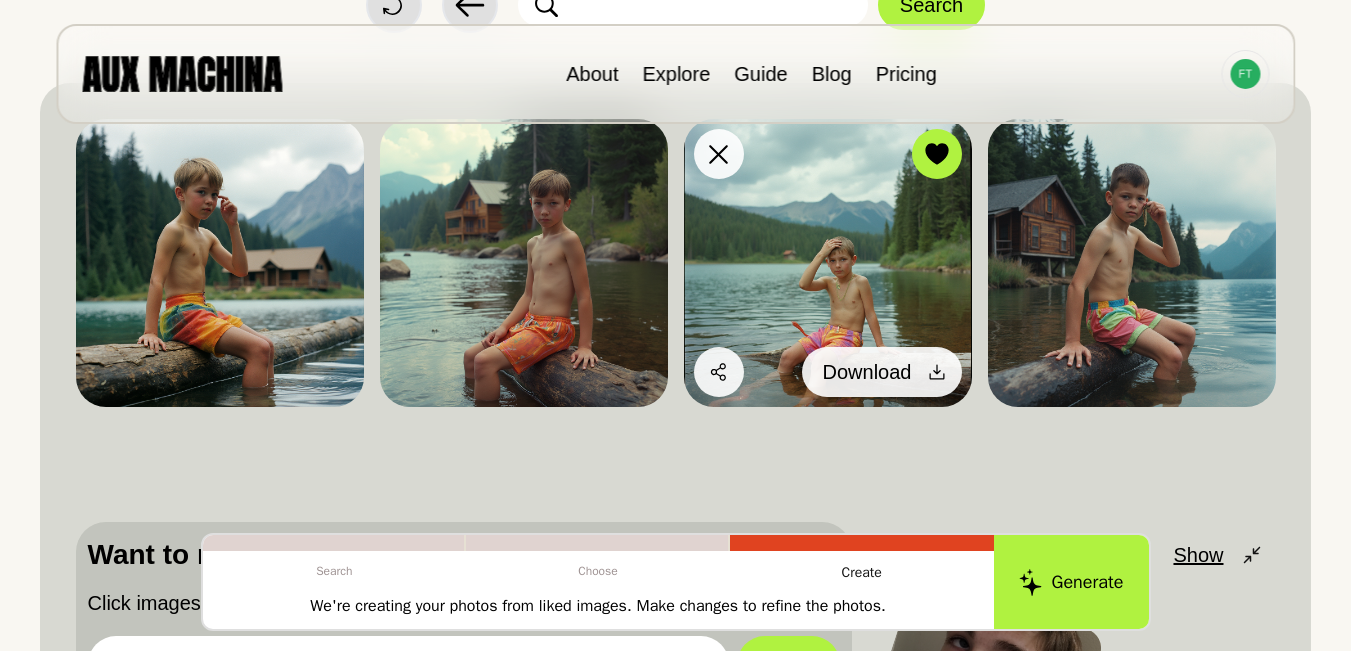 click 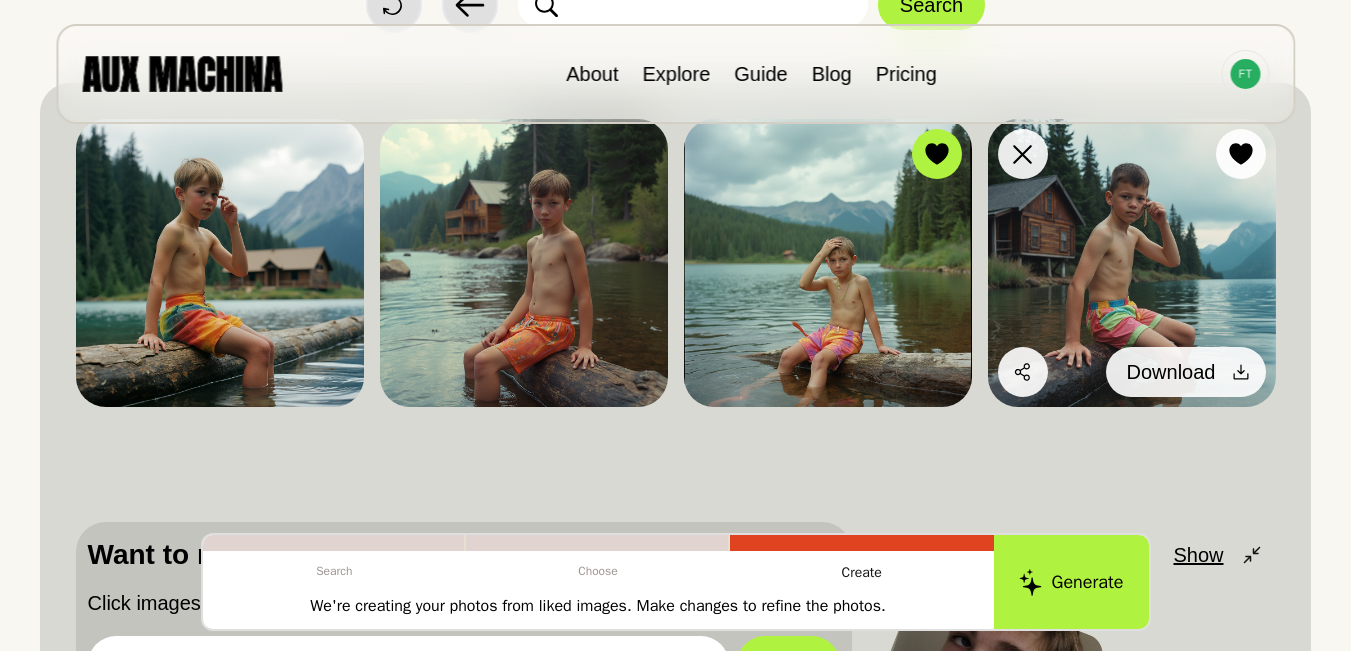 click 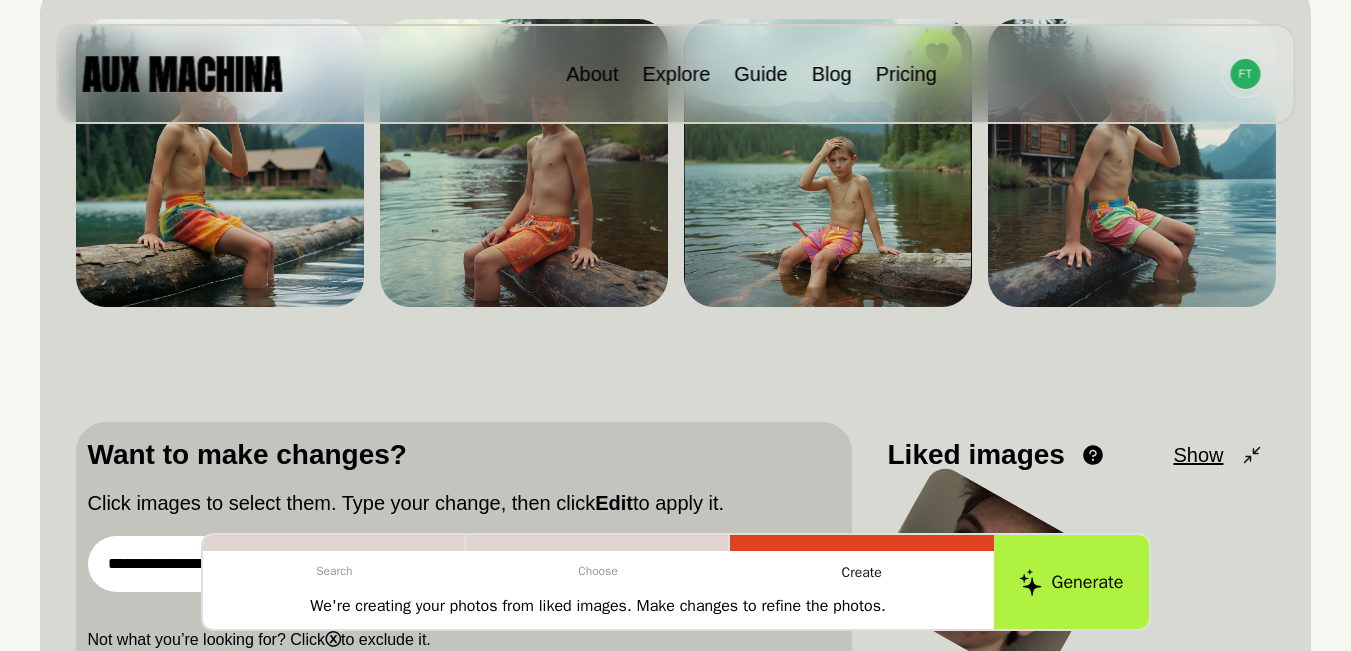 scroll, scrollTop: 326, scrollLeft: 0, axis: vertical 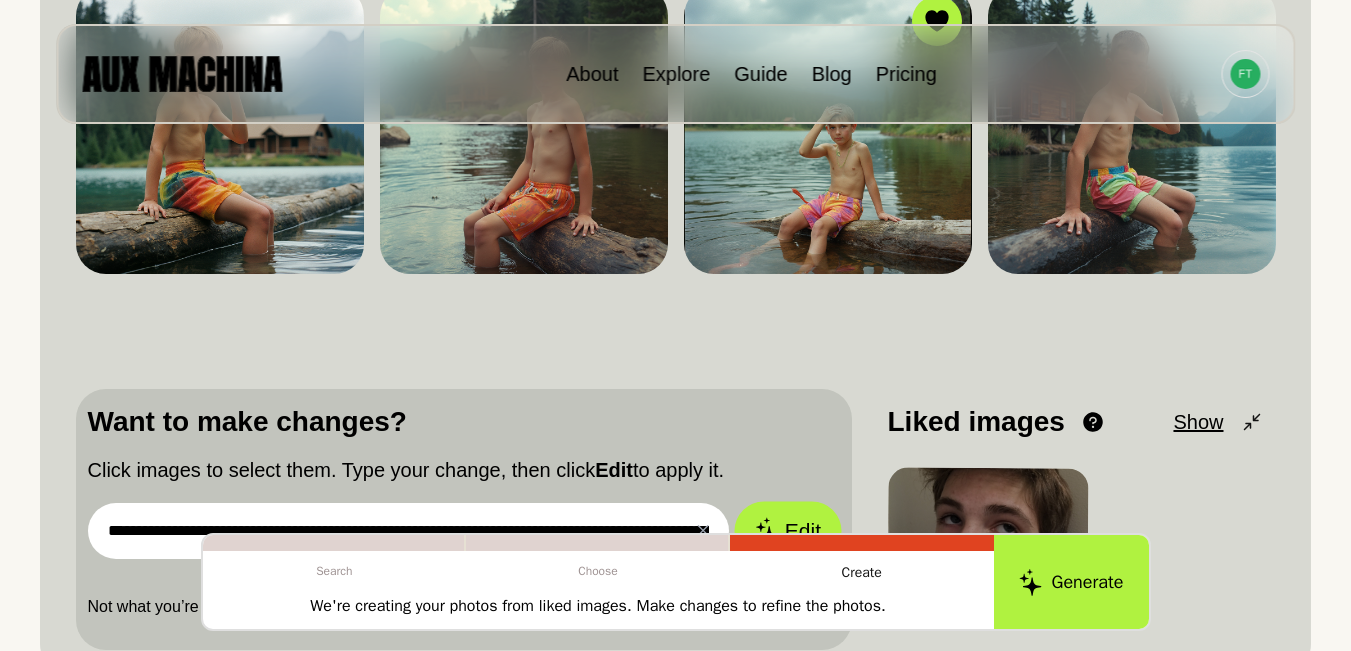 click 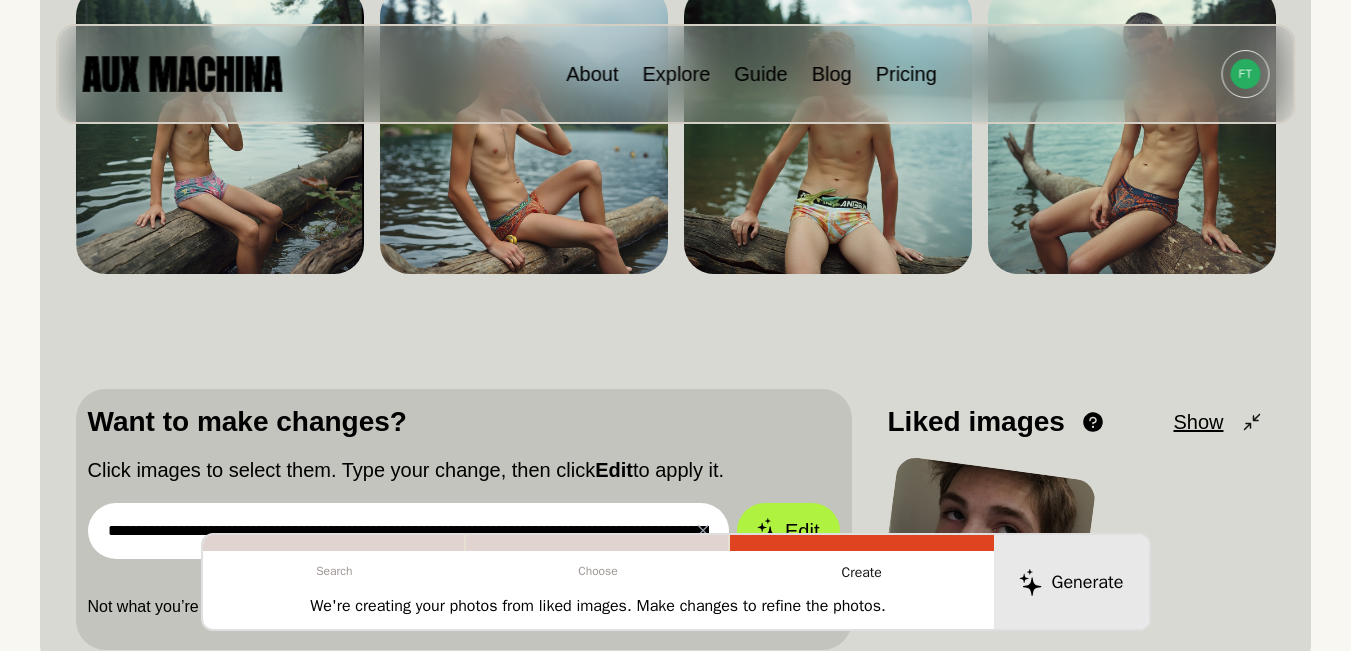 scroll, scrollTop: 260, scrollLeft: 0, axis: vertical 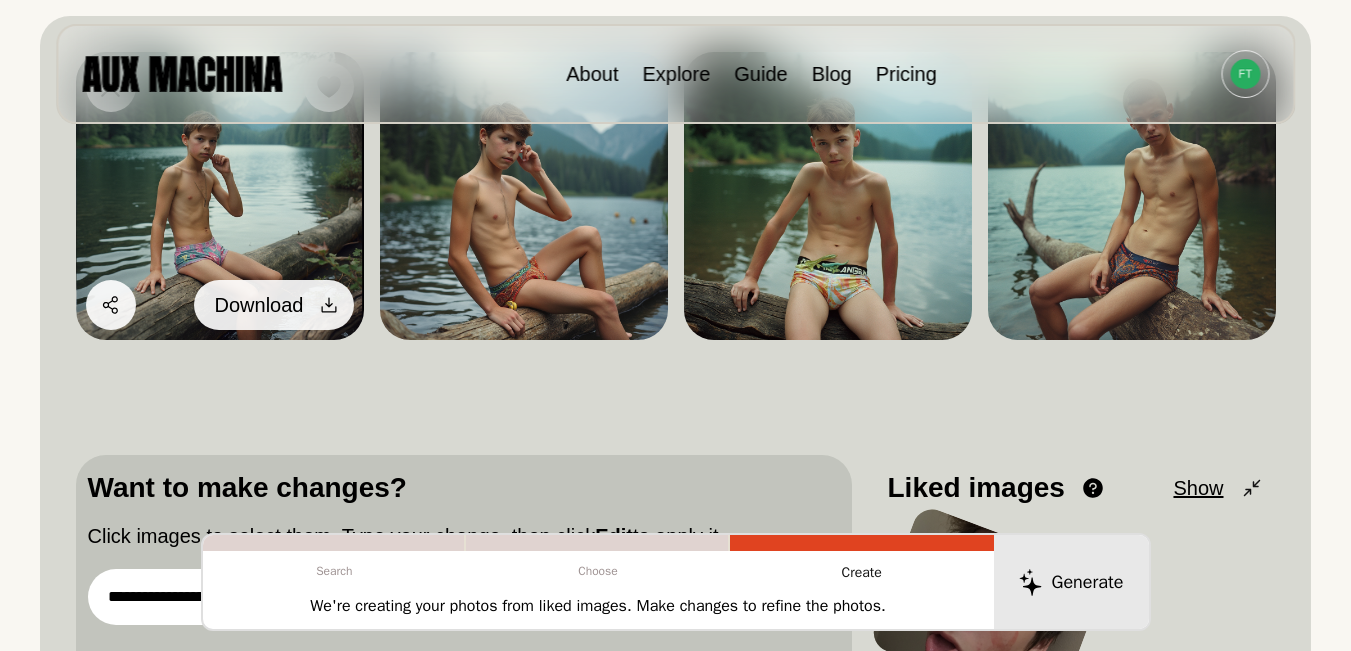 click on "Download" at bounding box center (274, 305) 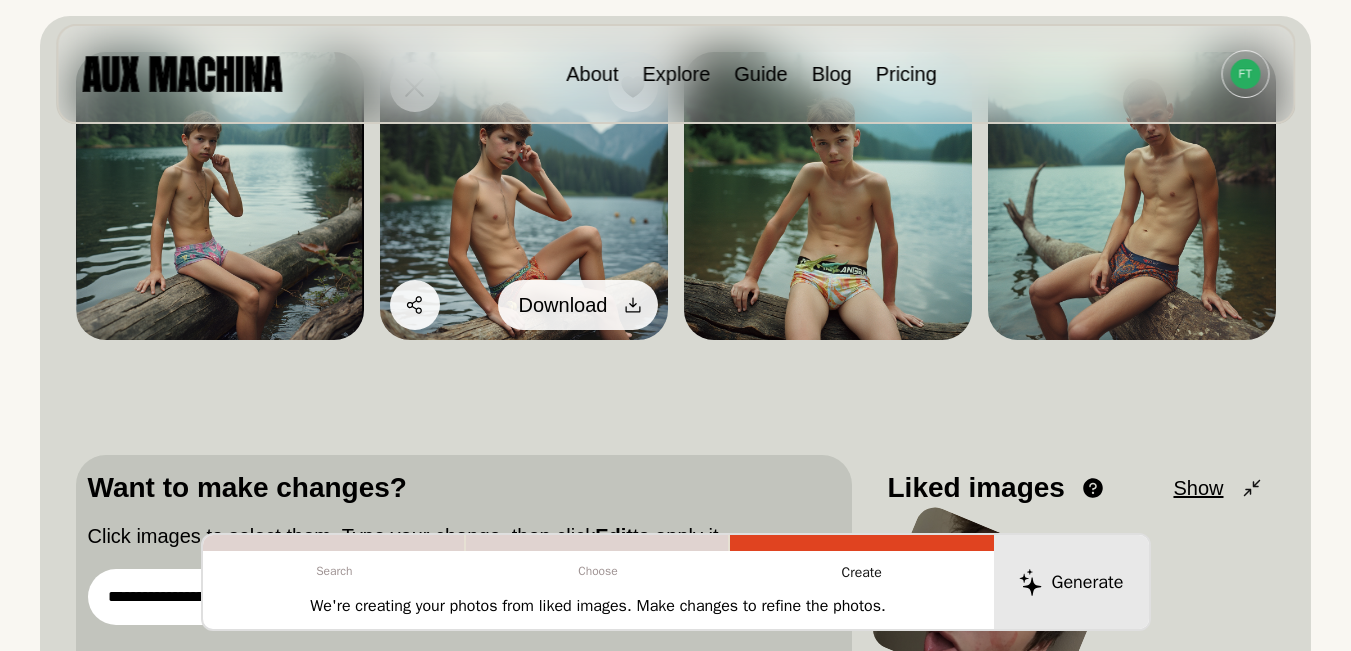click at bounding box center (633, 305) 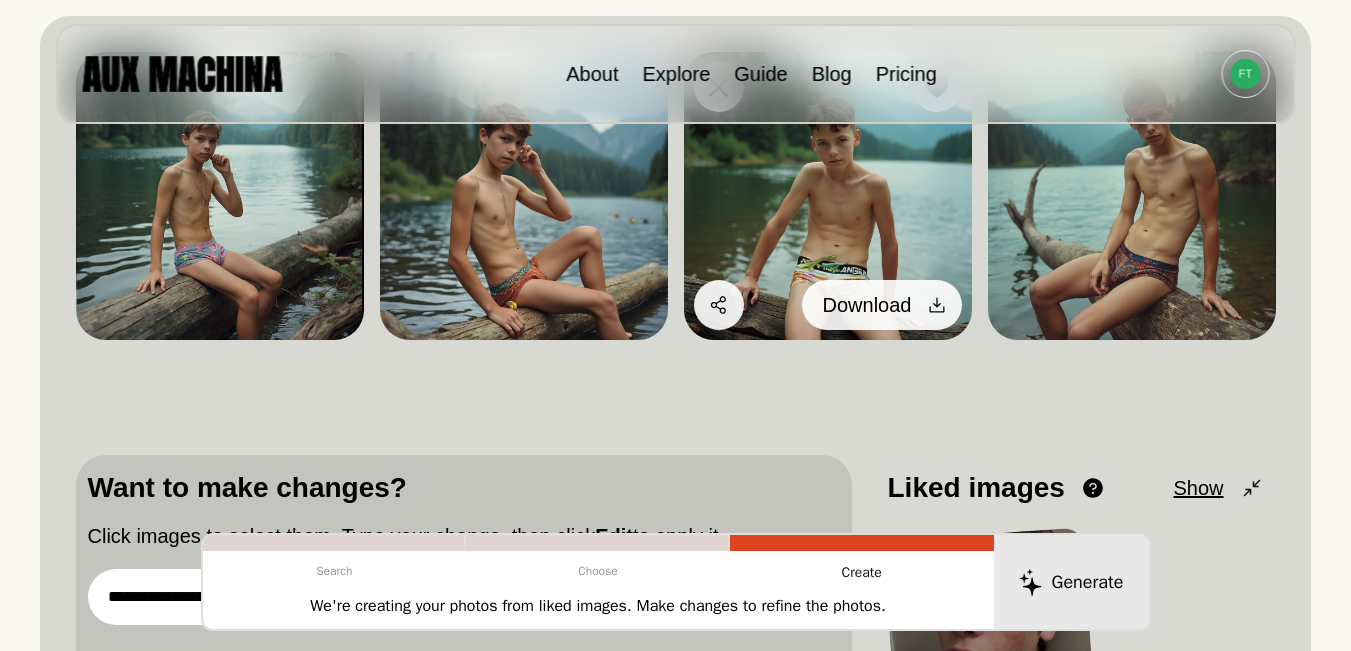 click on "Download" at bounding box center (882, 305) 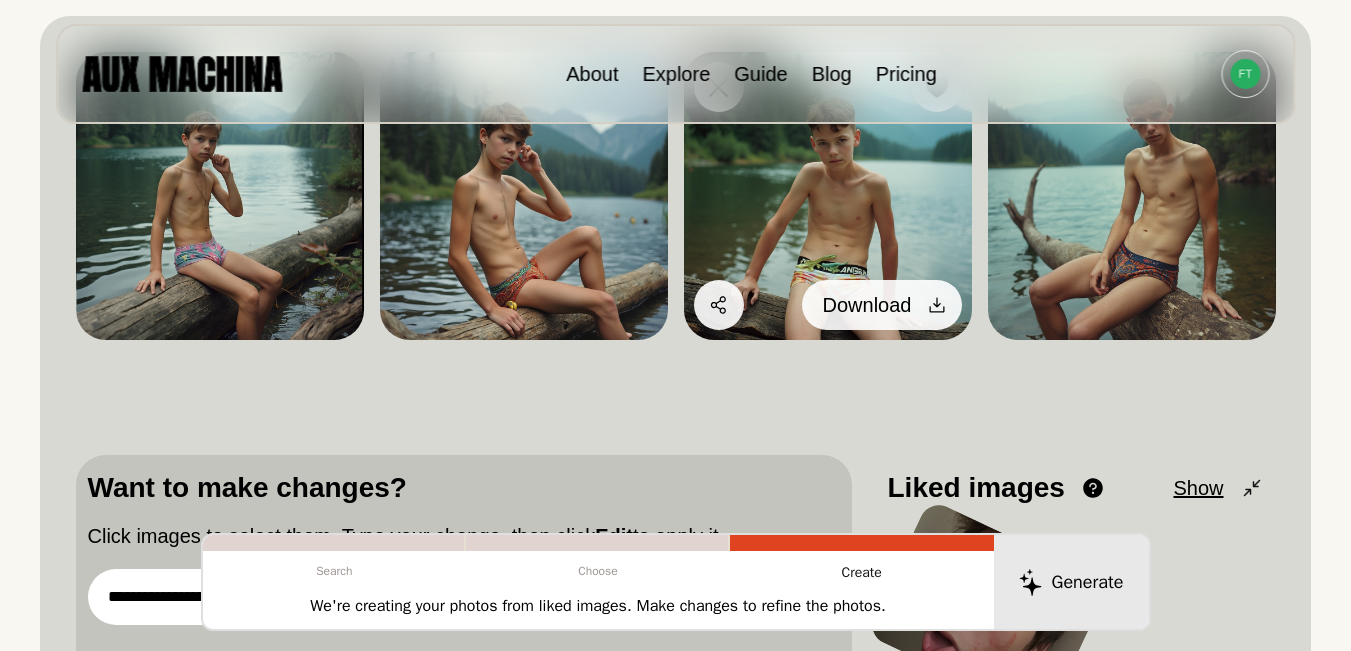 click on "Download" at bounding box center (882, 305) 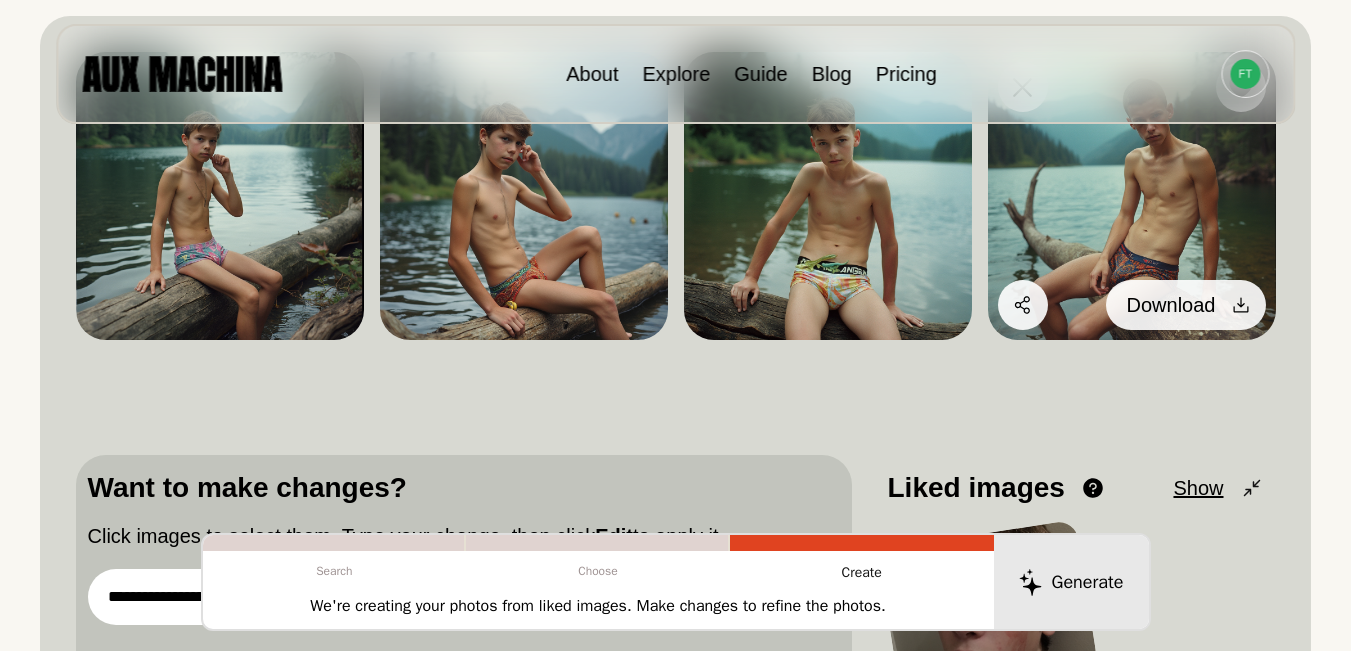click 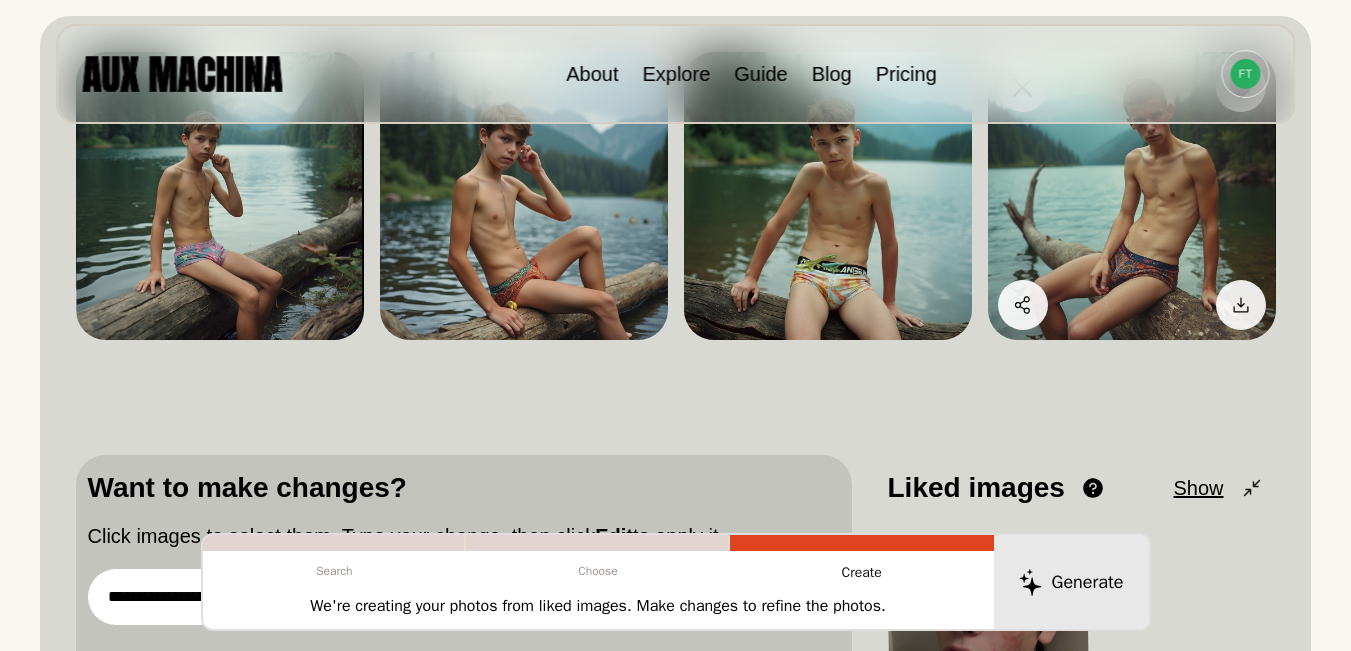 scroll, scrollTop: 193, scrollLeft: 0, axis: vertical 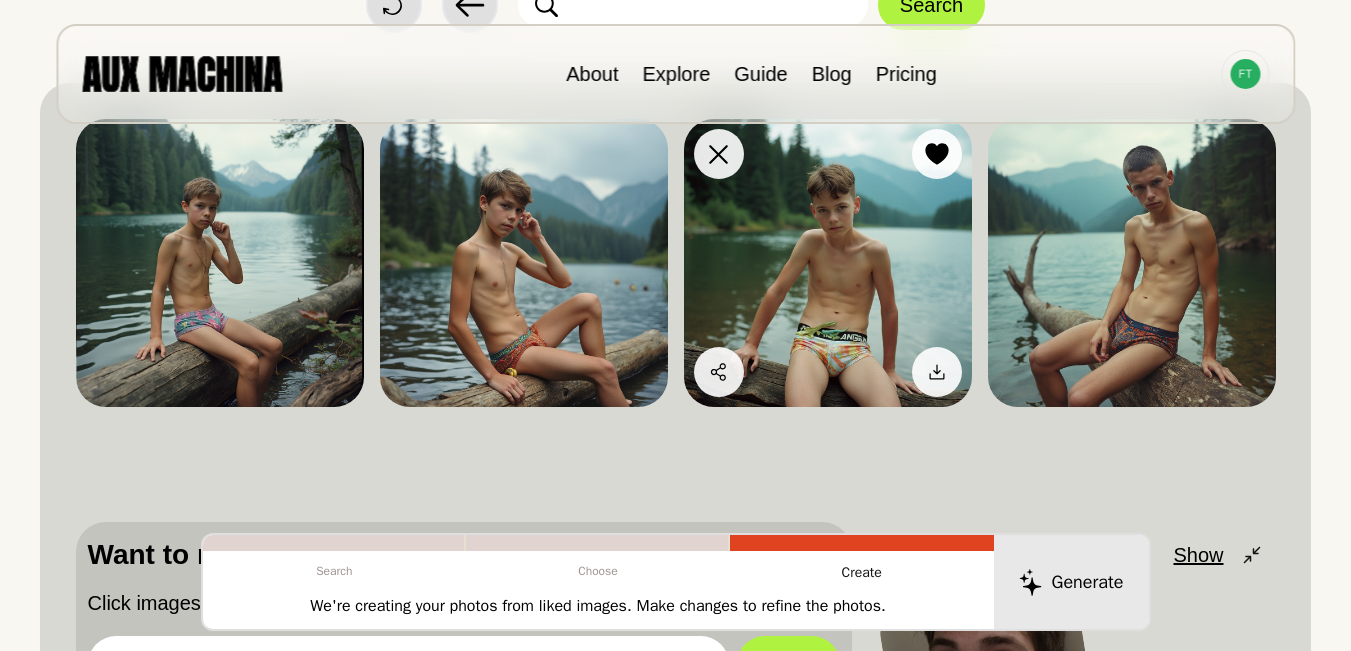 click at bounding box center (828, 263) 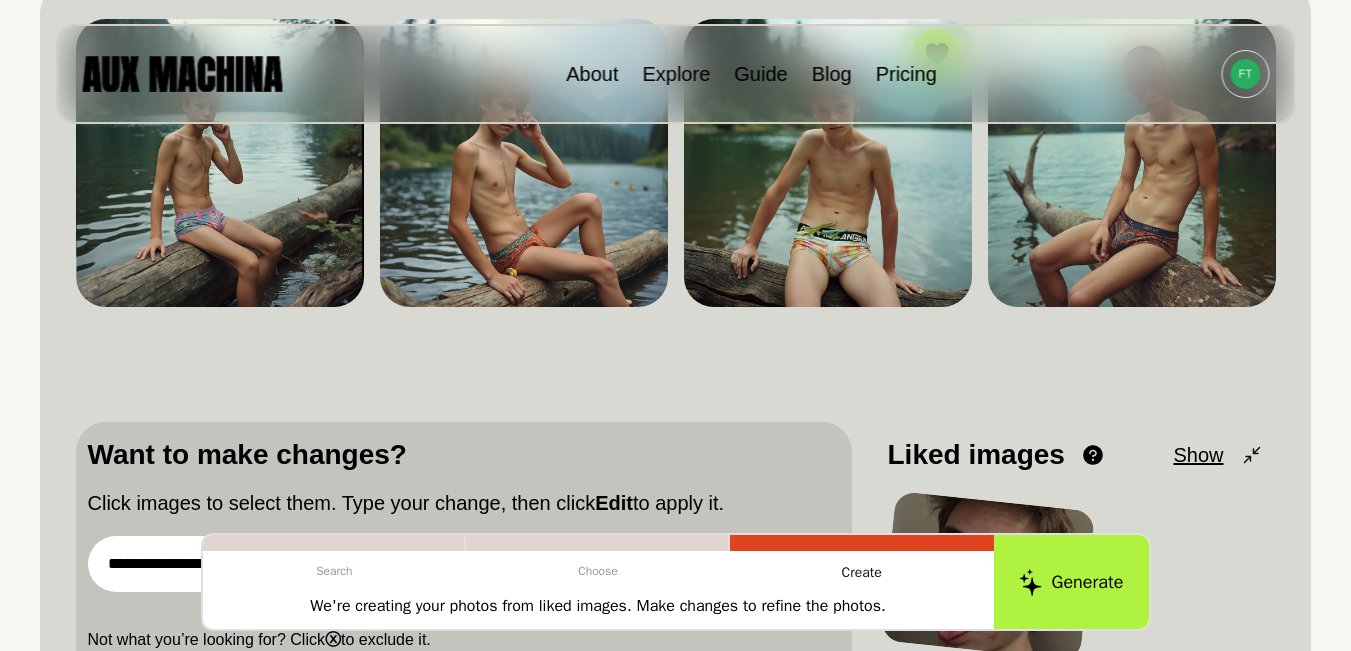 scroll, scrollTop: 360, scrollLeft: 0, axis: vertical 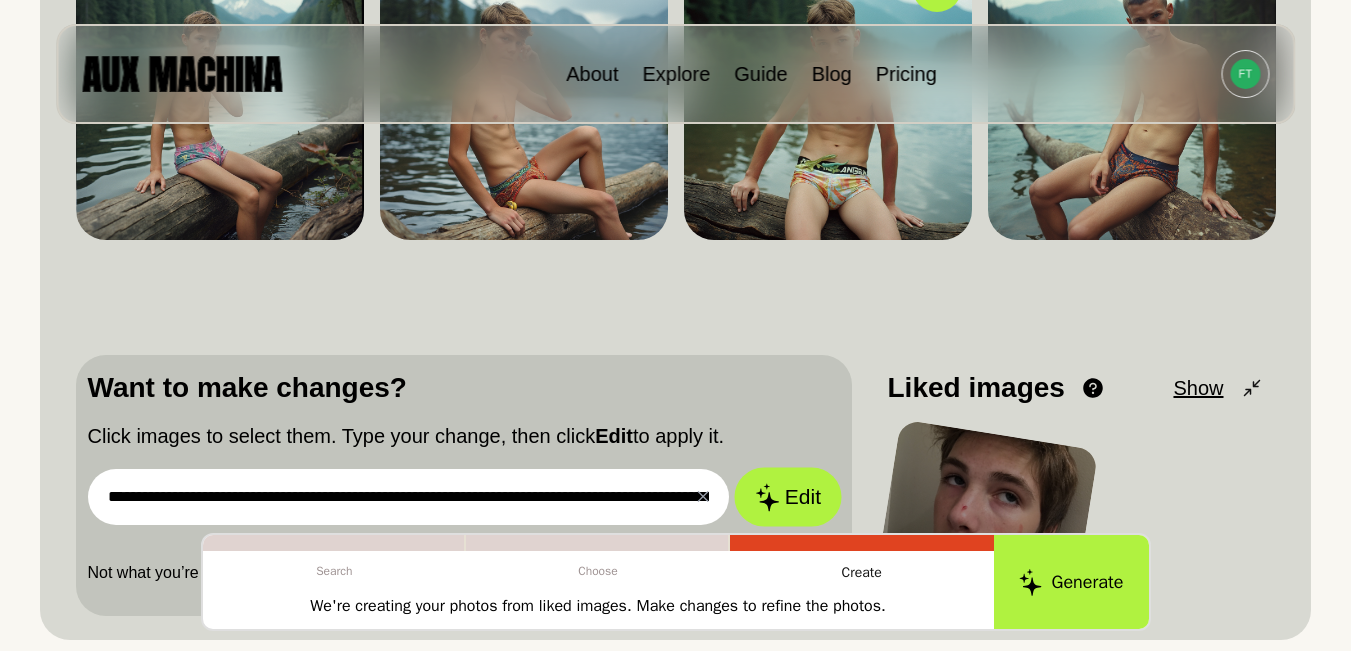 click on "Edit" at bounding box center (788, 497) 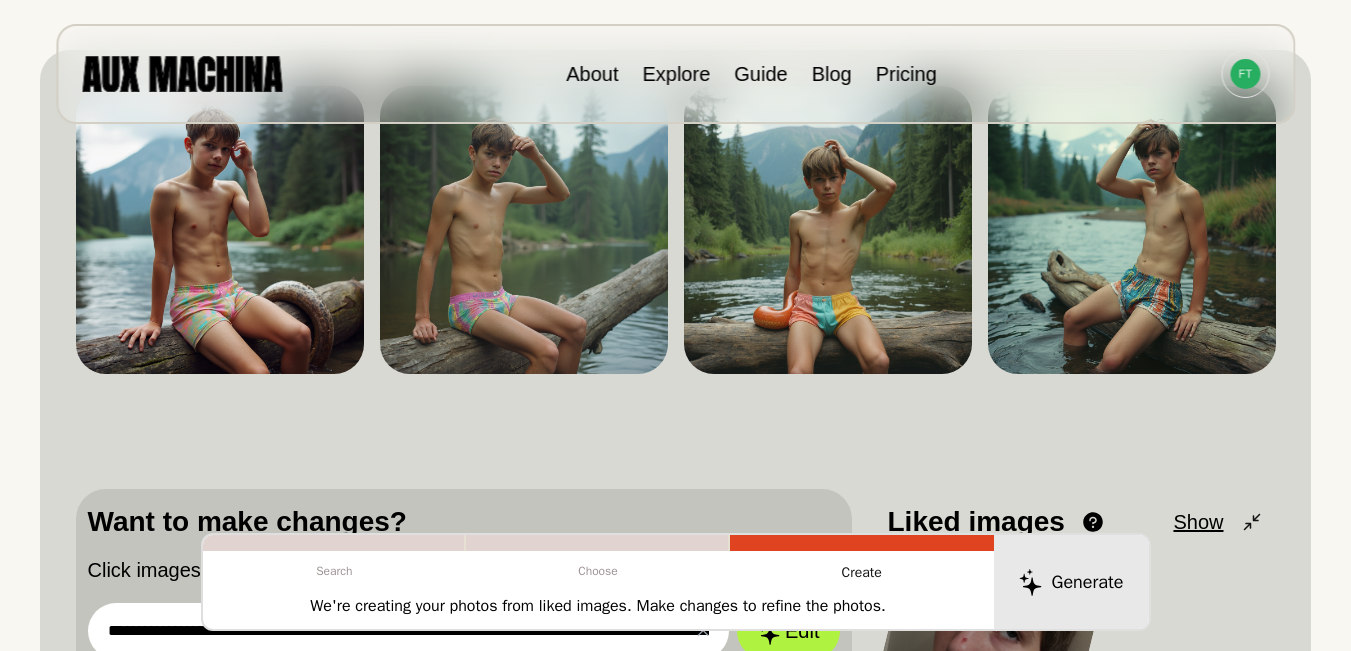 scroll, scrollTop: 193, scrollLeft: 0, axis: vertical 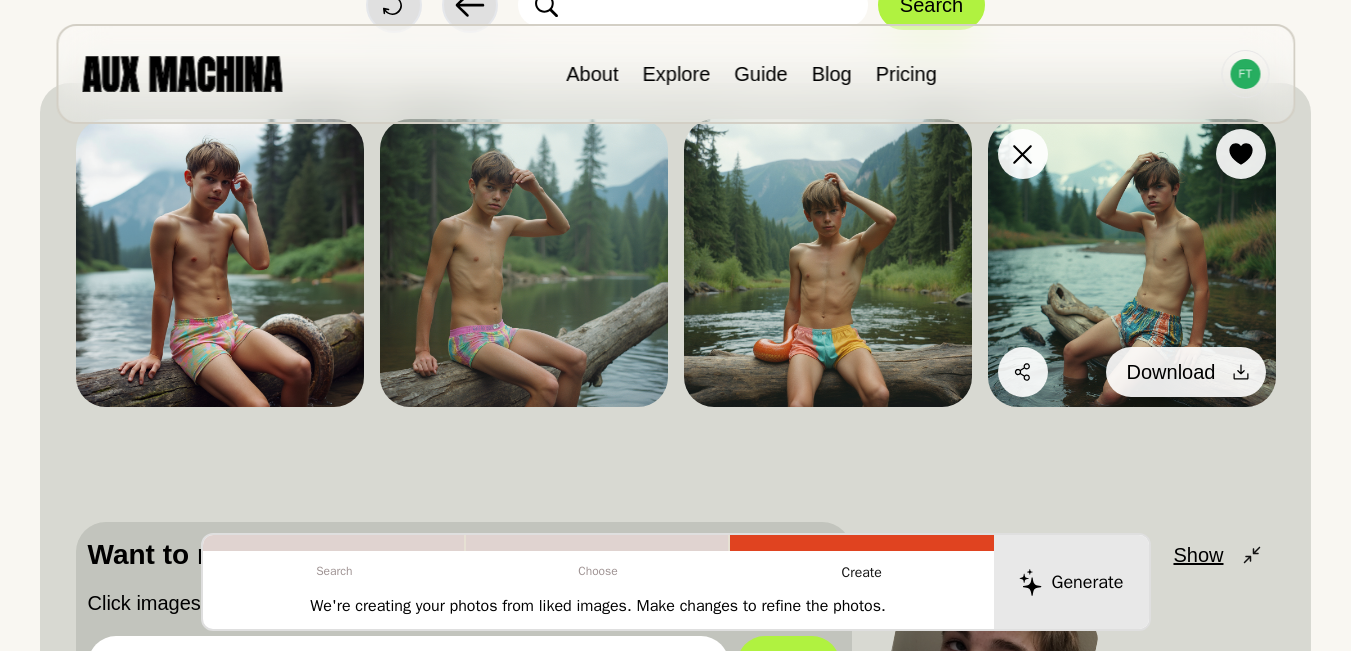 click 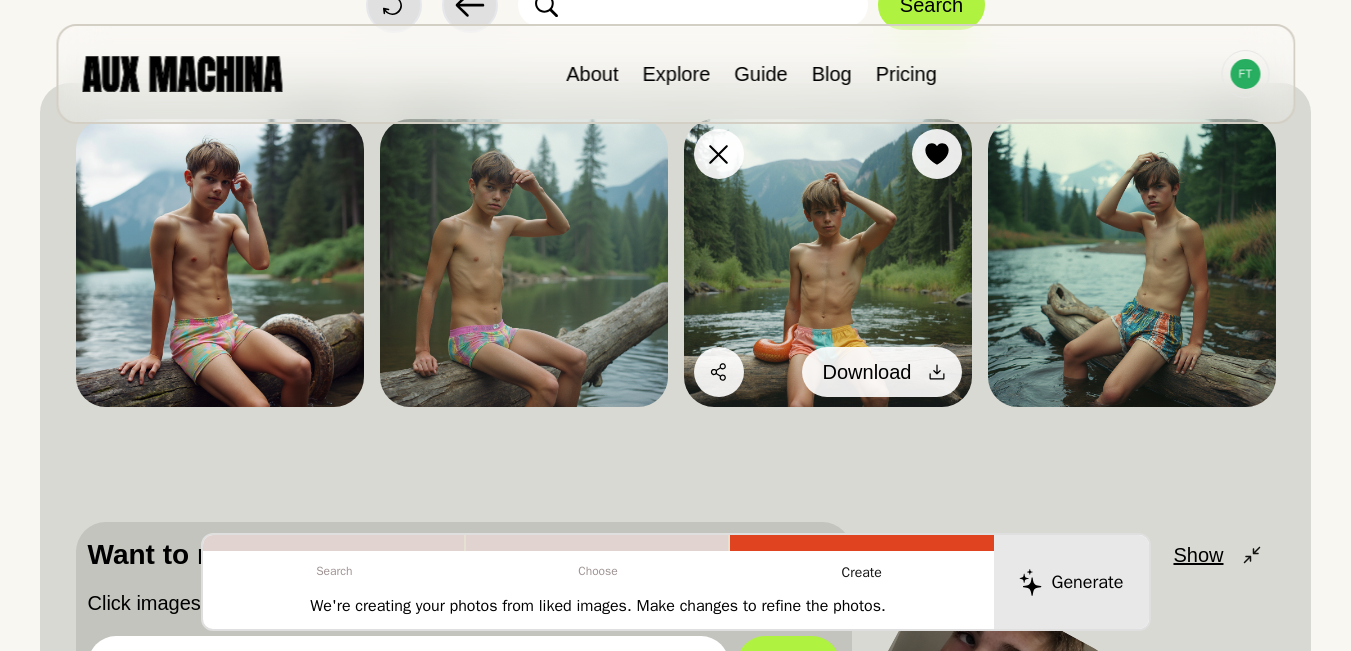 click 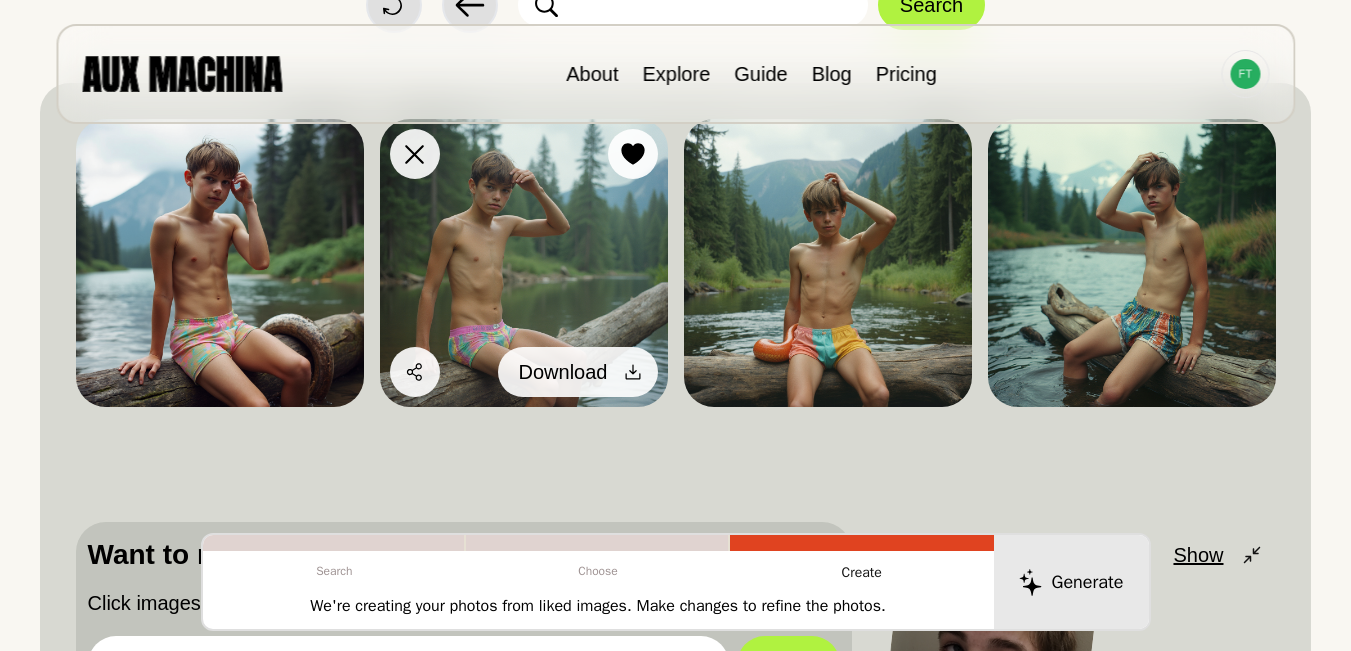 click 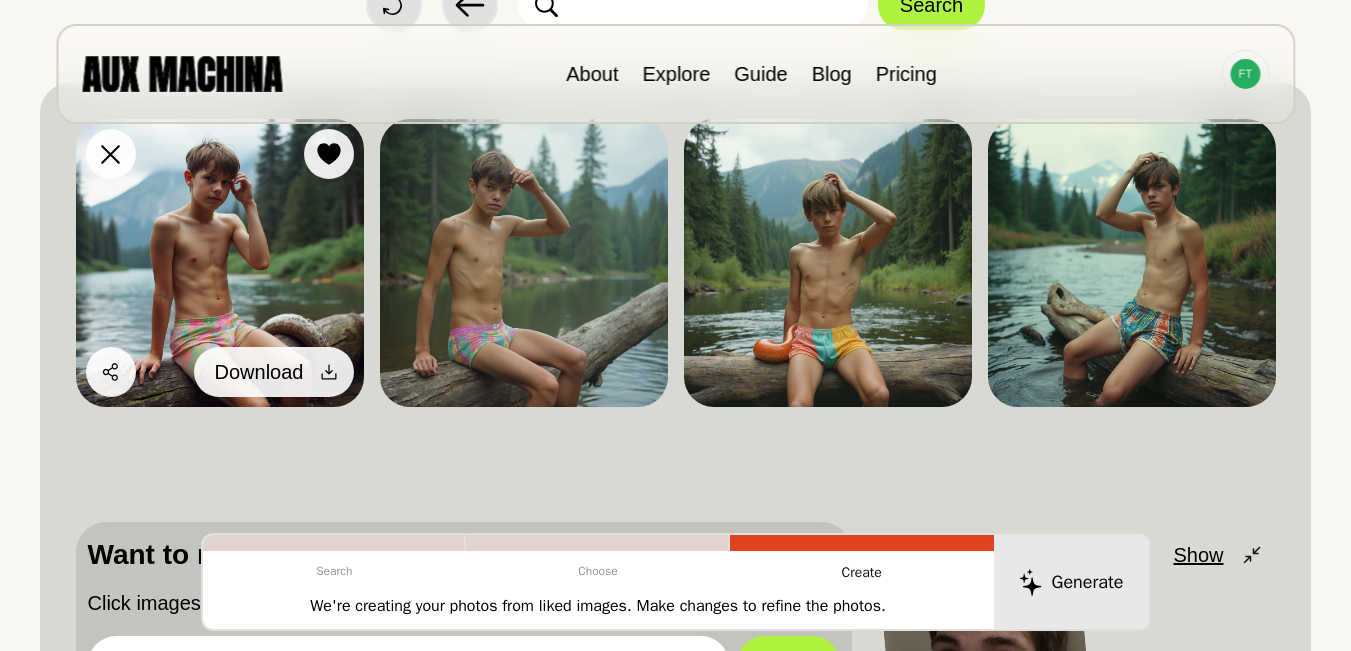 click at bounding box center (329, 372) 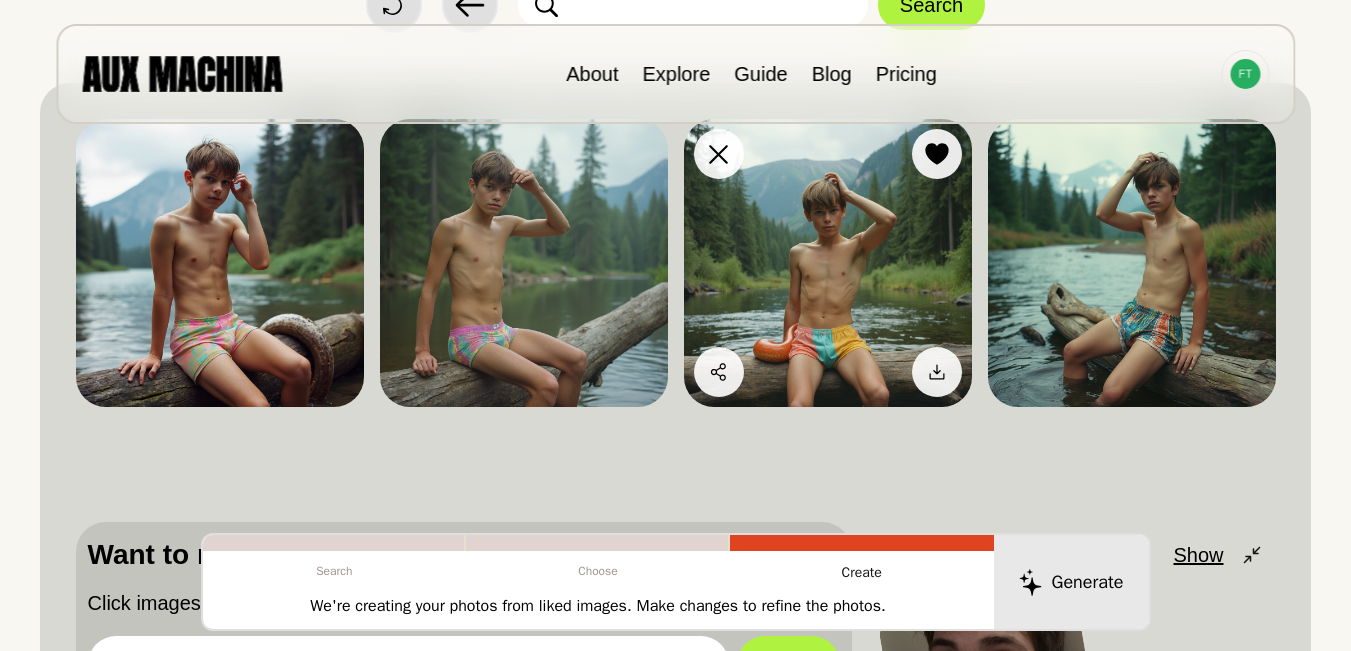click at bounding box center [828, 263] 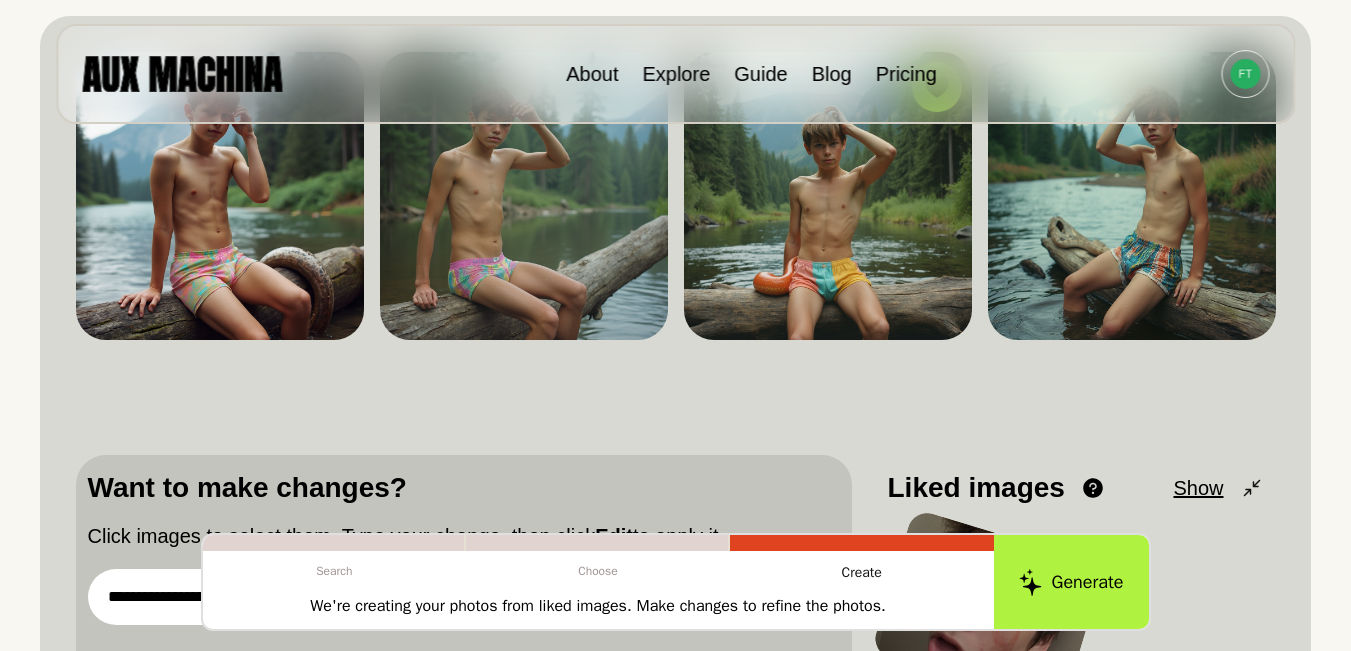 scroll, scrollTop: 360, scrollLeft: 0, axis: vertical 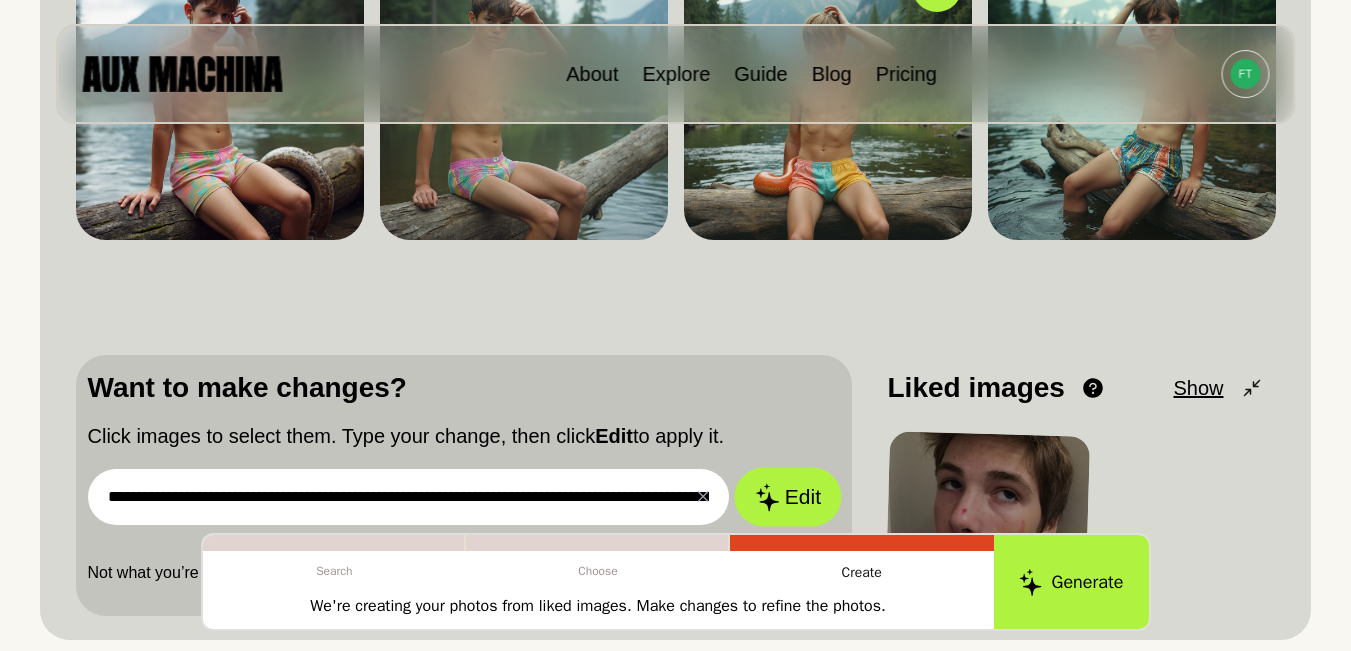 click on "Edit" at bounding box center [788, 497] 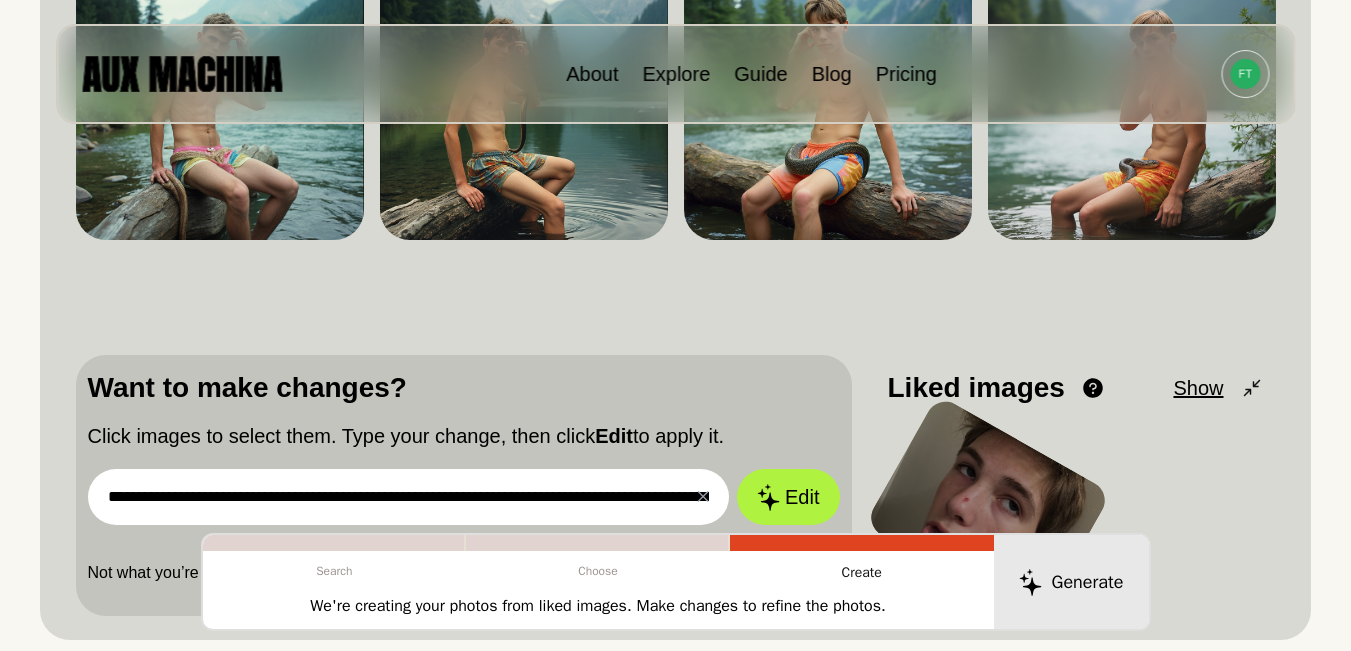 scroll, scrollTop: 226, scrollLeft: 0, axis: vertical 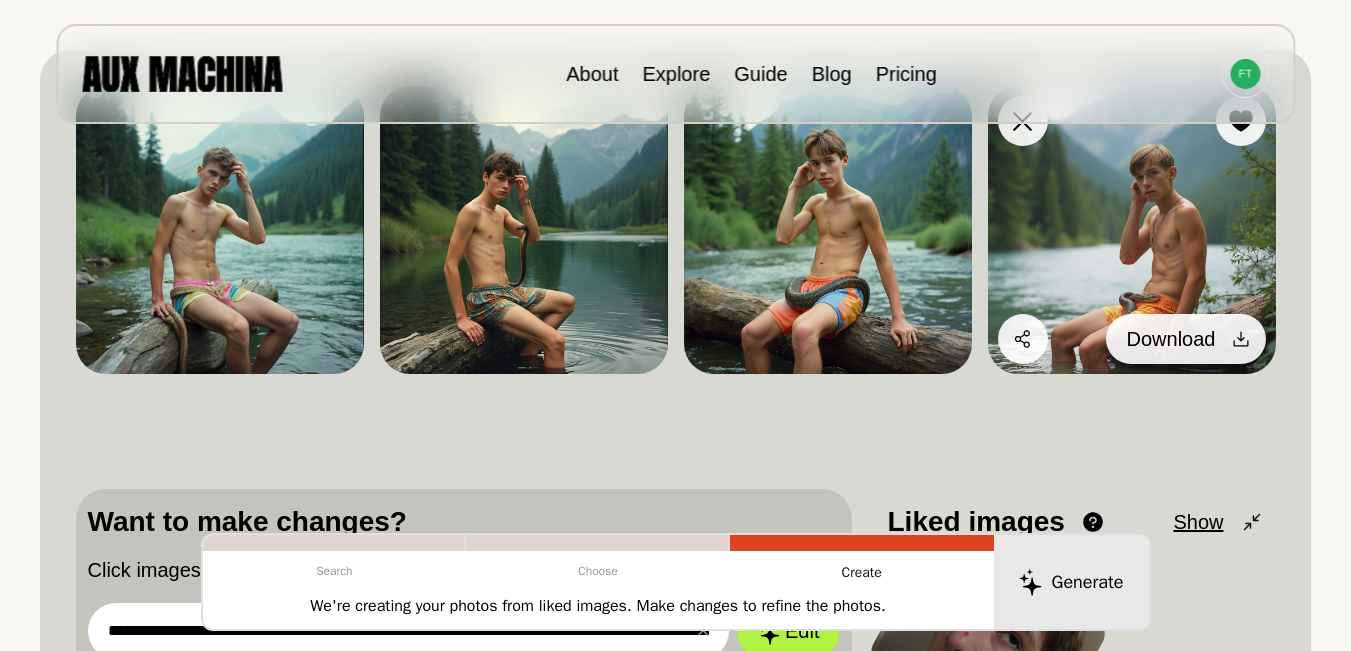 click on "Download" at bounding box center [1186, 339] 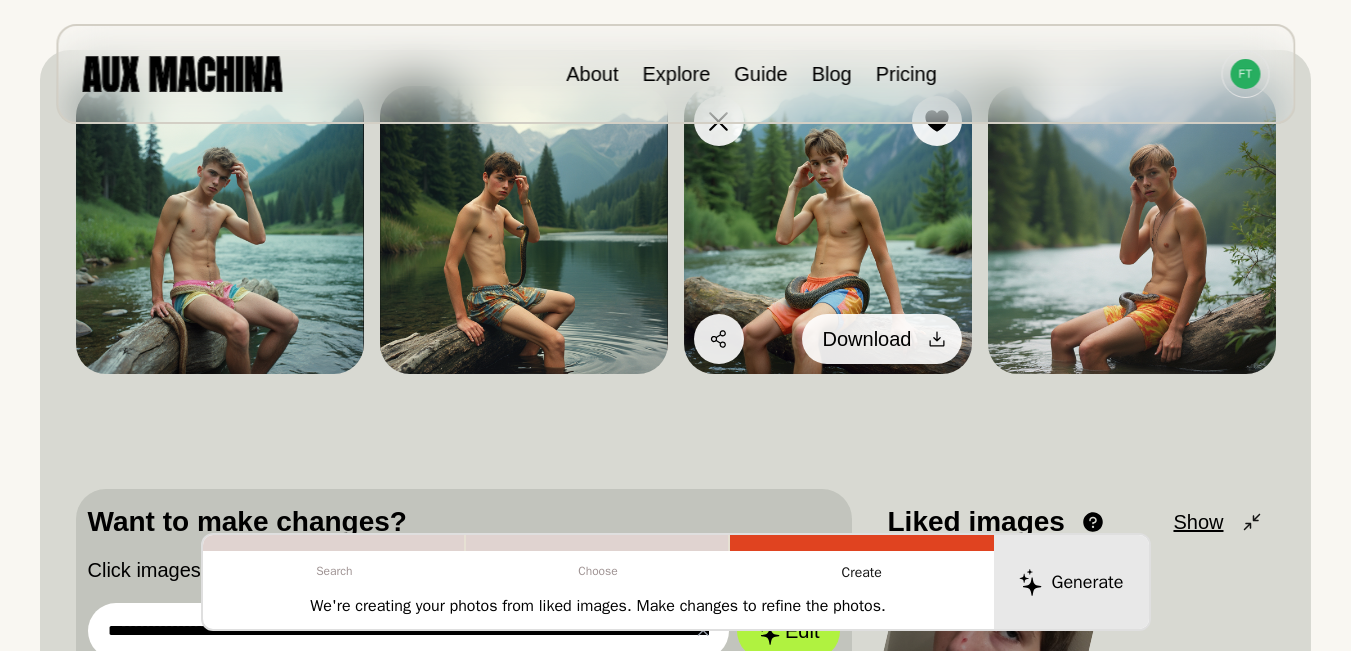 click at bounding box center [937, 339] 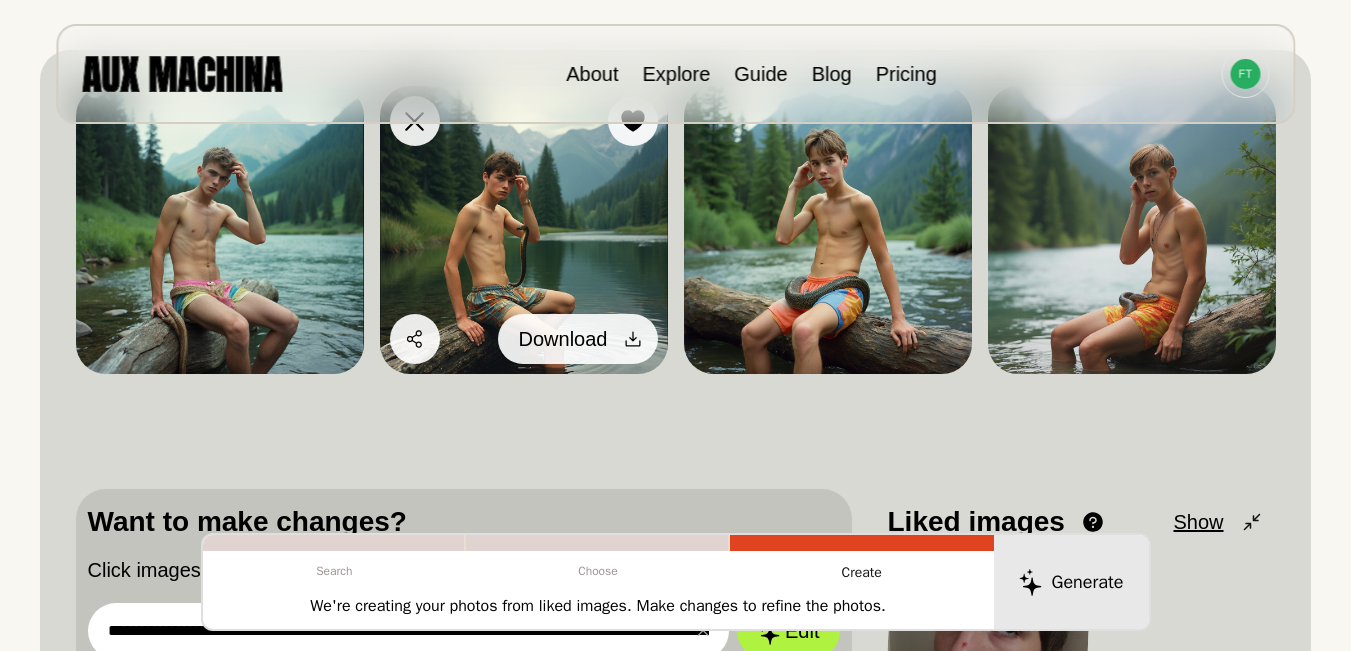click 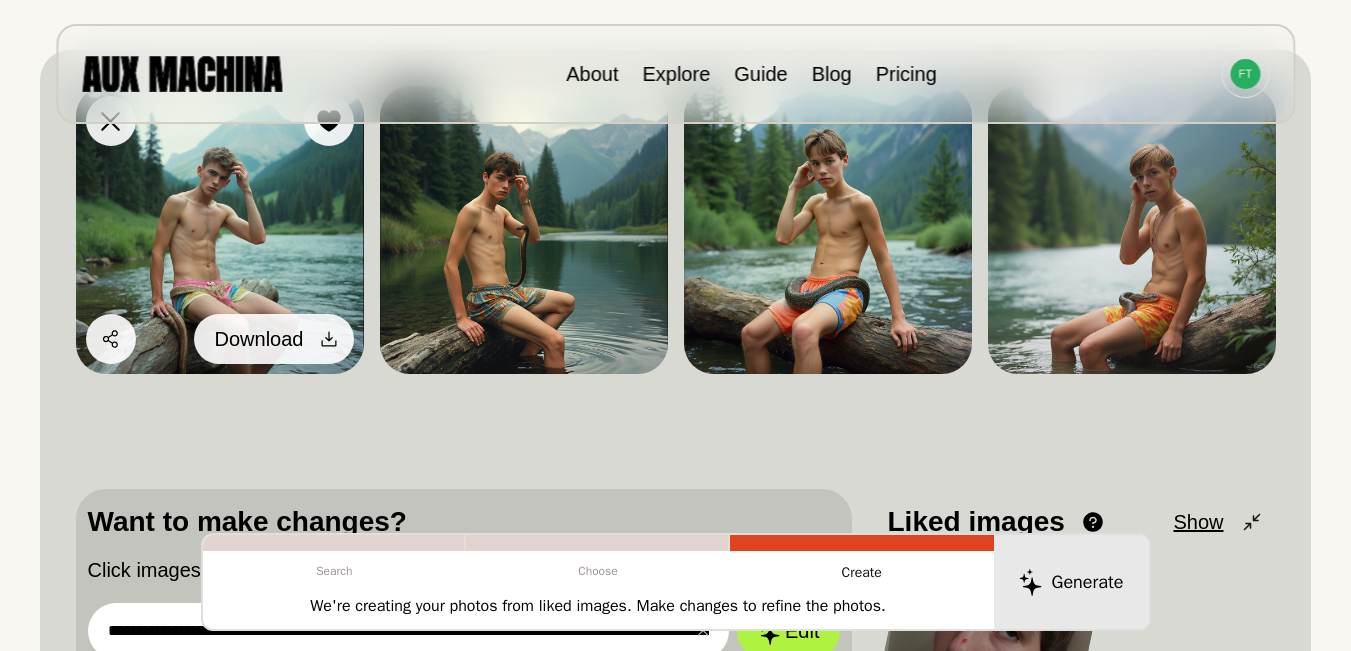 click at bounding box center [329, 339] 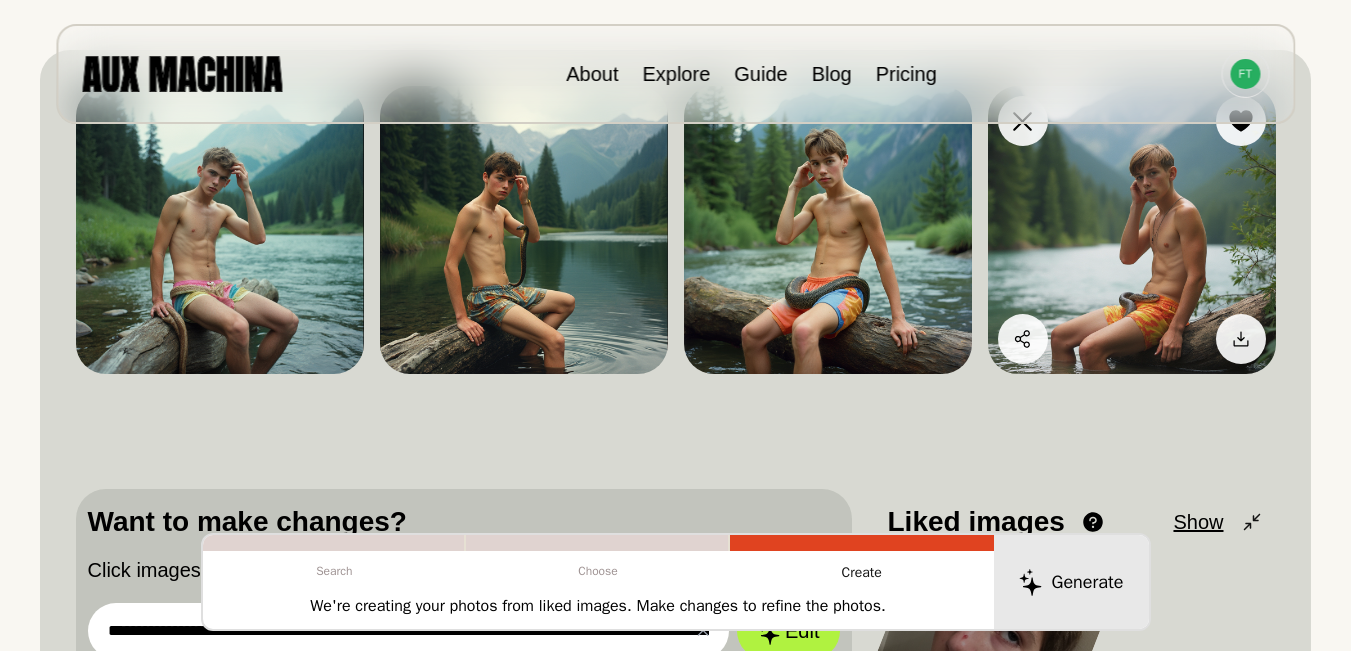 click at bounding box center [1132, 230] 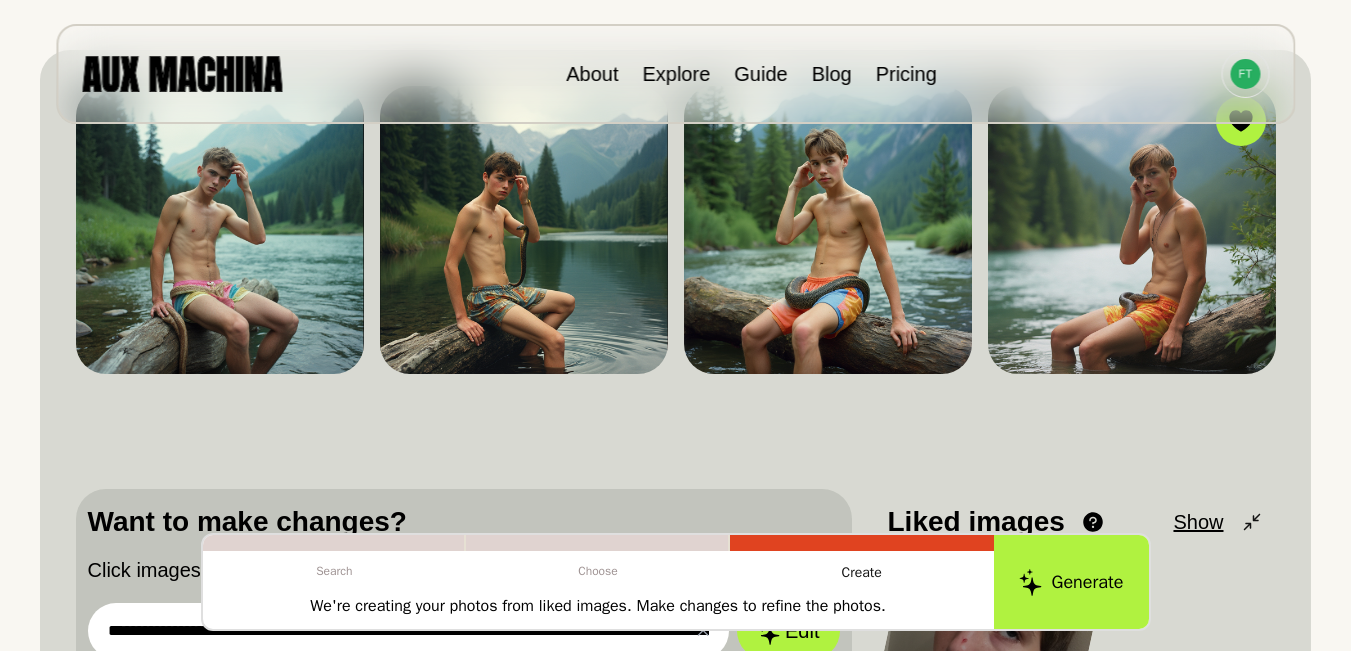 scroll, scrollTop: 326, scrollLeft: 0, axis: vertical 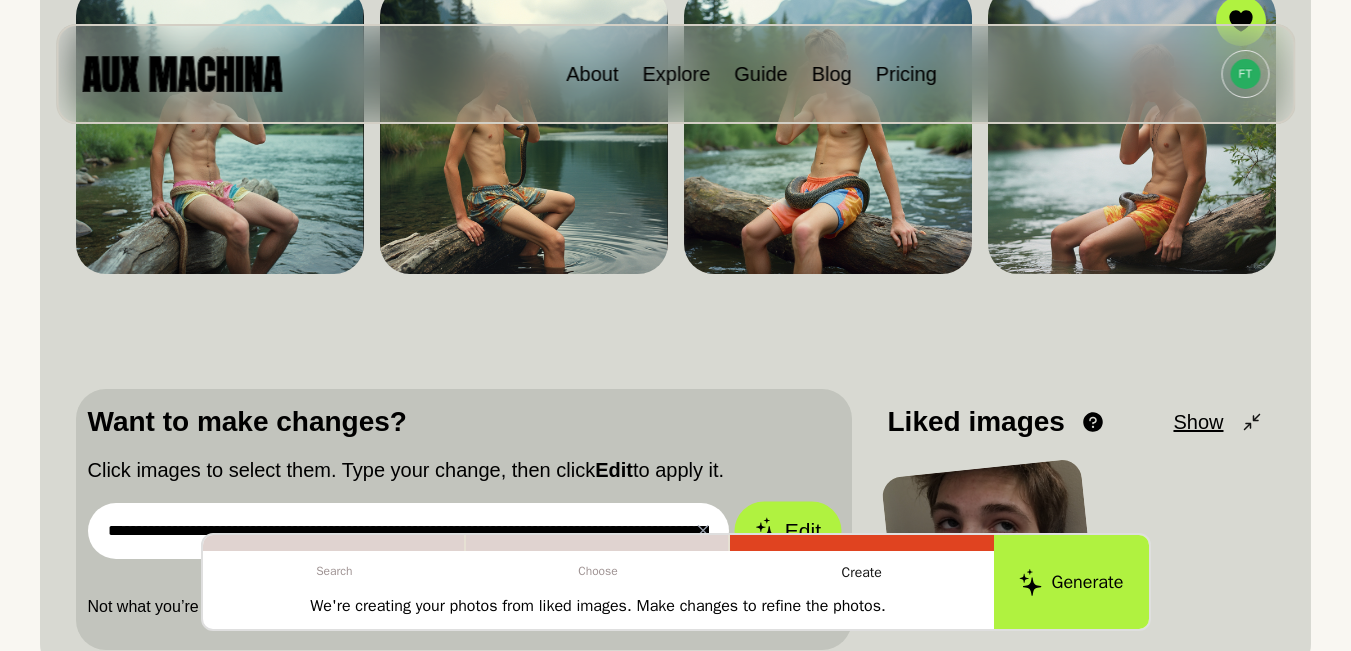 click on "Edit" at bounding box center (788, 531) 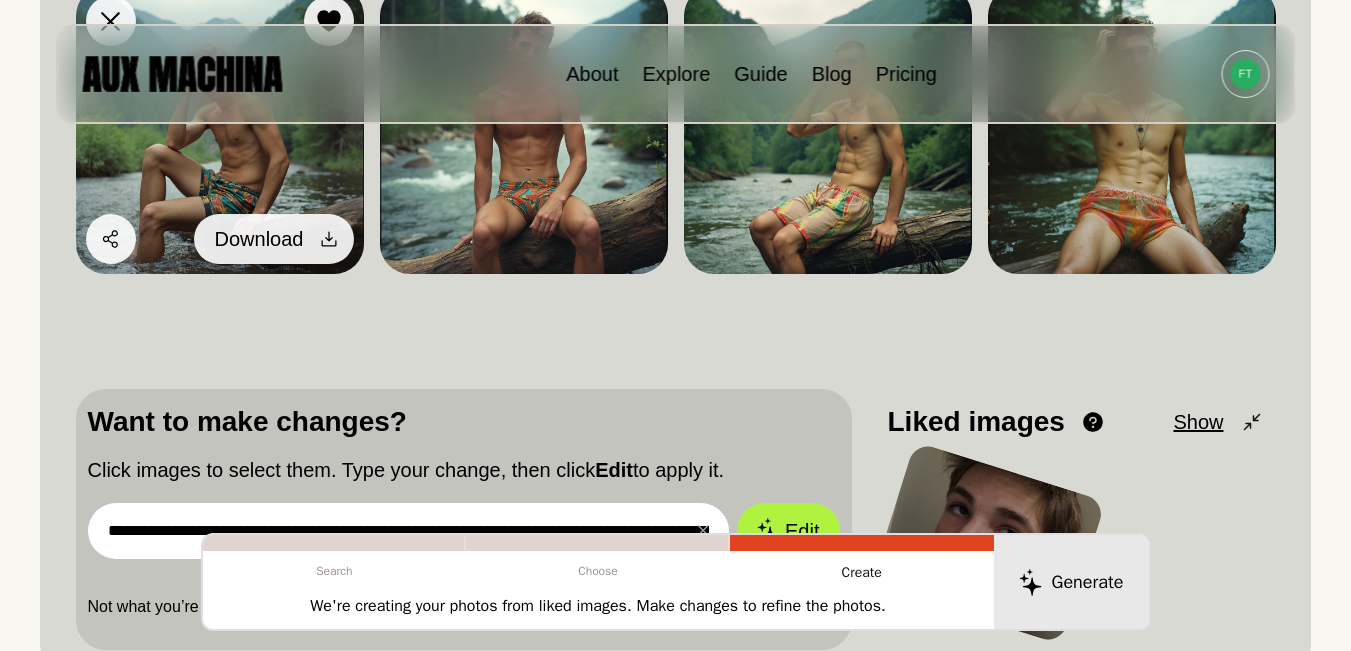 click at bounding box center [329, 239] 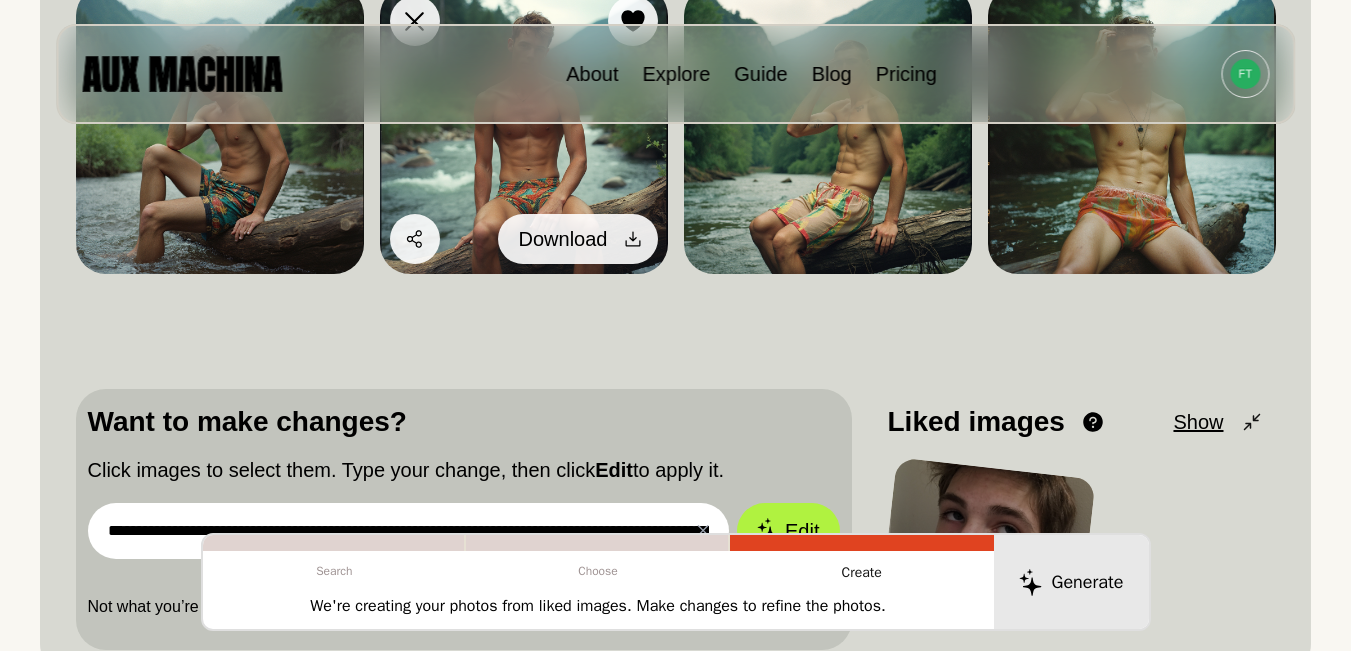 click on "Download" at bounding box center (578, 239) 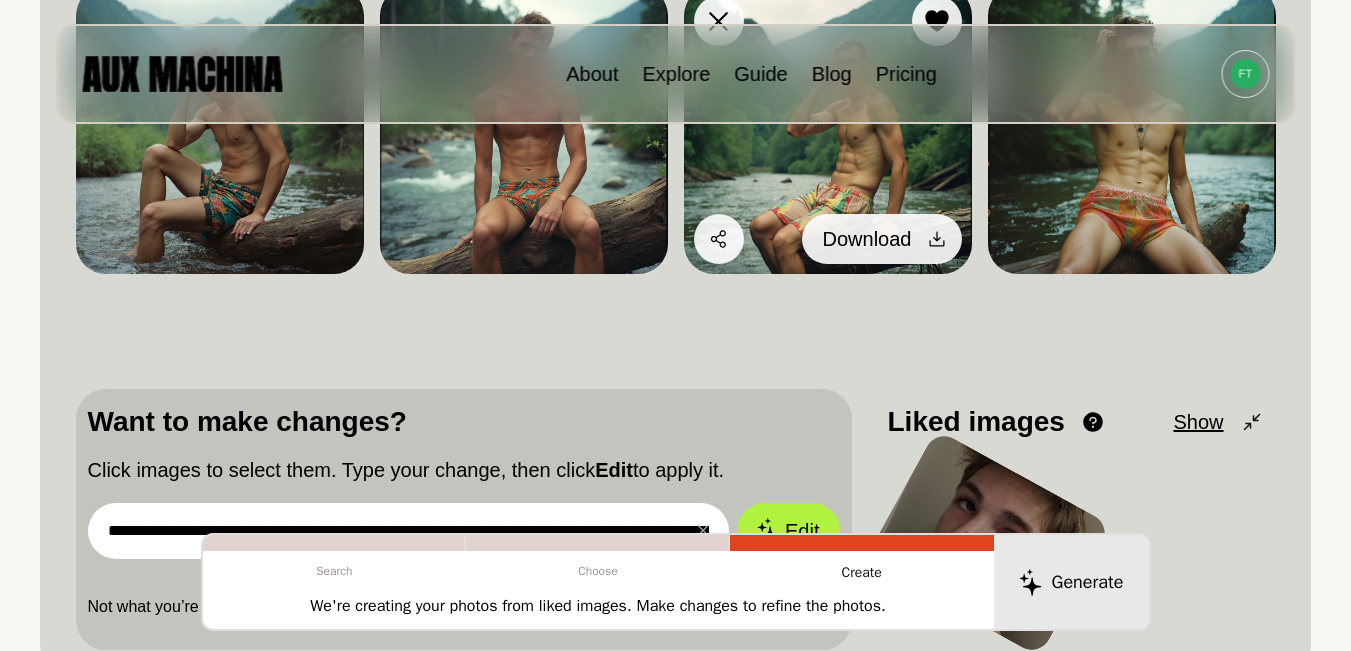 click at bounding box center [937, 239] 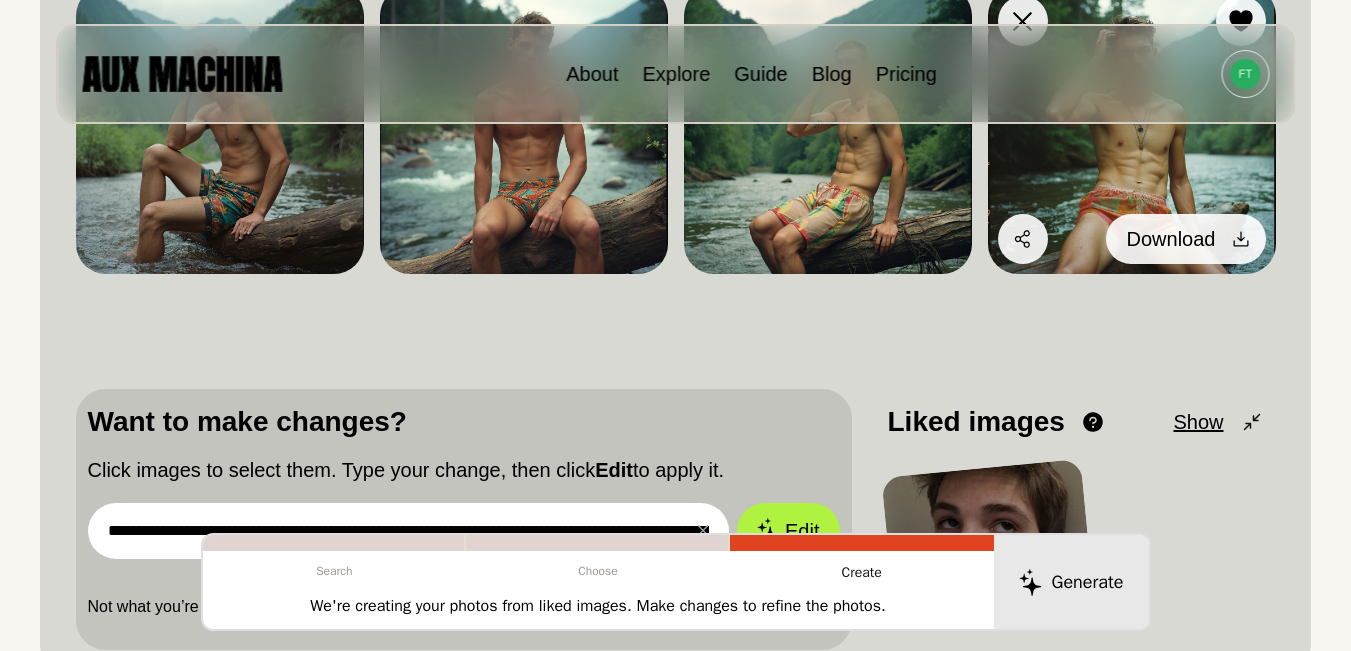 click at bounding box center (1241, 239) 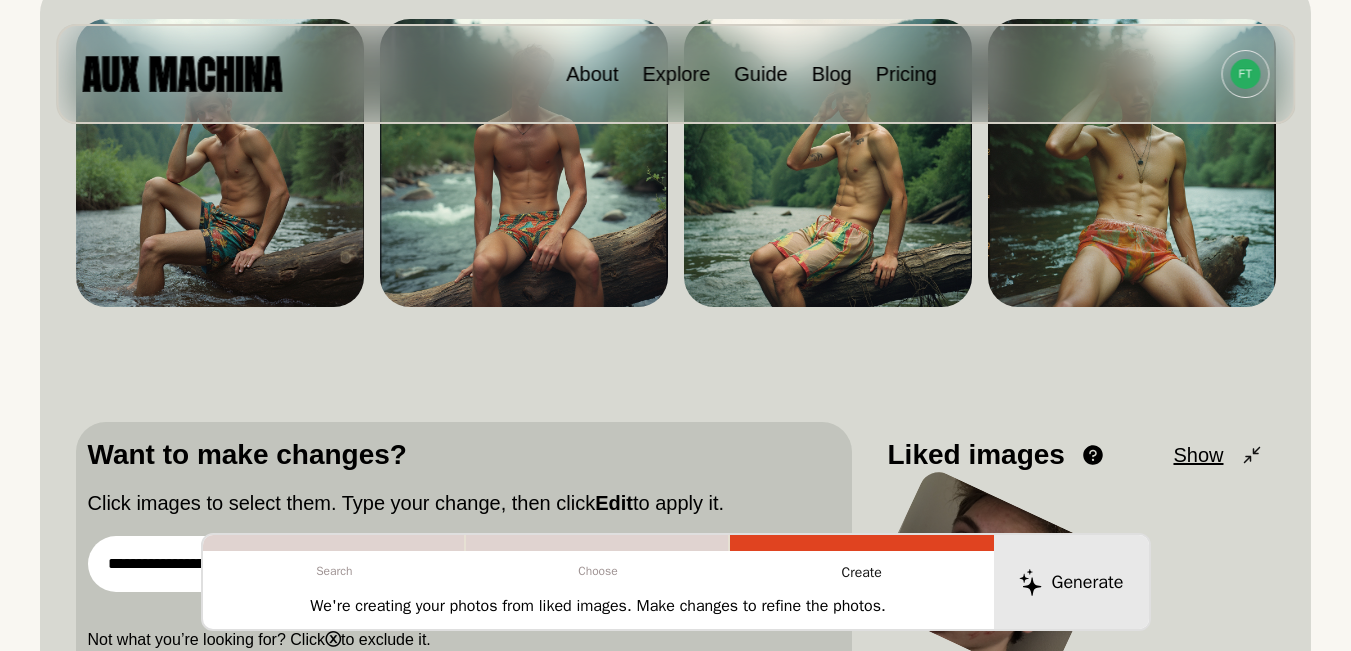 scroll, scrollTop: 226, scrollLeft: 0, axis: vertical 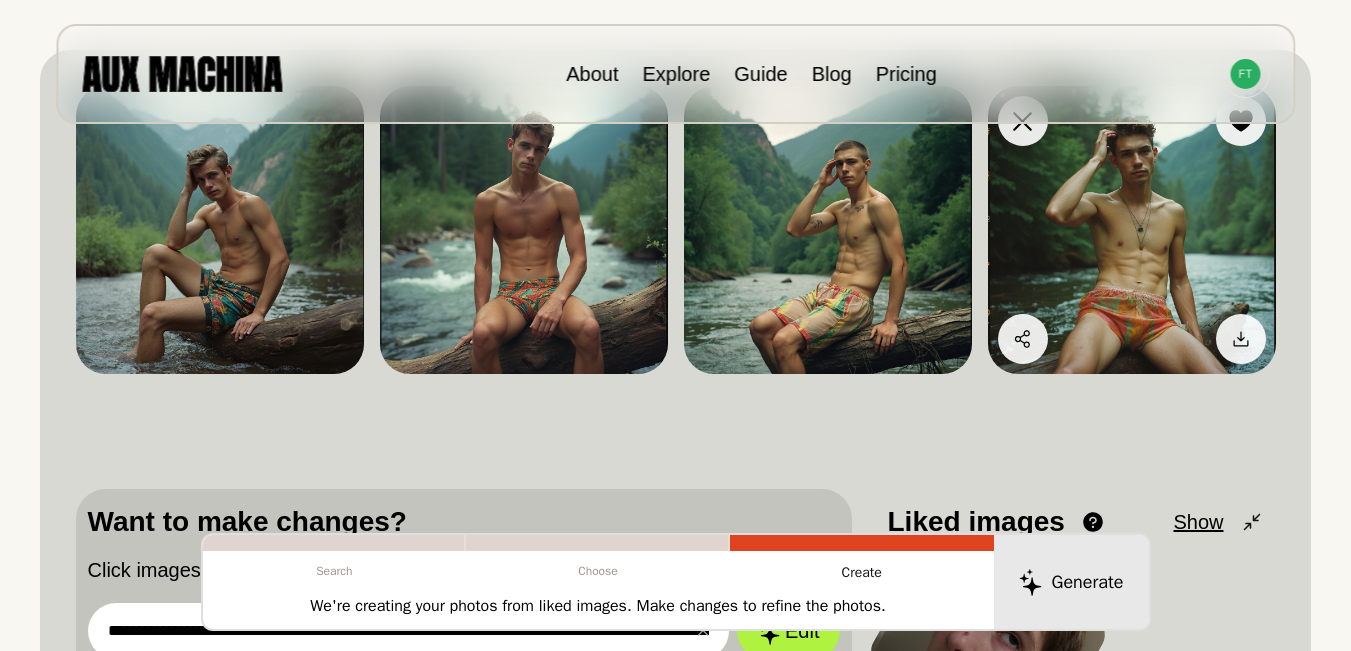 click at bounding box center [1132, 230] 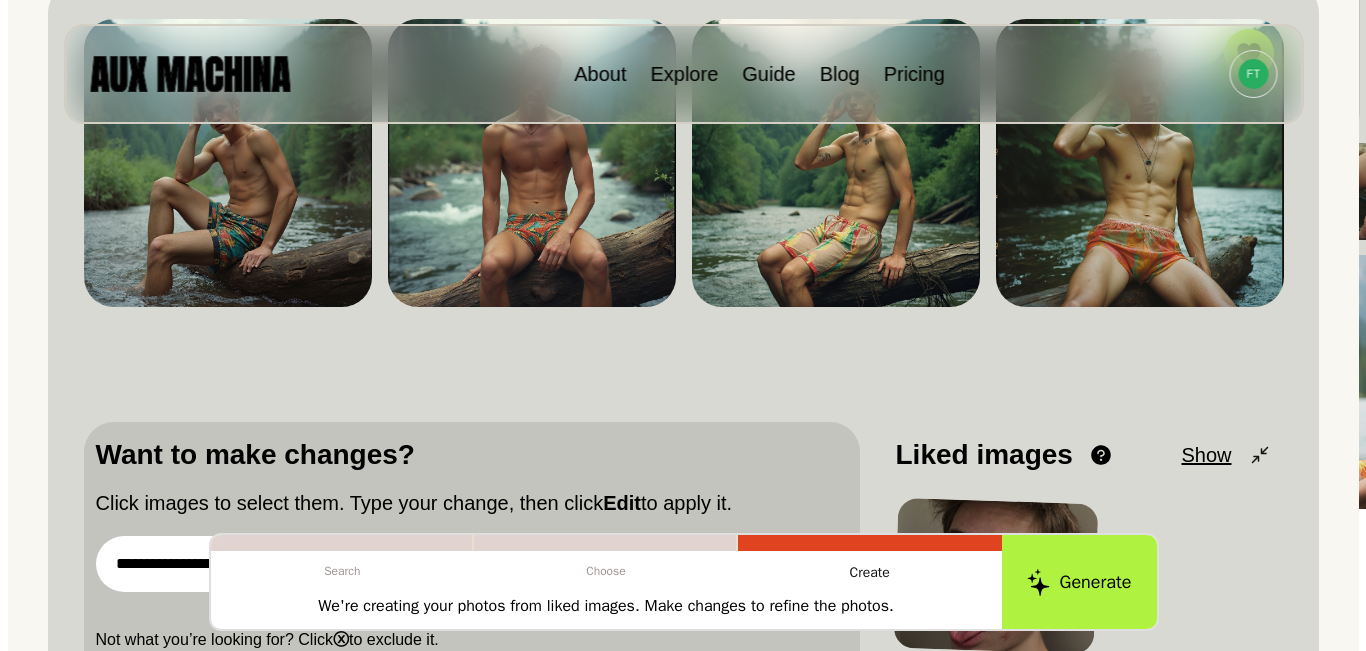 scroll, scrollTop: 360, scrollLeft: 0, axis: vertical 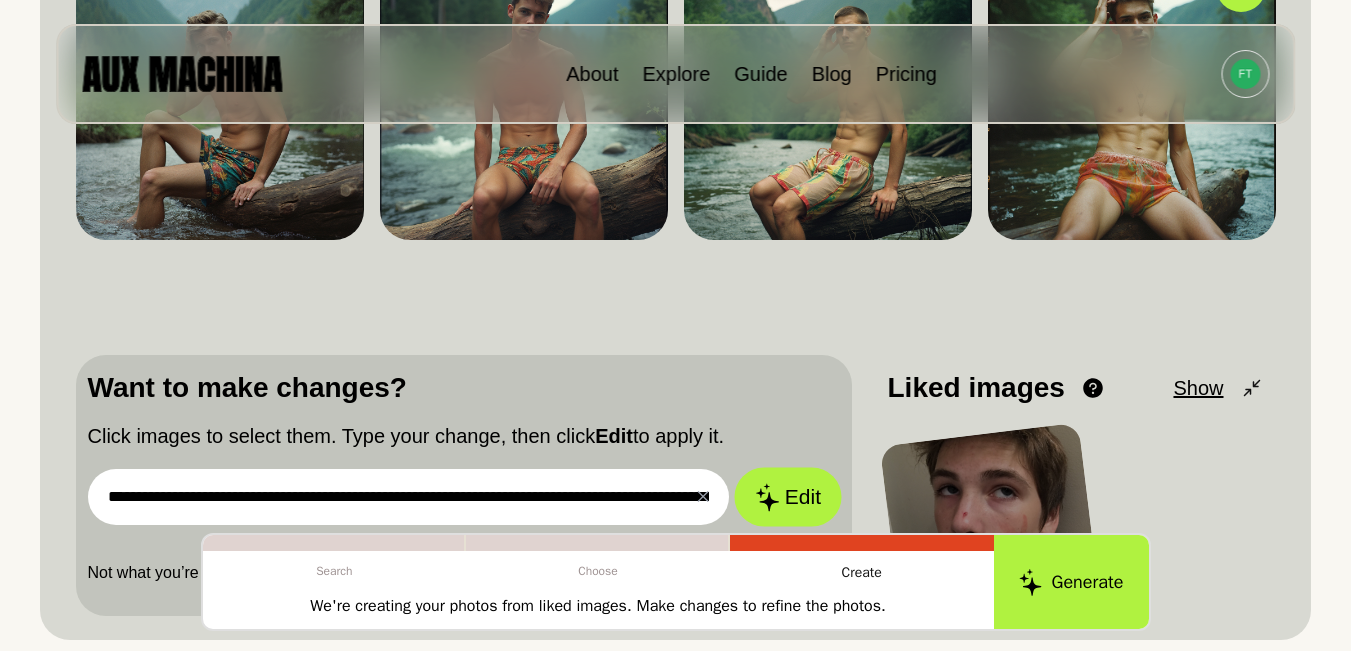 click 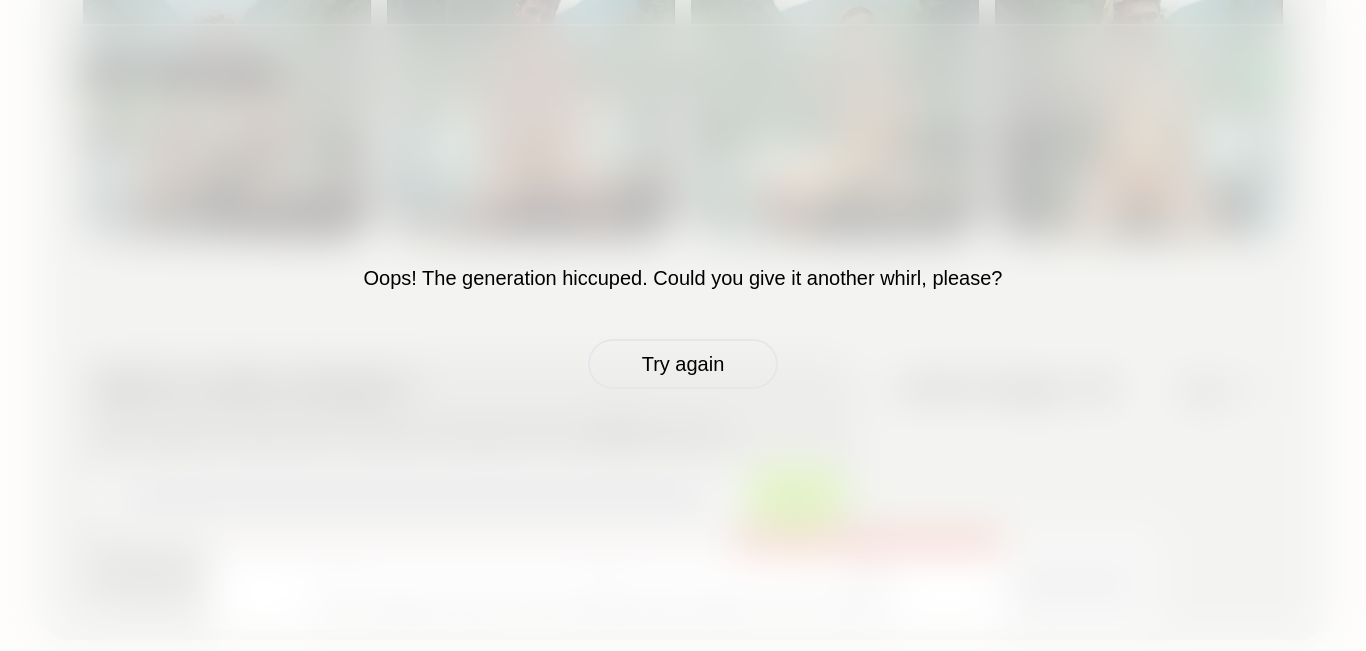 click on "Oops! The generation hiccuped. Could you give it another whirl, please? Try again" at bounding box center (683, 325) 